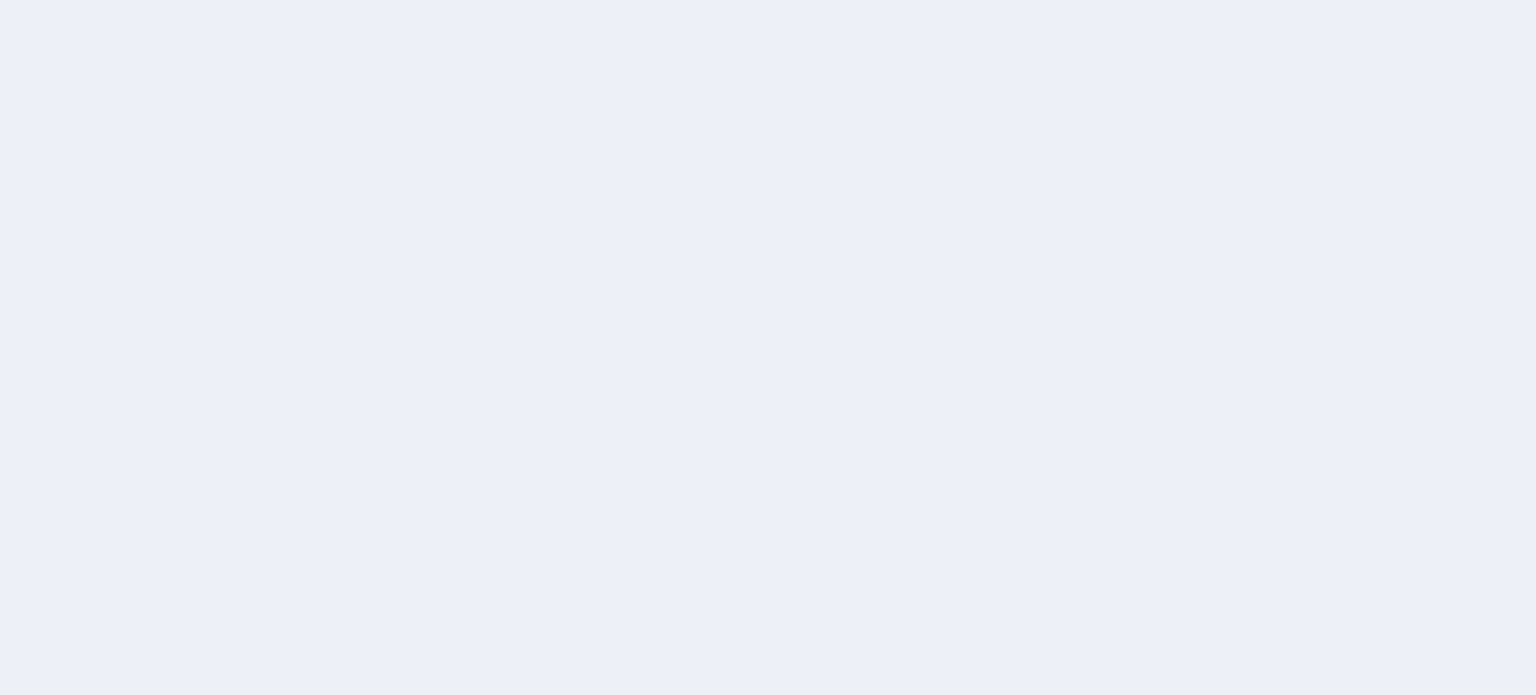 scroll, scrollTop: 0, scrollLeft: 0, axis: both 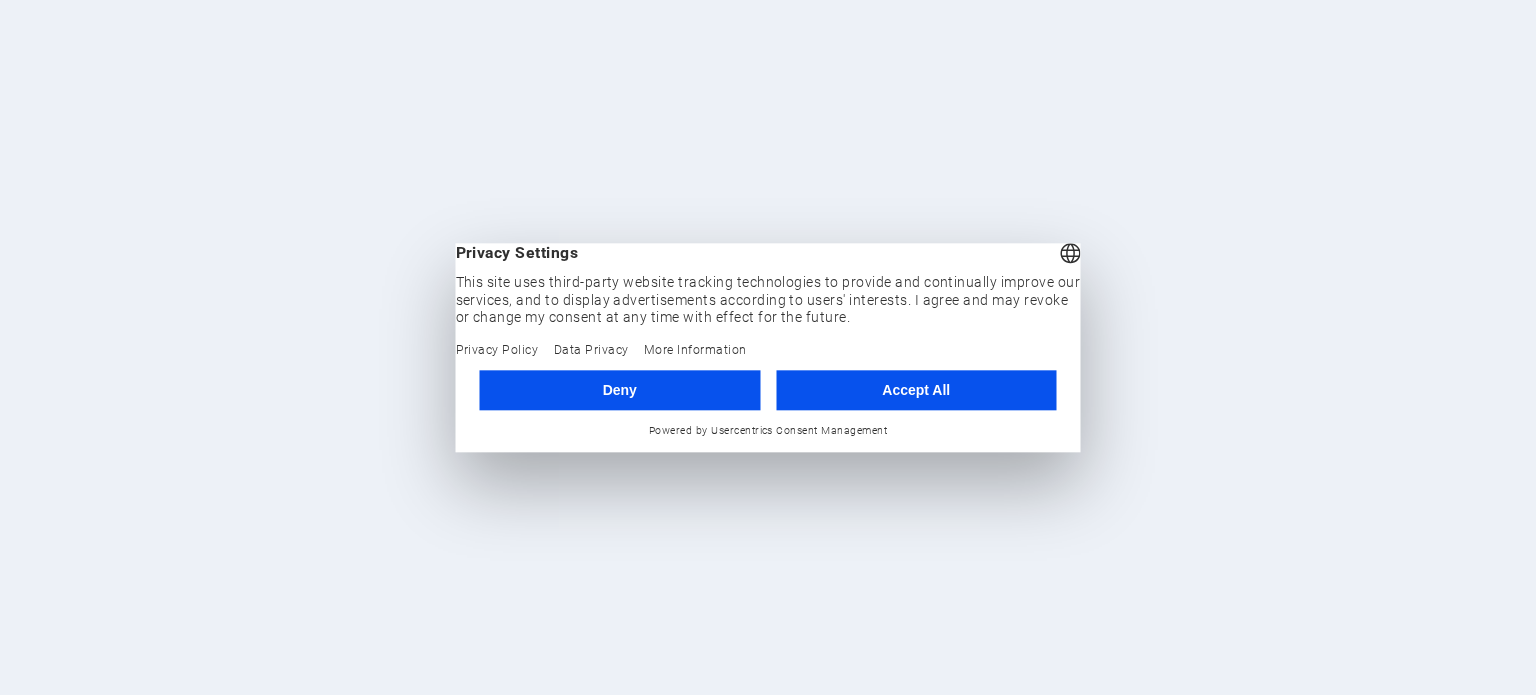 click on "Accept All" at bounding box center [916, 390] 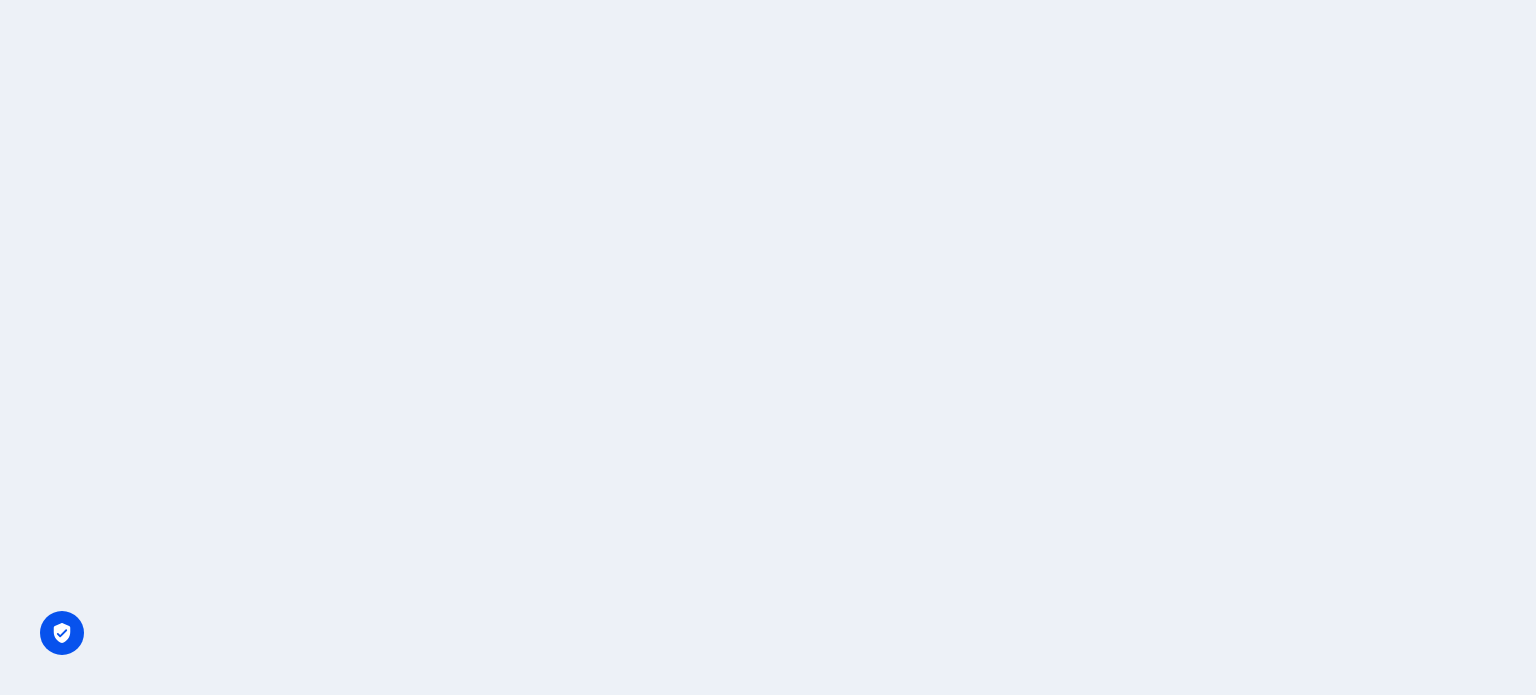 scroll, scrollTop: 0, scrollLeft: 0, axis: both 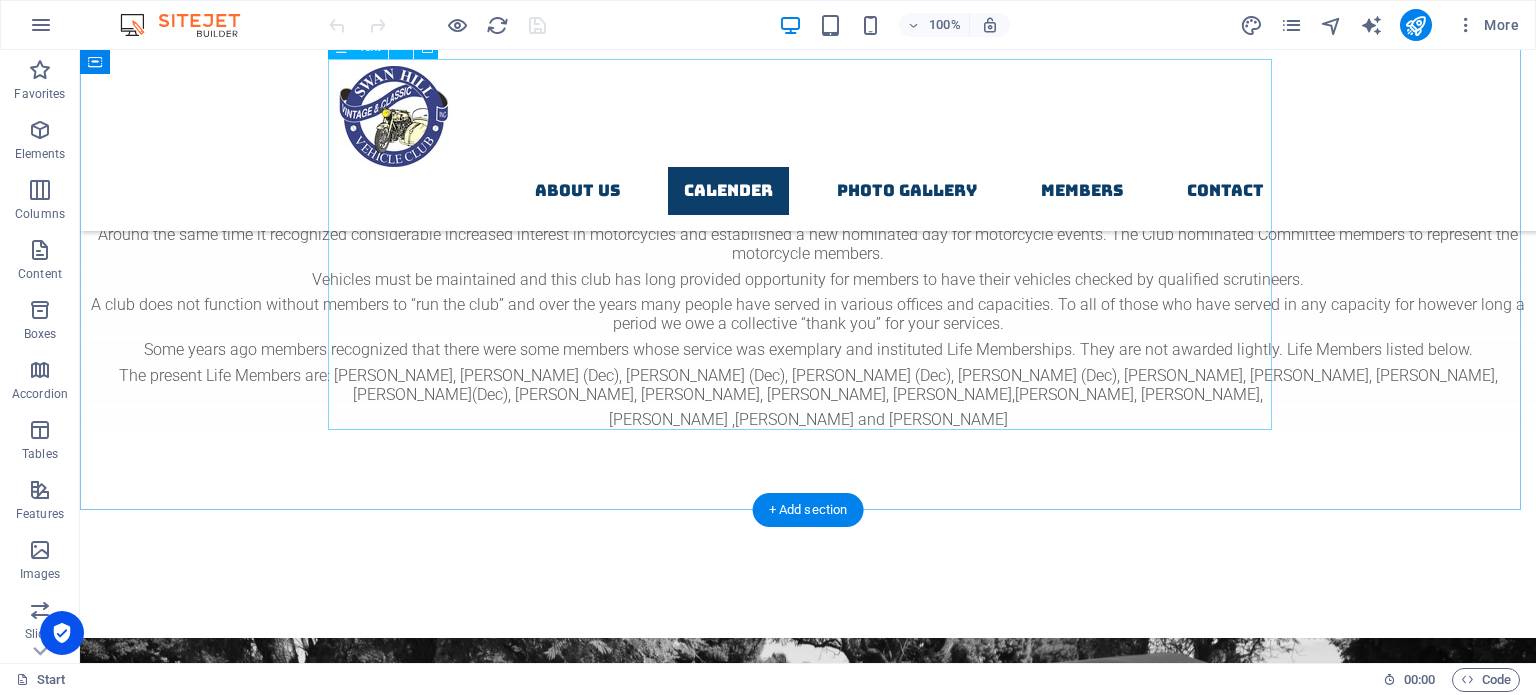 click on "Calendar of Events and Club News Our club meets on the 4th [DATE] of each month at the [GEOGRAPHIC_DATA]. Meetings start at 8pm. Visitor welcome Highlights  Monthly Runs The car section of our club have runs held on the [DATE] of each month. Other events during the year are [DATE], [DATE], Remembrances Day, Swan Hill Show, and Bendigo Swap Meet Monthly Bike Runs The bike section of our club meet at 8.30 am on the First [DATE] of the month for a breakfast.  Then after breakfast they go on a run with in our district. Upcoming Events [DATE] [DATE] Breakfast then car display Lake Boga for the Lions Club of [GEOGRAPHIC_DATA]  [DATE] General Meeting at [GEOGRAPHIC_DATA] 8pm [DATE] Bikers Breakfast 8am to [GEOGRAPHIC_DATA] [PERSON_NAME][GEOGRAPHIC_DATA] [DATE]  Committee Meeting [PERSON_NAME][GEOGRAPHIC_DATA] 7.30pm" at bounding box center [808, 1167] 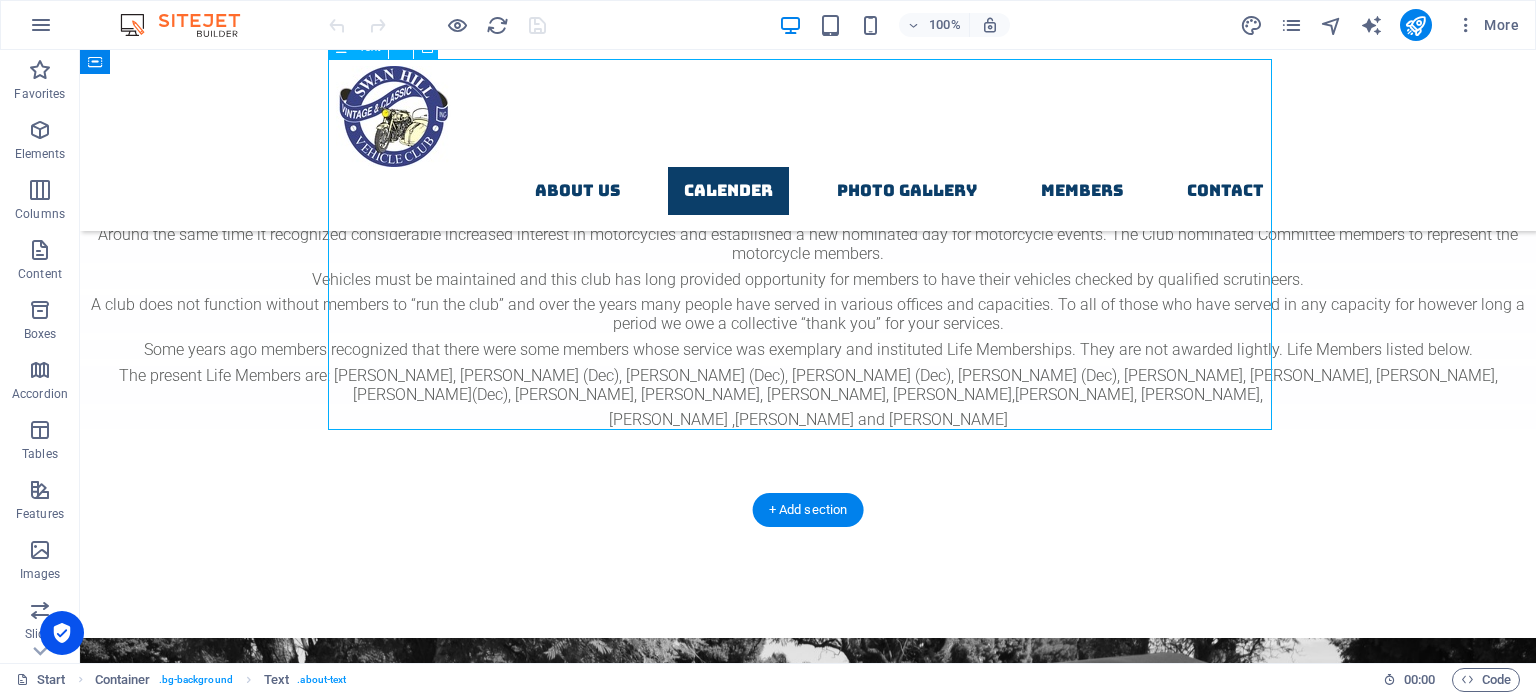 click on "Calendar of Events and Club News Our club meets on the 4th [DATE] of each month at the [GEOGRAPHIC_DATA]. Meetings start at 8pm. Visitor welcome Highlights  Monthly Runs The car section of our club have runs held on the [DATE] of each month. Other events during the year are [DATE], [DATE], Remembrances Day, Swan Hill Show, and Bendigo Swap Meet Monthly Bike Runs The bike section of our club meet at 8.30 am on the First [DATE] of the month for a breakfast.  Then after breakfast they go on a run with in our district. Upcoming Events [DATE] [DATE] Breakfast then car display Lake Boga for the Lions Club of [GEOGRAPHIC_DATA]  [DATE] General Meeting at [GEOGRAPHIC_DATA] 8pm [DATE] Bikers Breakfast 8am to [GEOGRAPHIC_DATA] [PERSON_NAME][GEOGRAPHIC_DATA] [DATE]  Committee Meeting [PERSON_NAME][GEOGRAPHIC_DATA] 7.30pm" at bounding box center [808, 1167] 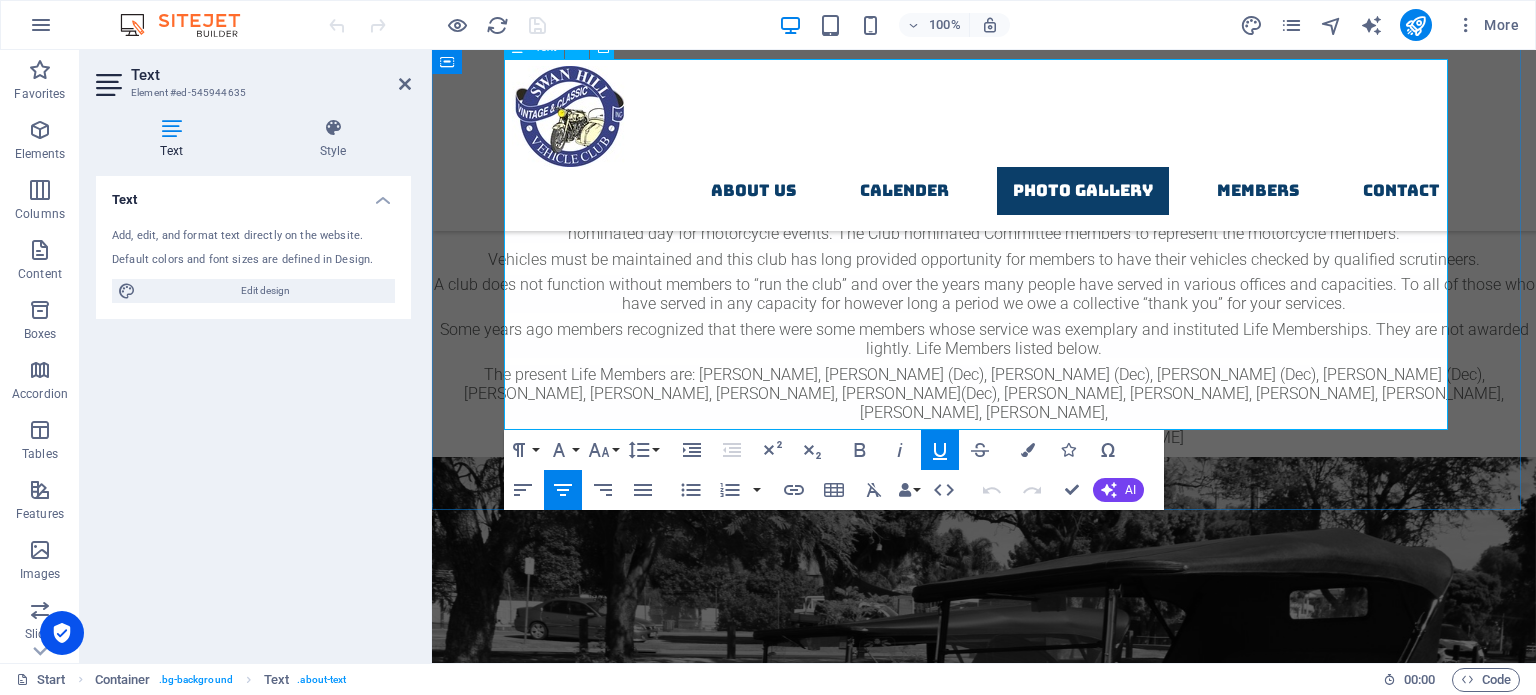 drag, startPoint x: 1179, startPoint y: 363, endPoint x: 948, endPoint y: 304, distance: 238.4156 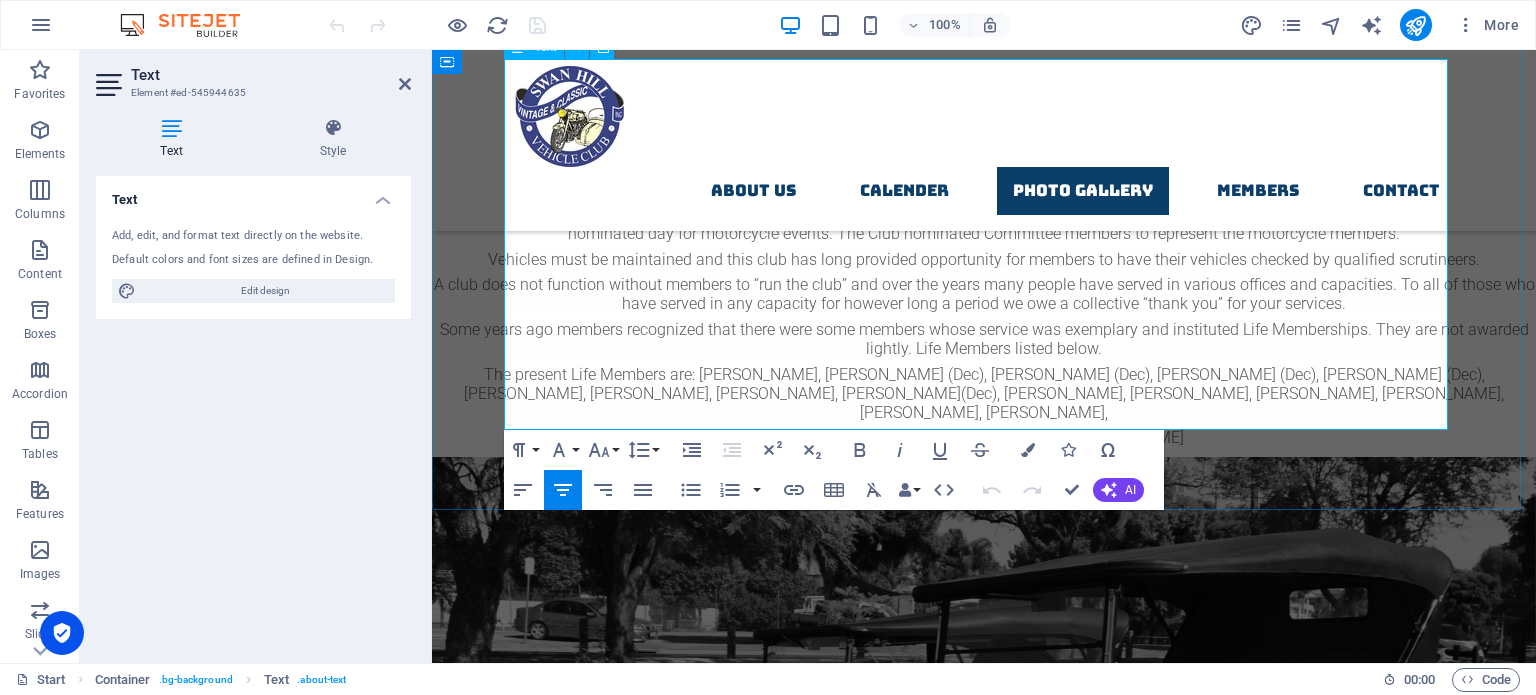 click at bounding box center (984, 1321) 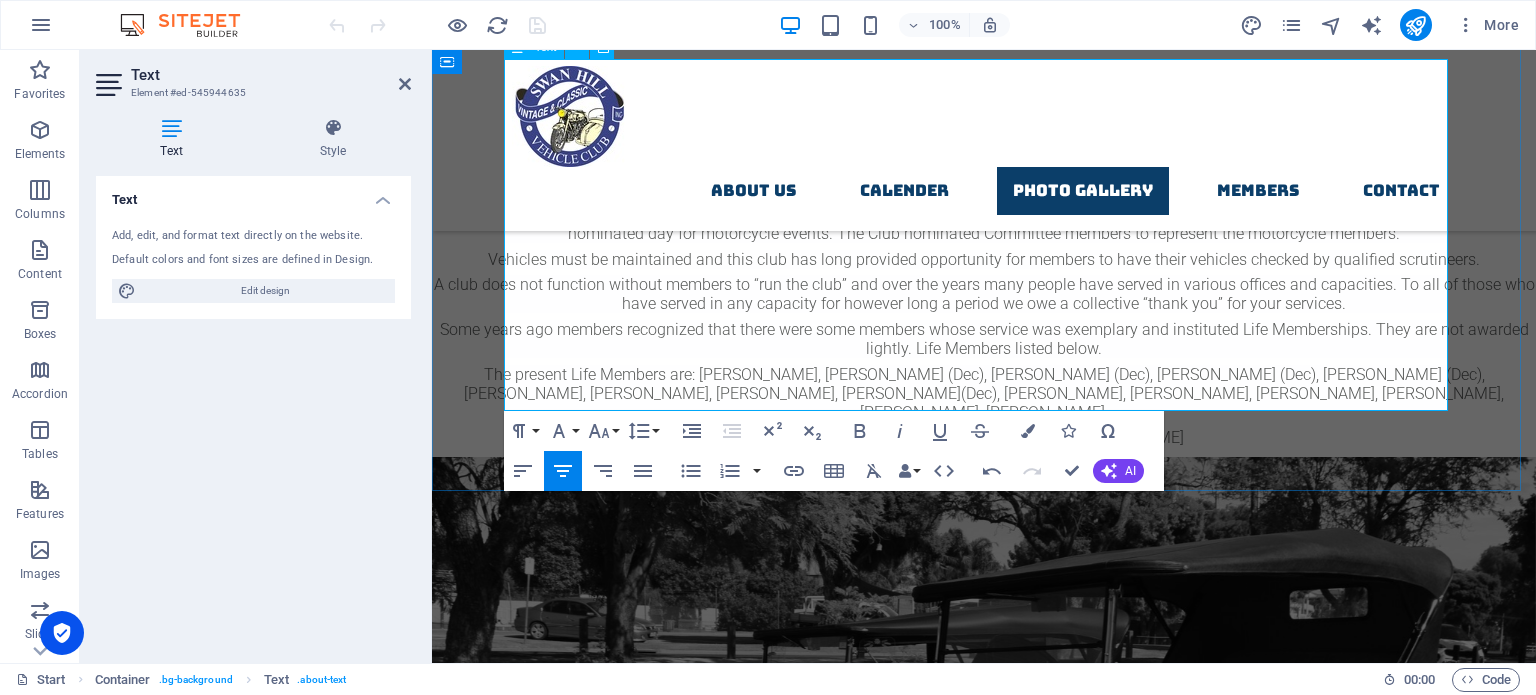 drag, startPoint x: 734, startPoint y: 300, endPoint x: 619, endPoint y: 307, distance: 115.212845 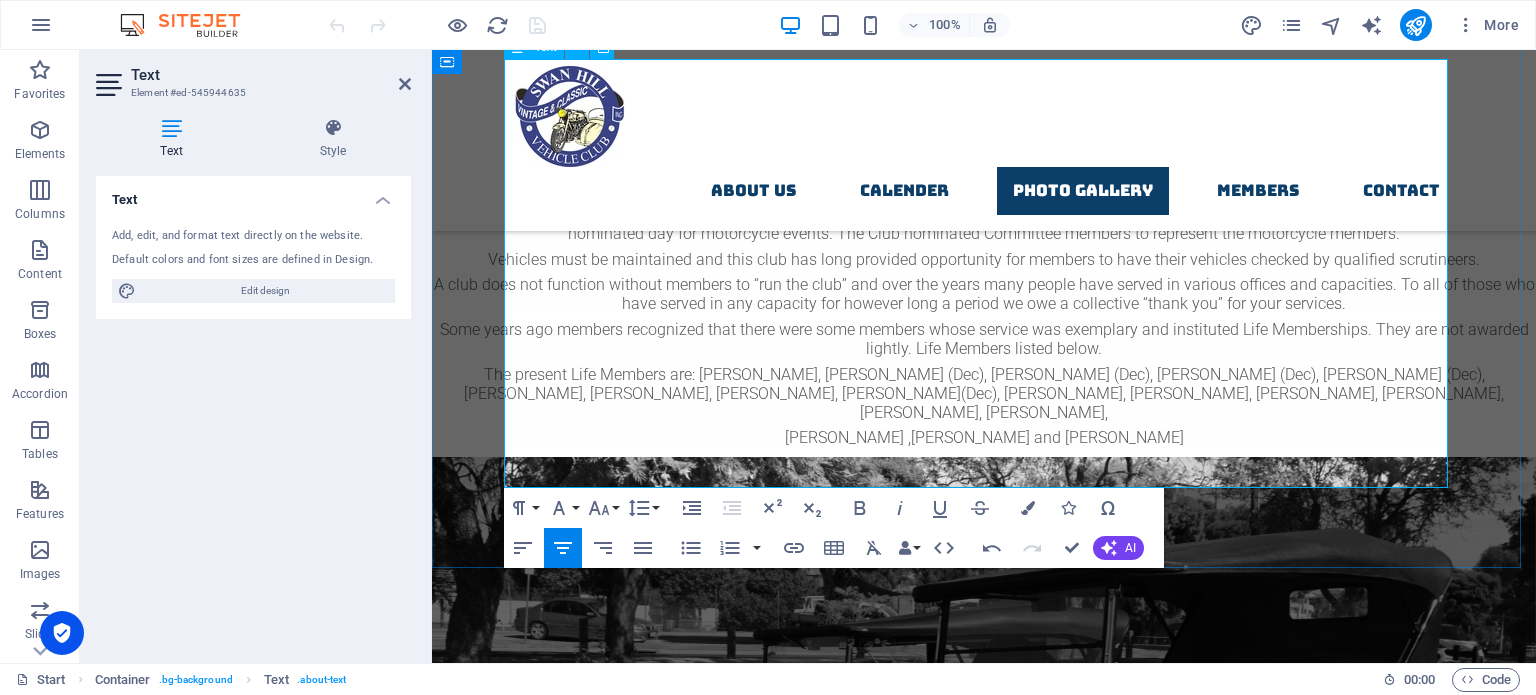 click on "[DATE] AGM Pie and Strudel Night from 6.30pm before Meetings" at bounding box center [984, 1340] 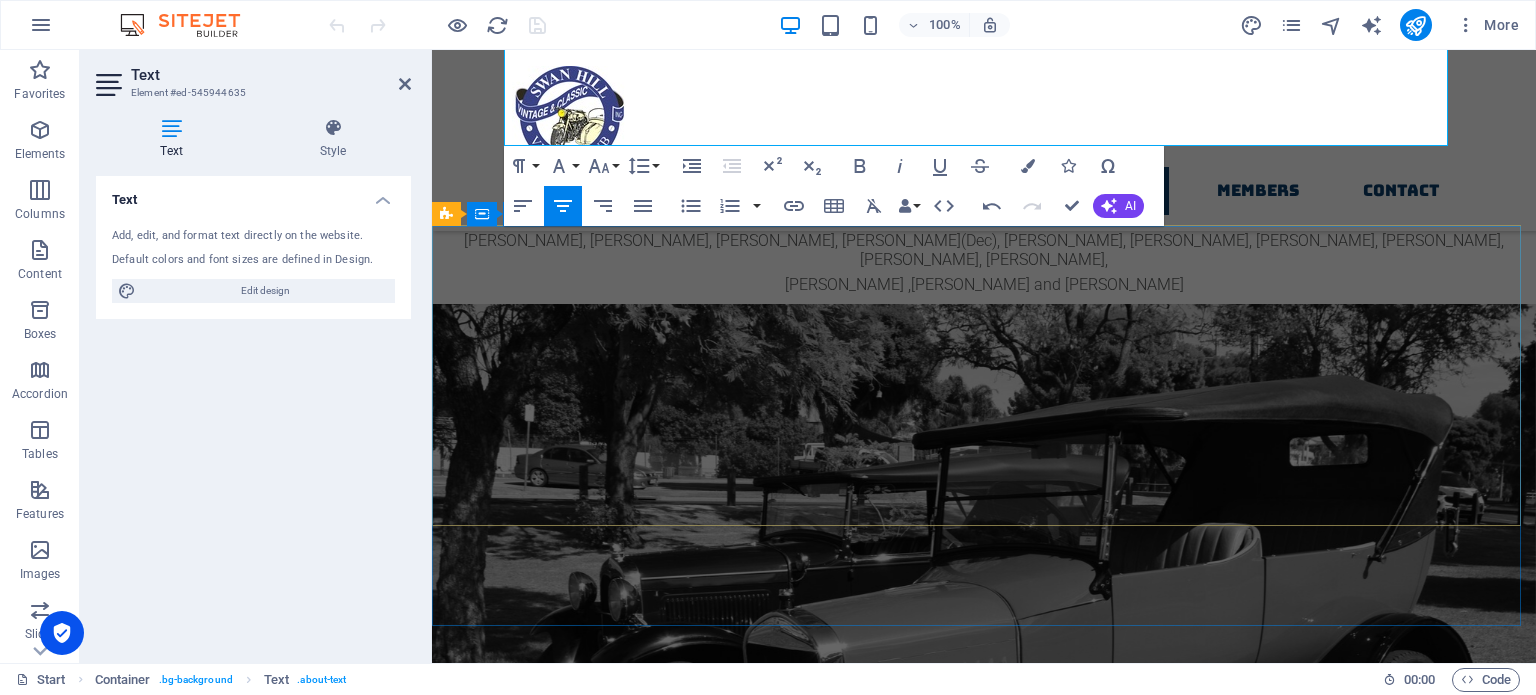 scroll, scrollTop: 3347, scrollLeft: 0, axis: vertical 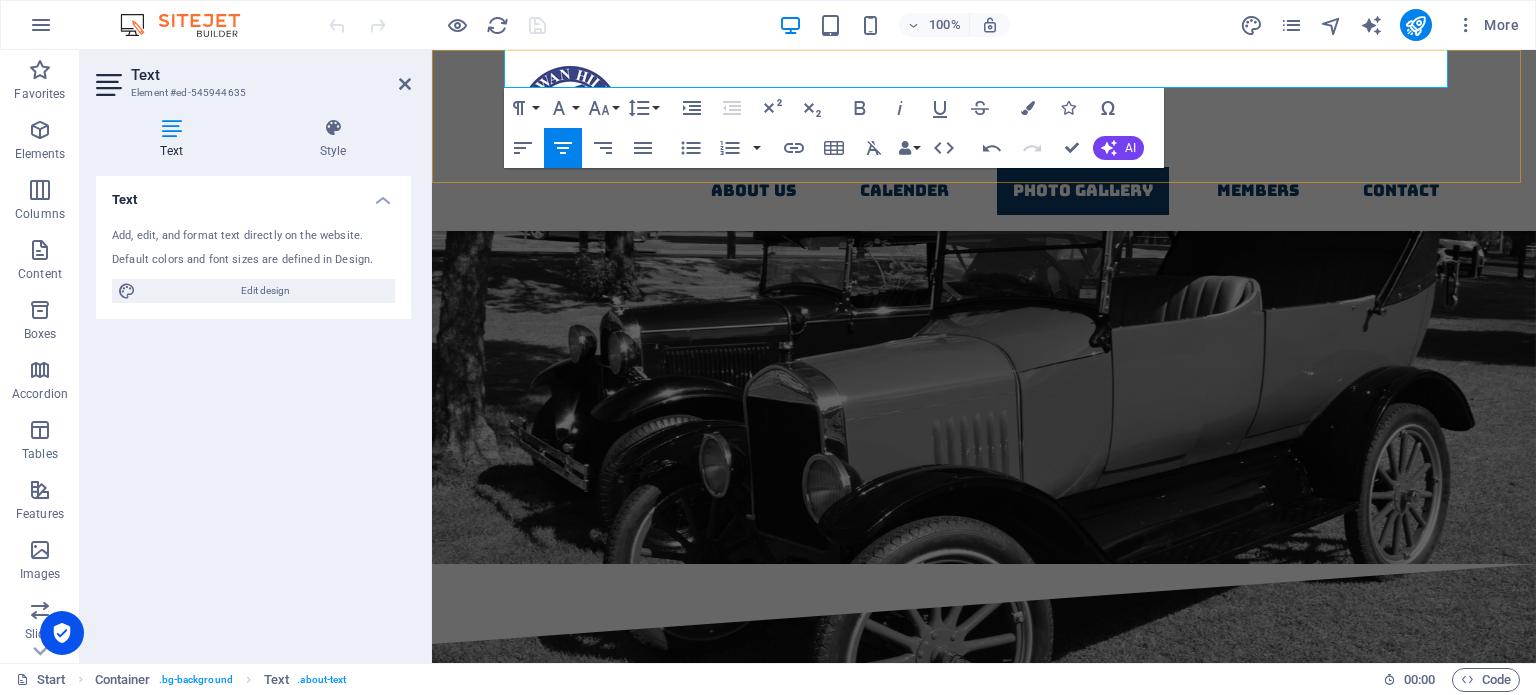 click on "About us Calender Photo Gallery Members contact" at bounding box center (984, 140) 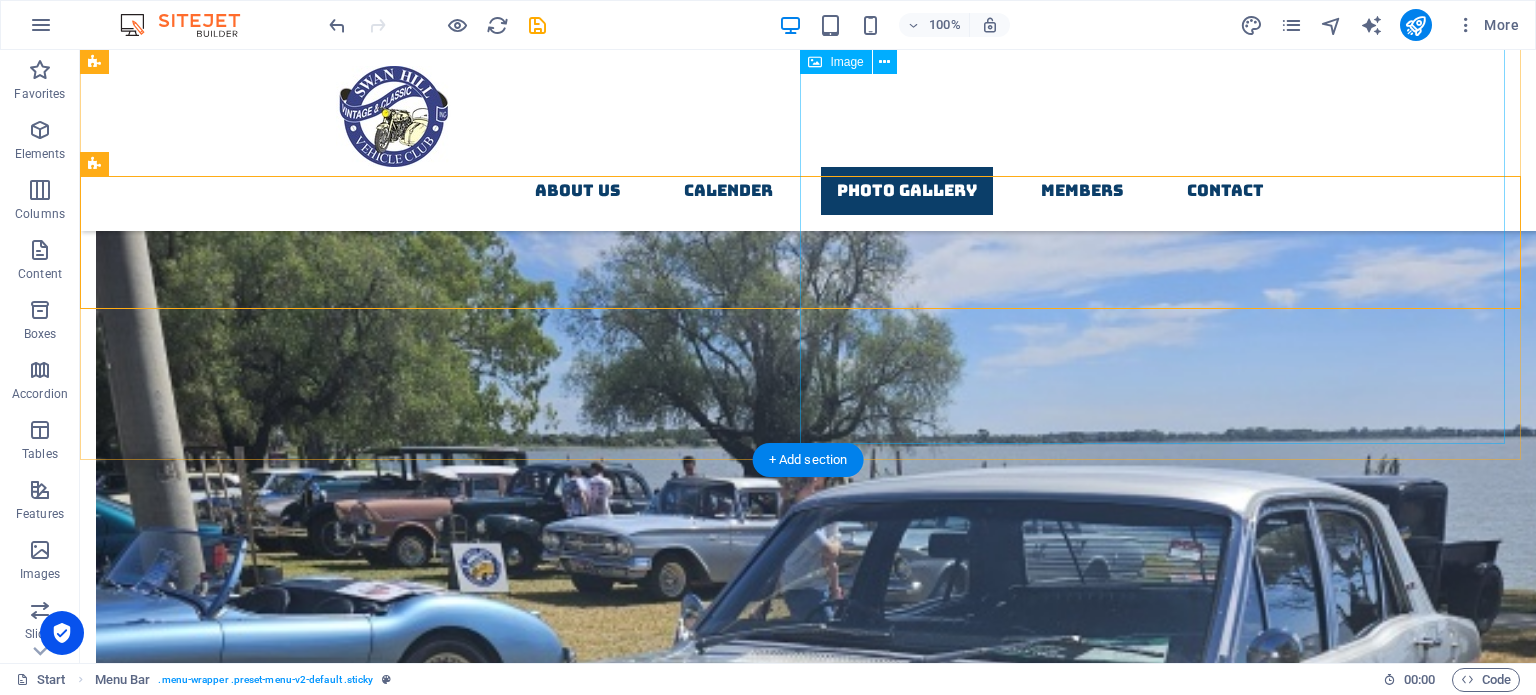 scroll, scrollTop: 8770, scrollLeft: 0, axis: vertical 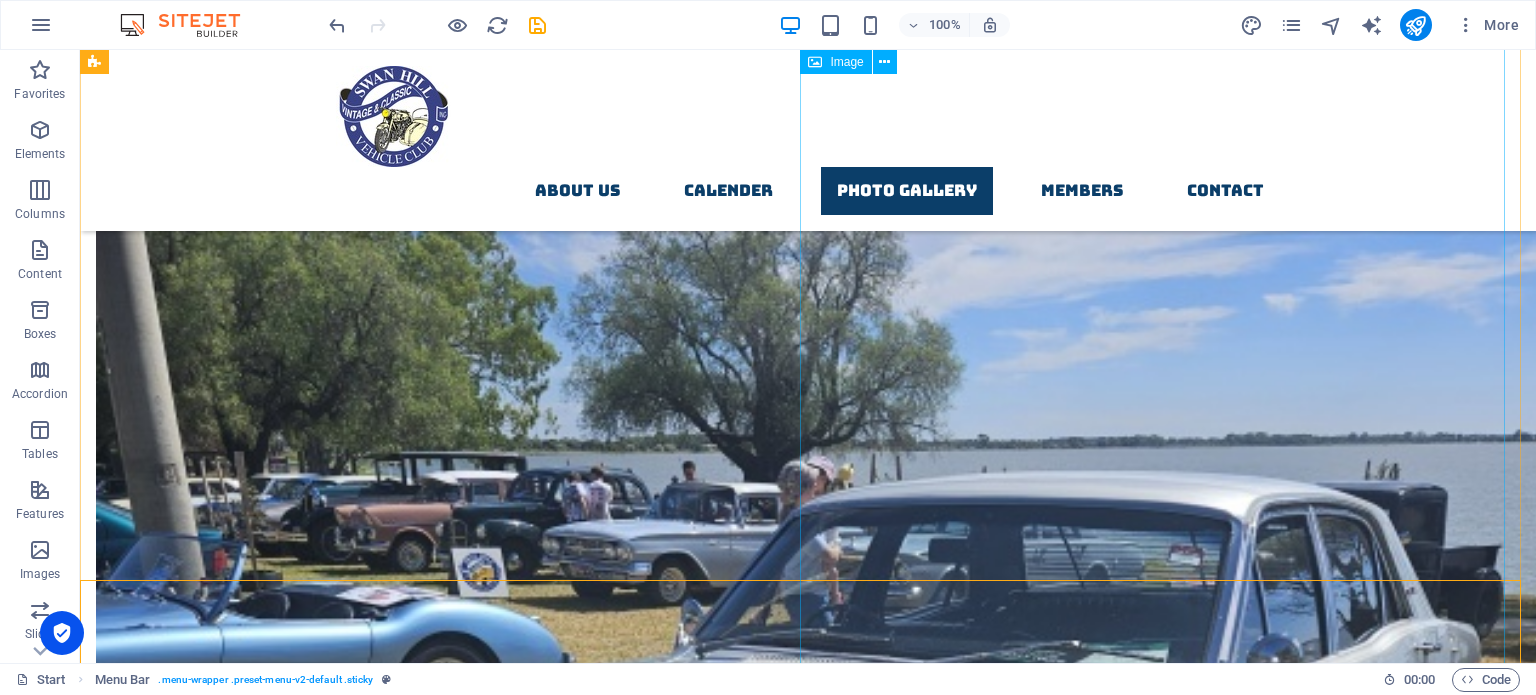 click at bounding box center (808, 18457) 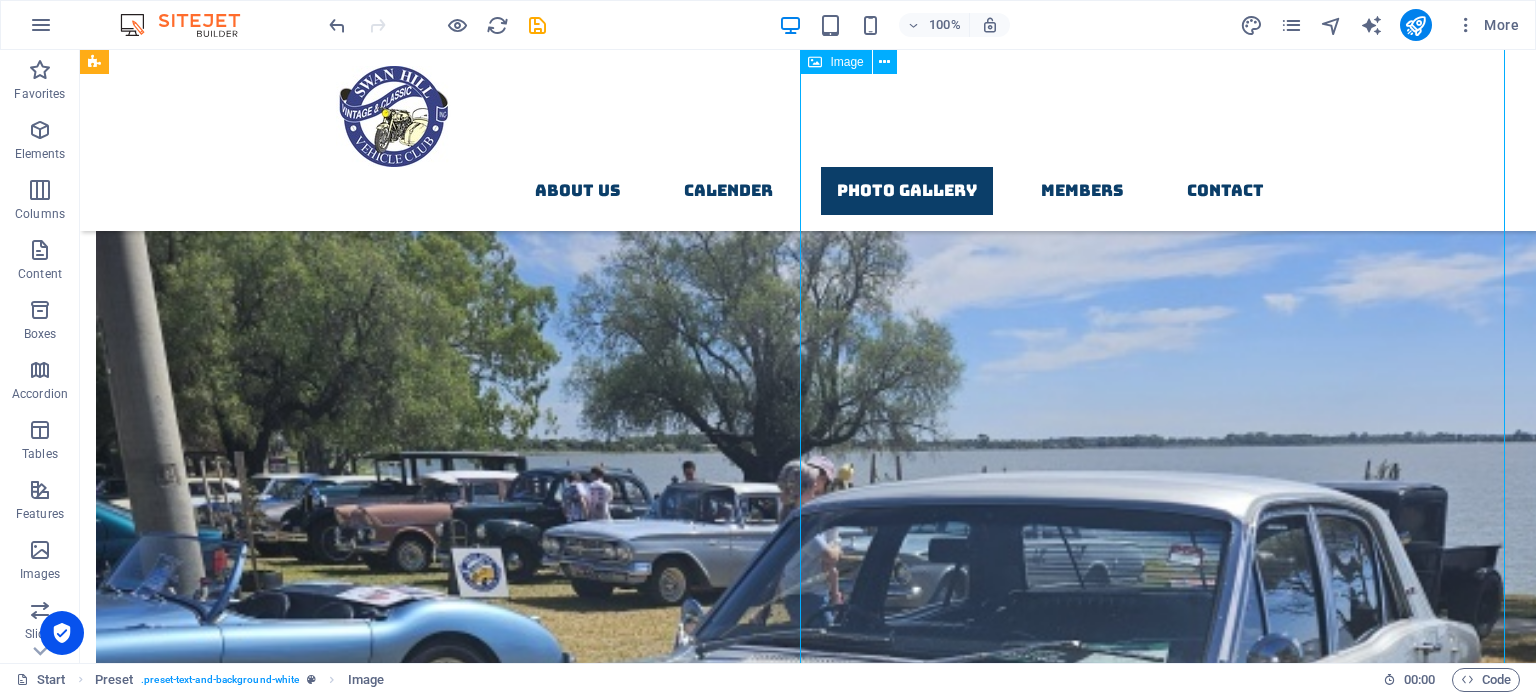 click at bounding box center (808, 18457) 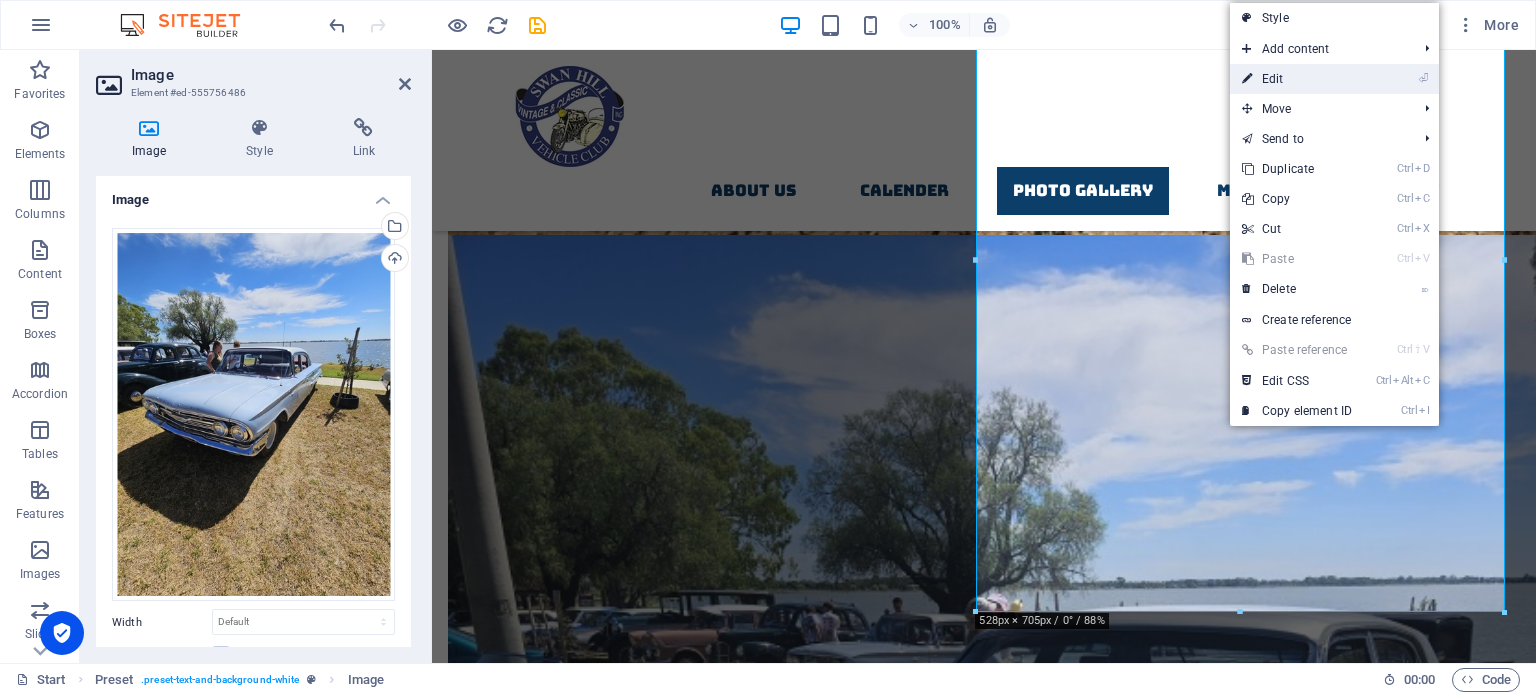 click on "⏎  Edit" at bounding box center [1297, 79] 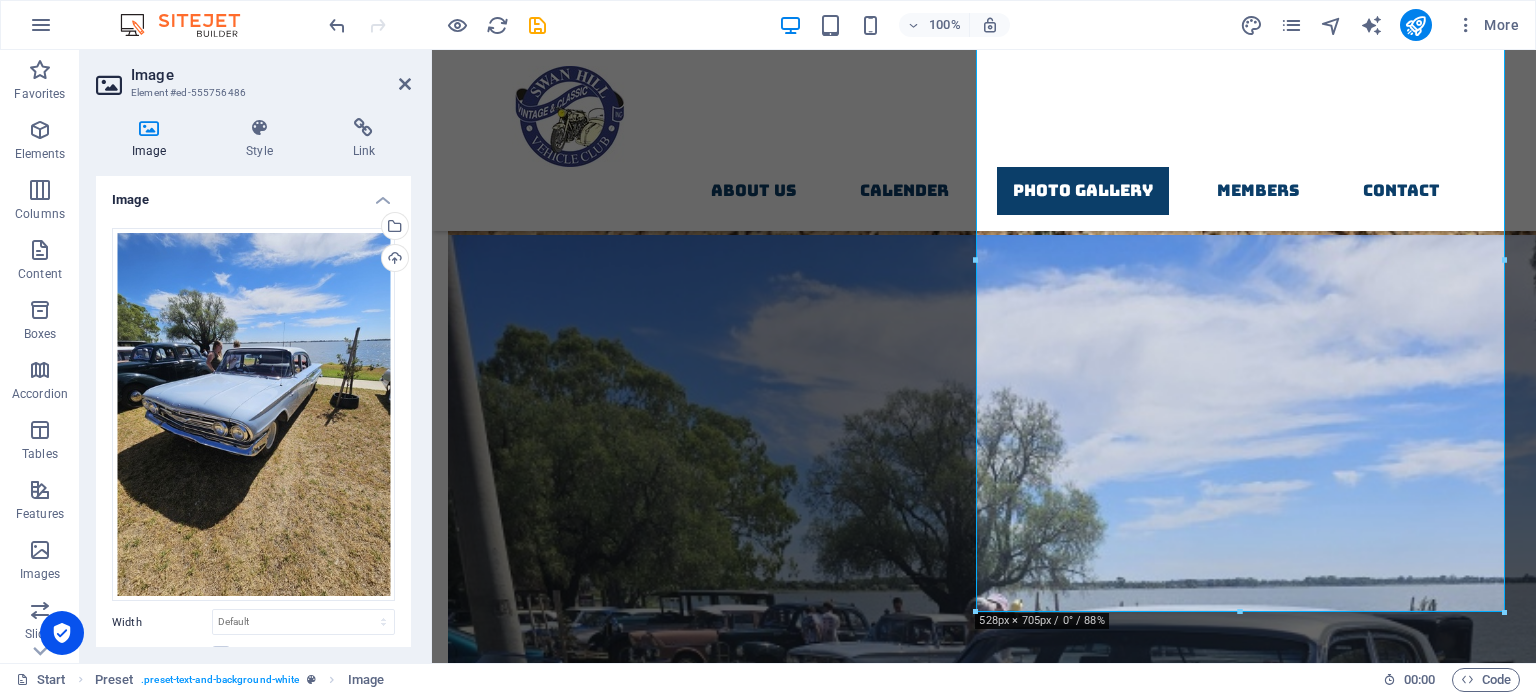 click on "Image" at bounding box center (153, 139) 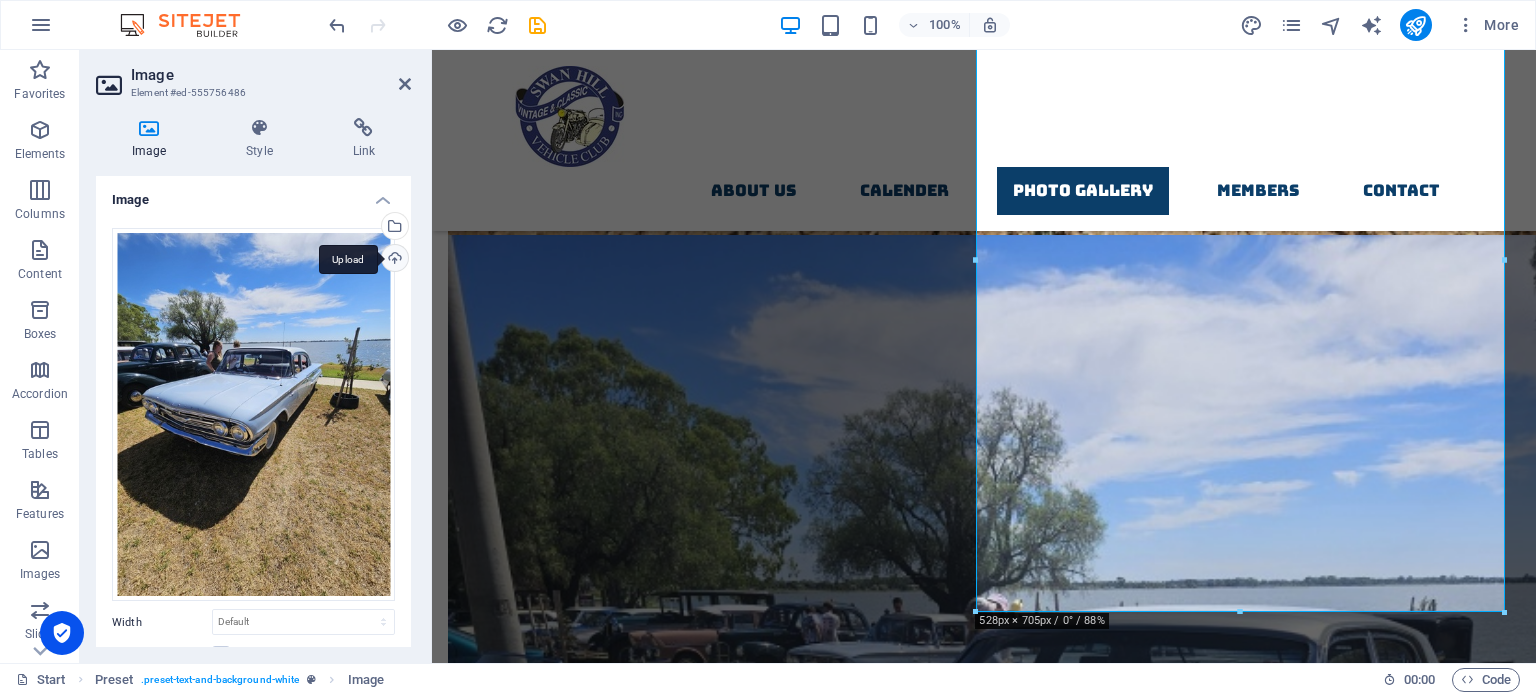 click on "Upload" at bounding box center [393, 260] 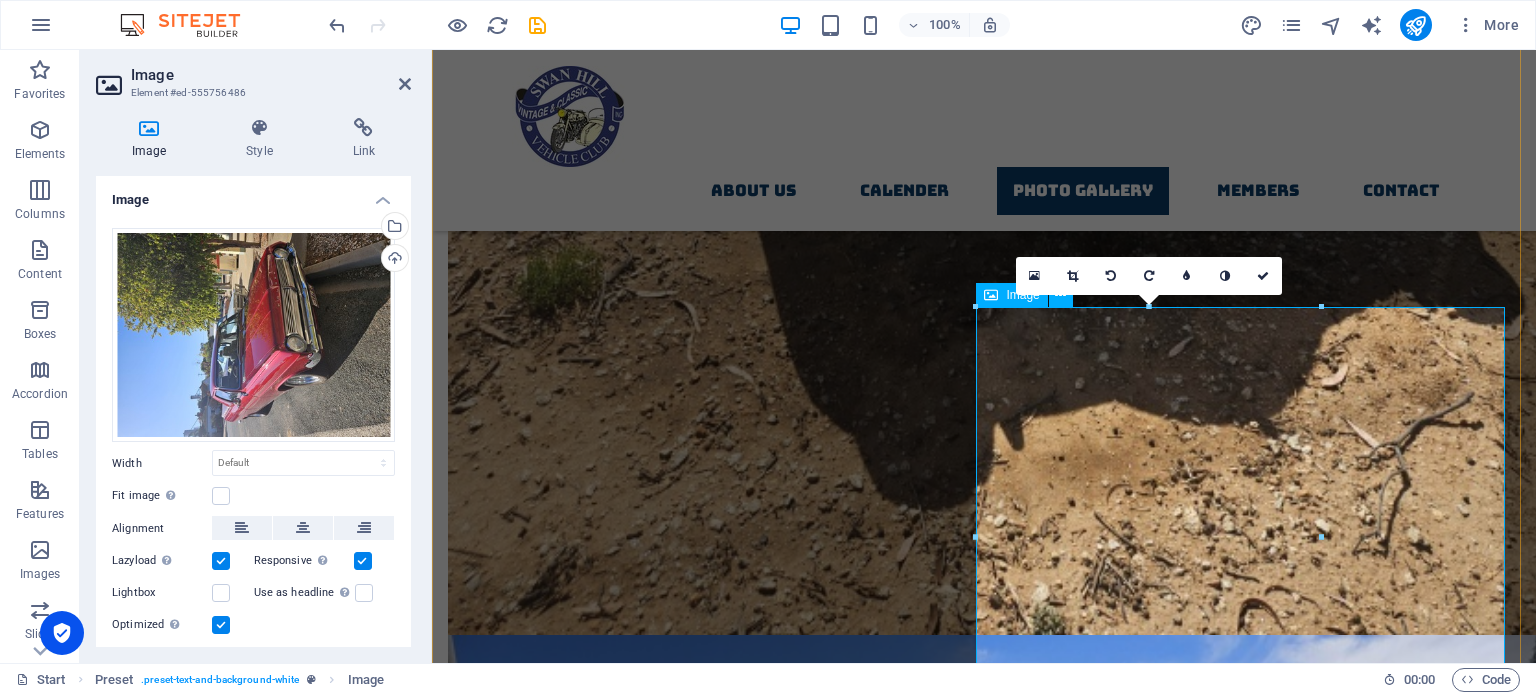 scroll, scrollTop: 7374, scrollLeft: 0, axis: vertical 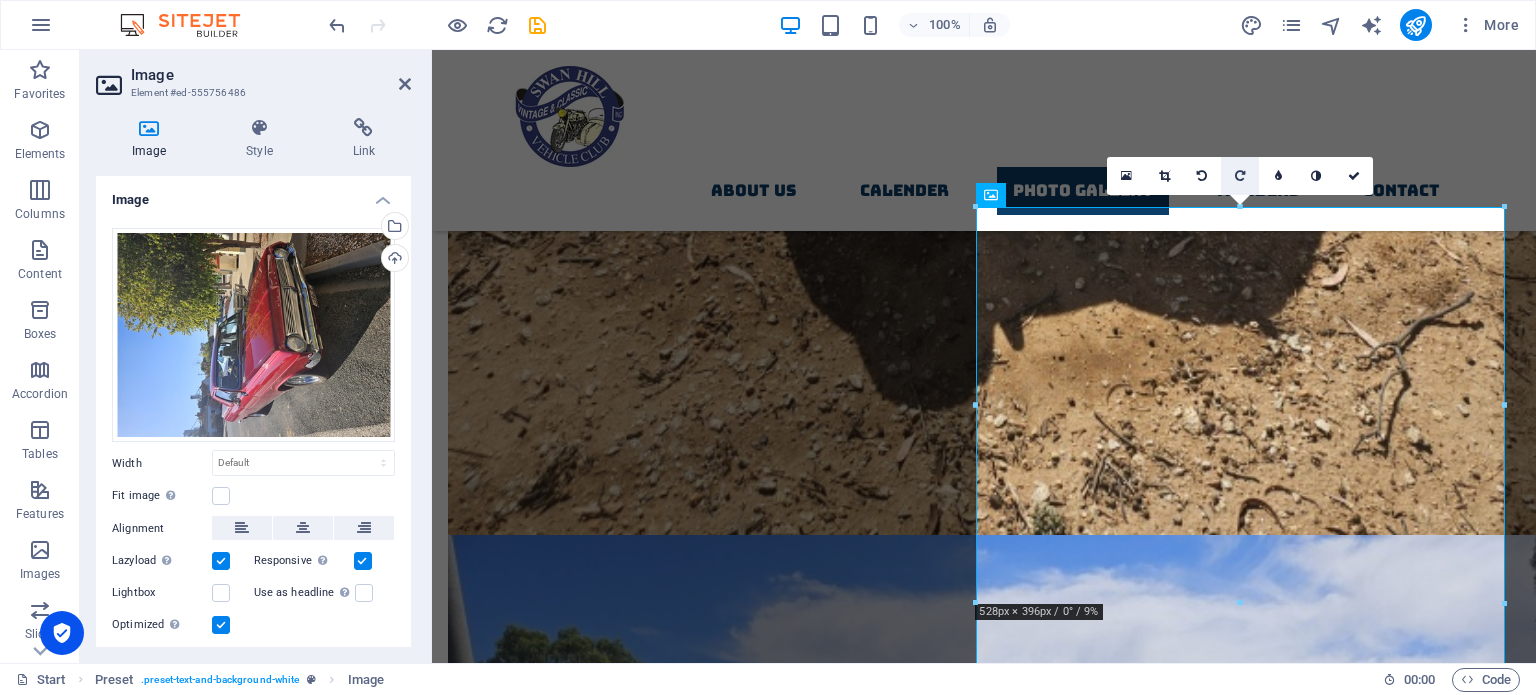 click at bounding box center [1240, 176] 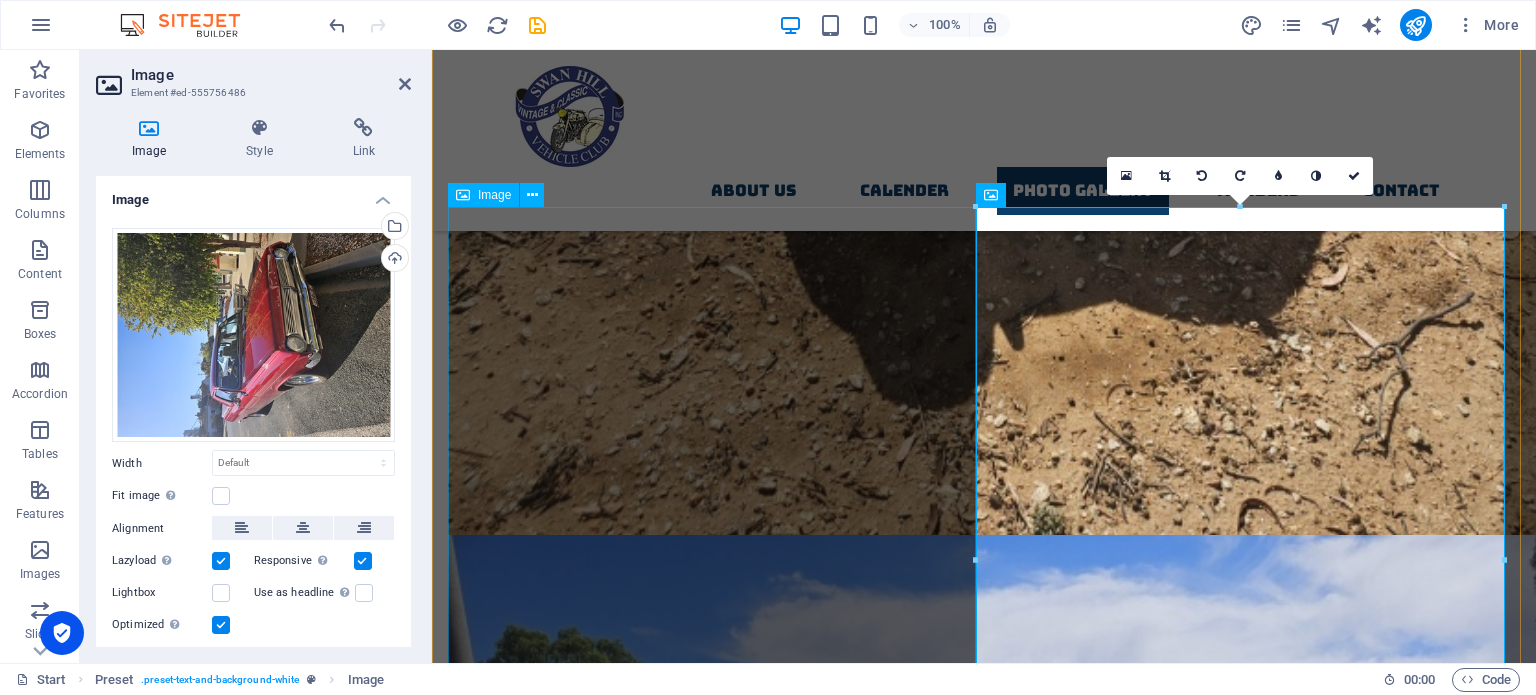 click at bounding box center [984, 13079] 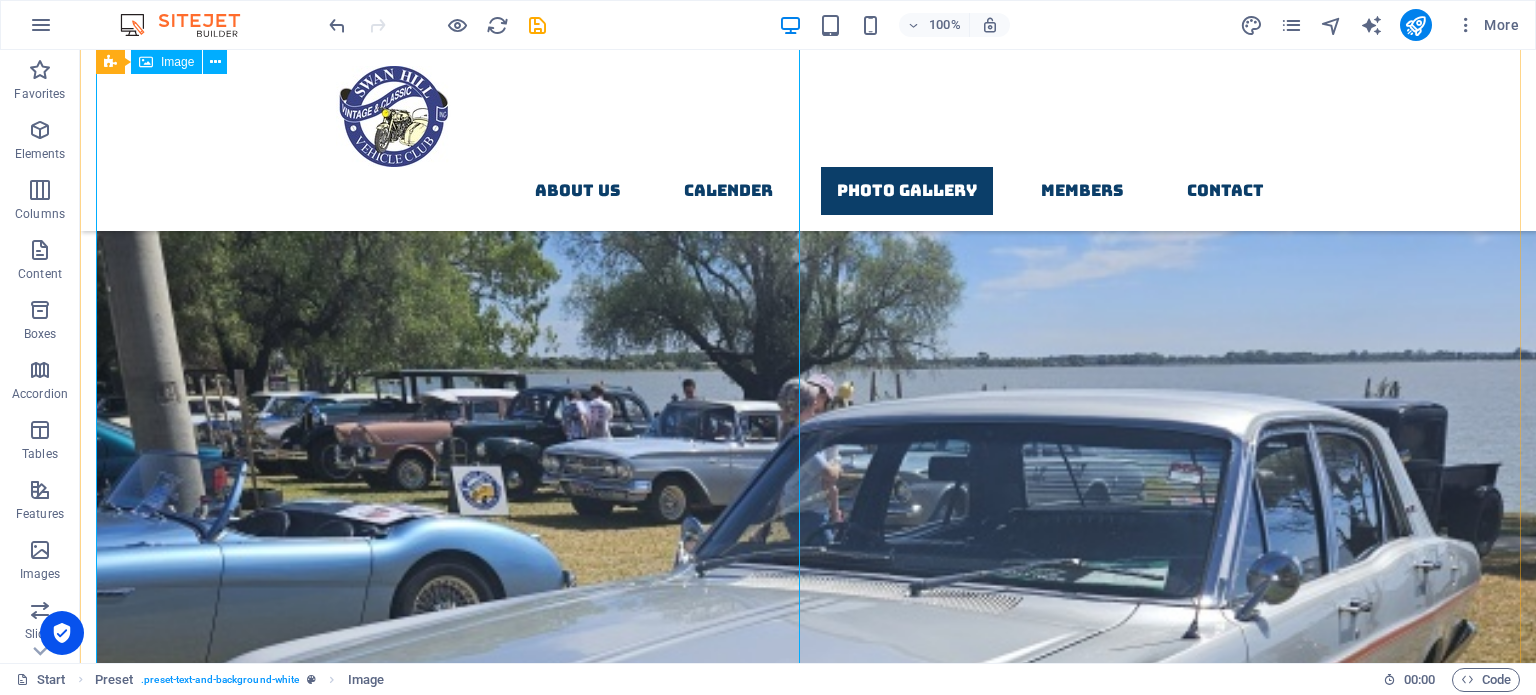 scroll, scrollTop: 8936, scrollLeft: 0, axis: vertical 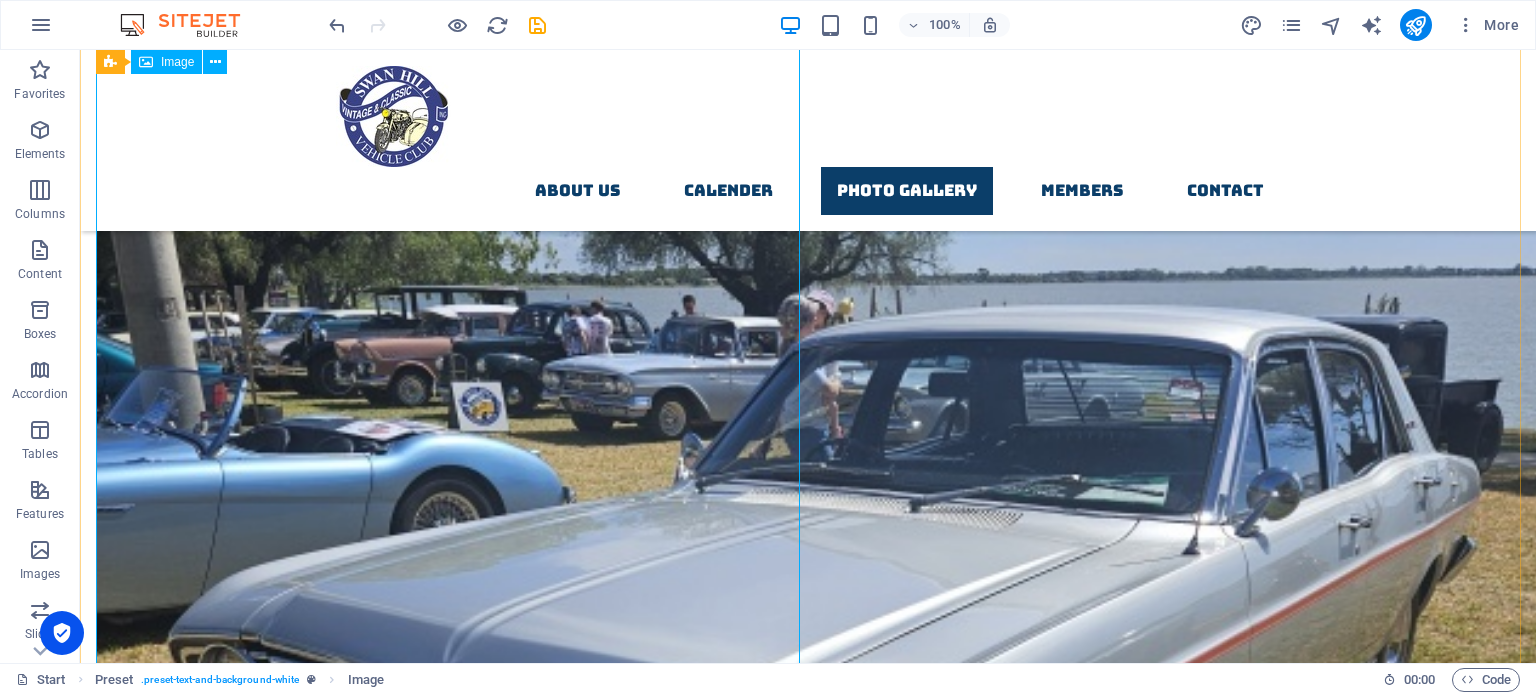 click at bounding box center (808, 16349) 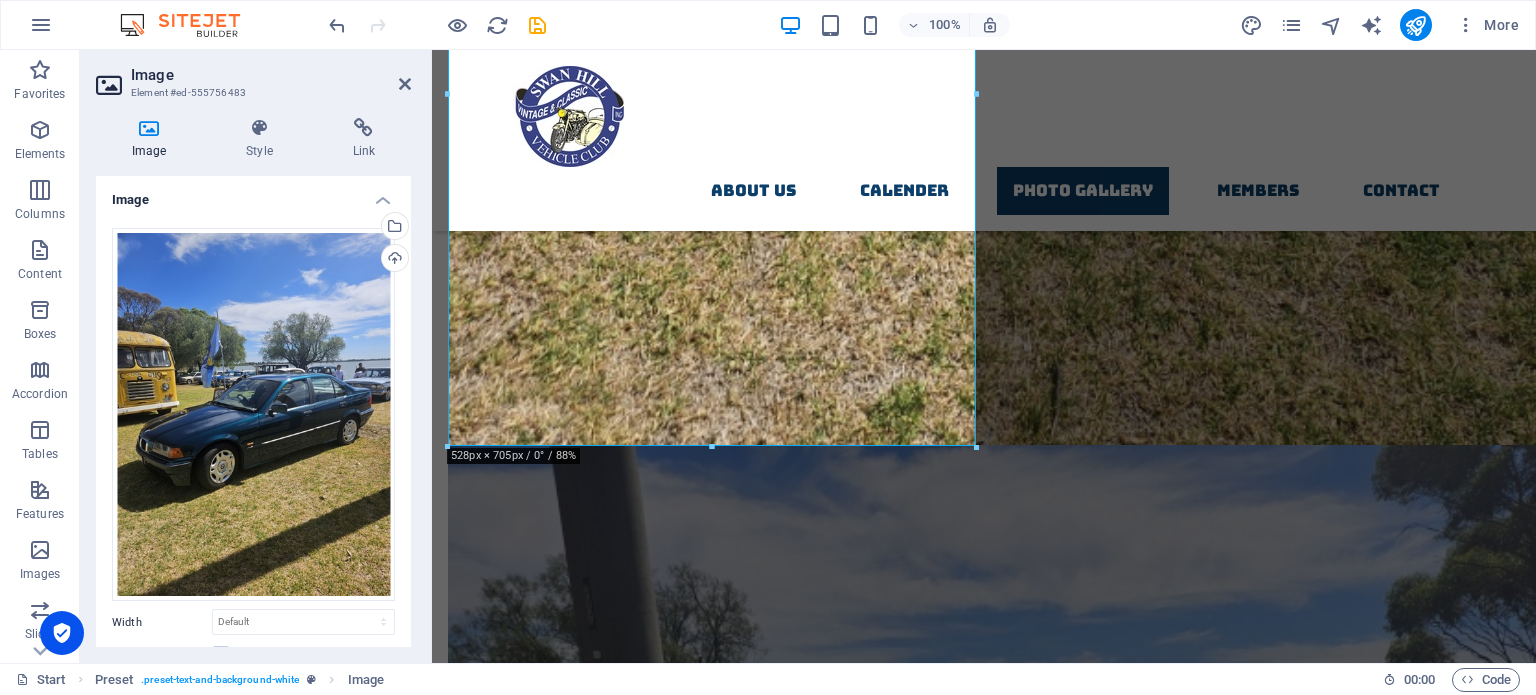 scroll, scrollTop: 7840, scrollLeft: 0, axis: vertical 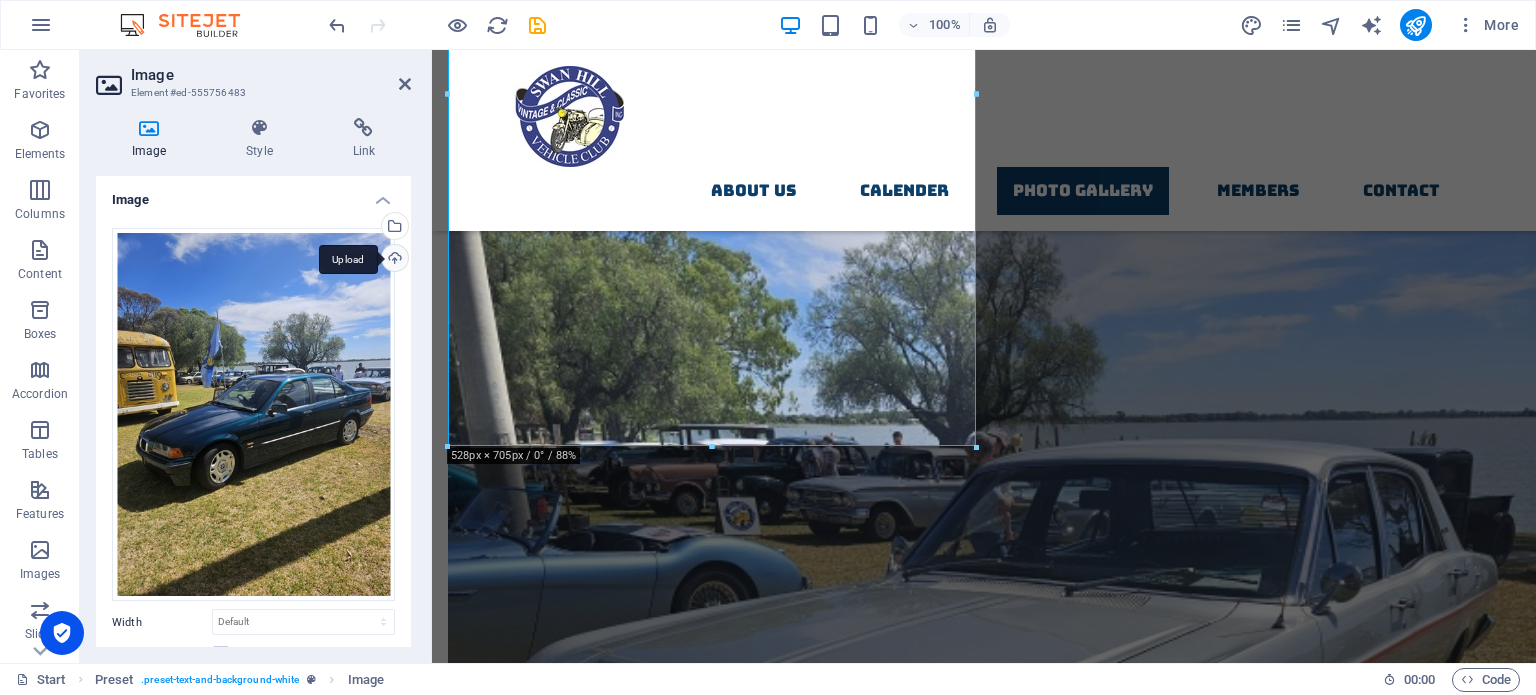click on "Upload" at bounding box center [393, 260] 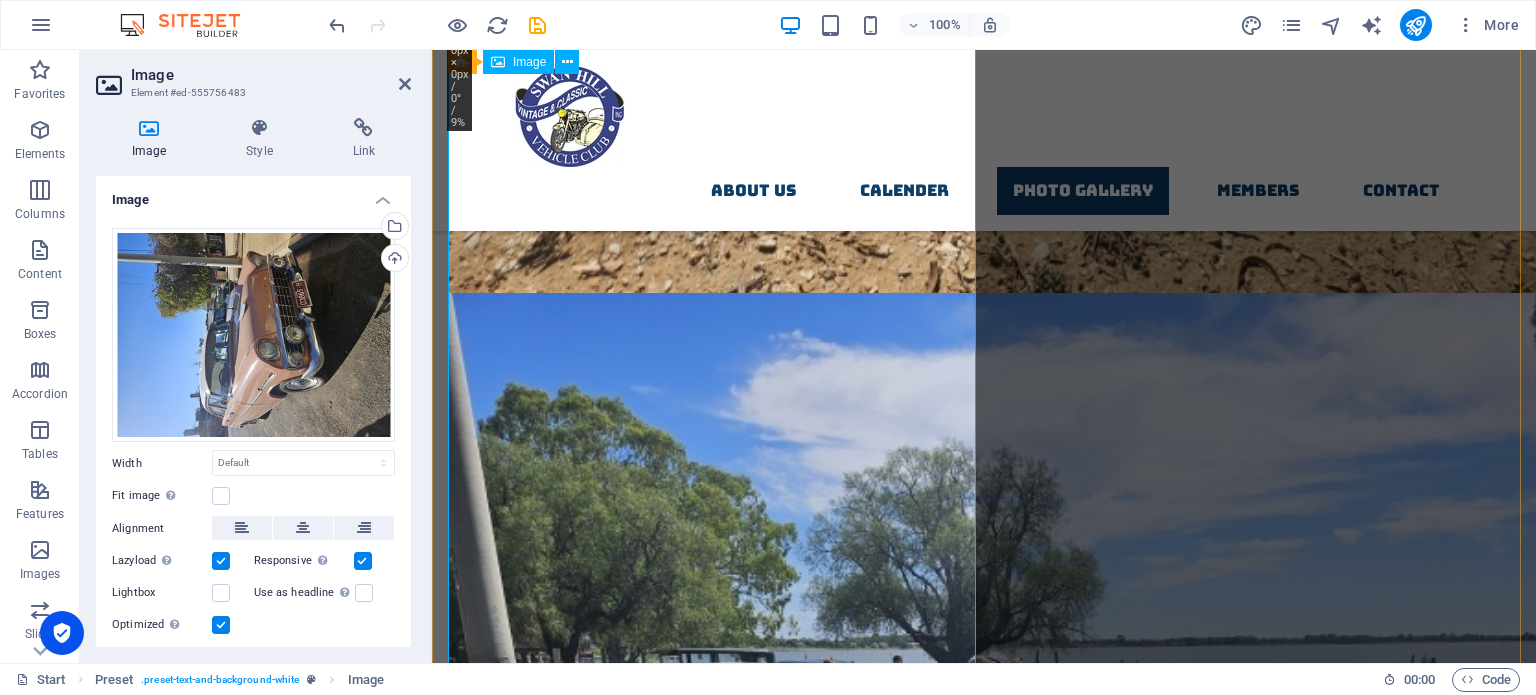 scroll, scrollTop: 7540, scrollLeft: 0, axis: vertical 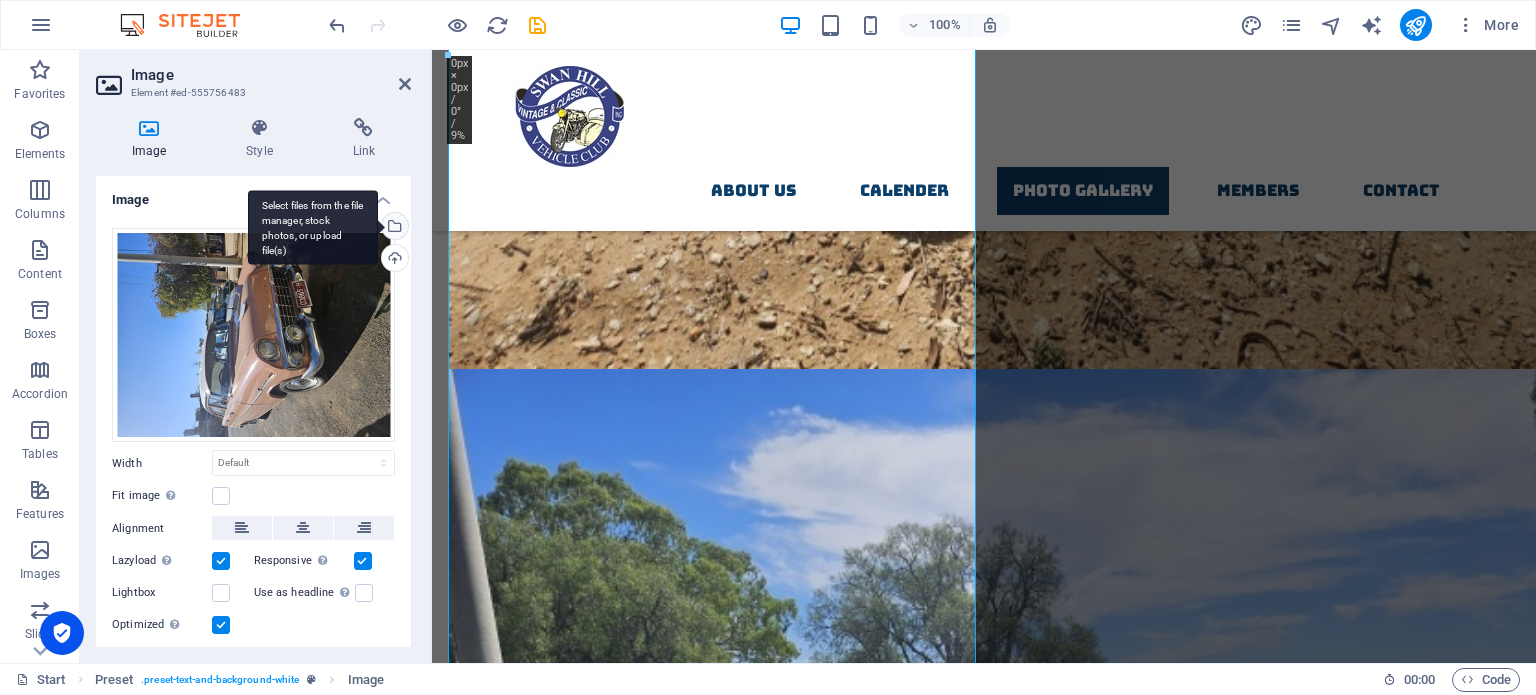 click on "Select files from the file manager, stock photos, or upload file(s)" at bounding box center [393, 228] 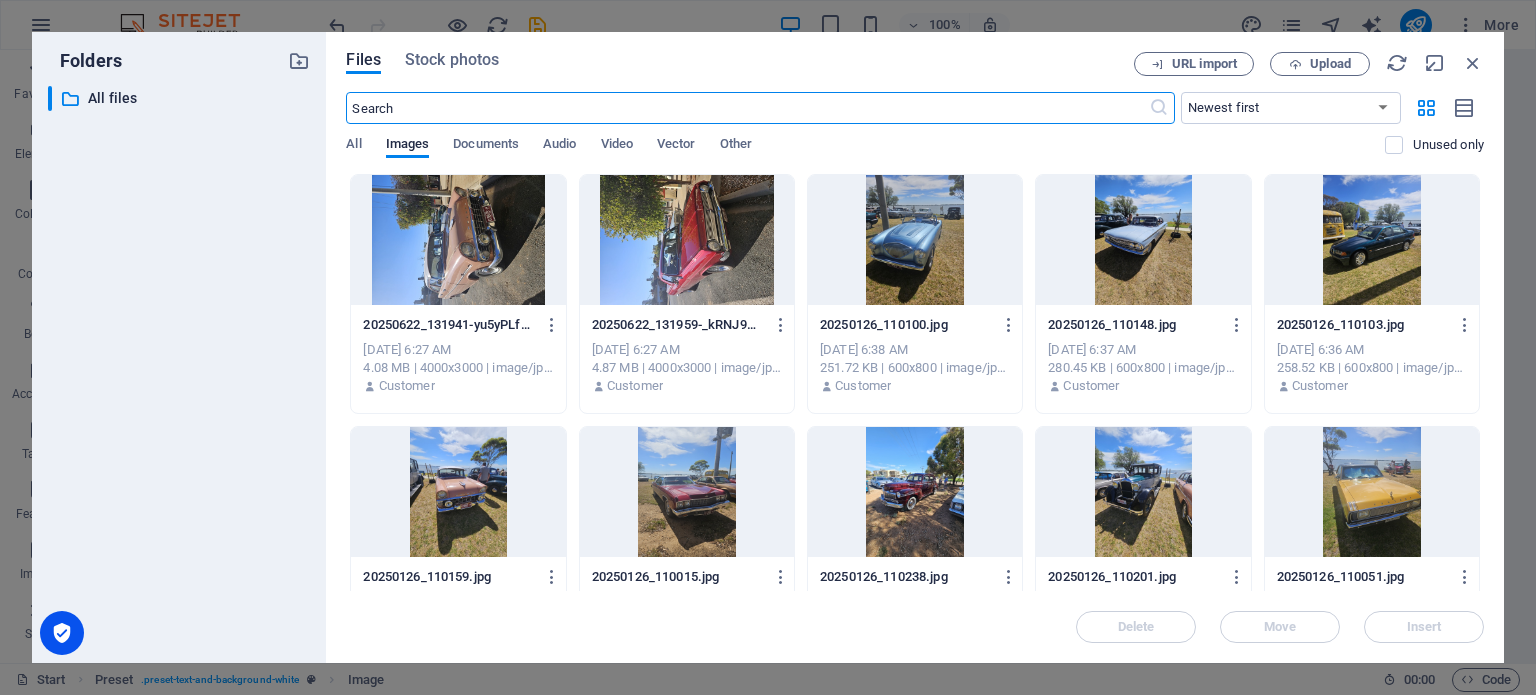 scroll, scrollTop: 7270, scrollLeft: 0, axis: vertical 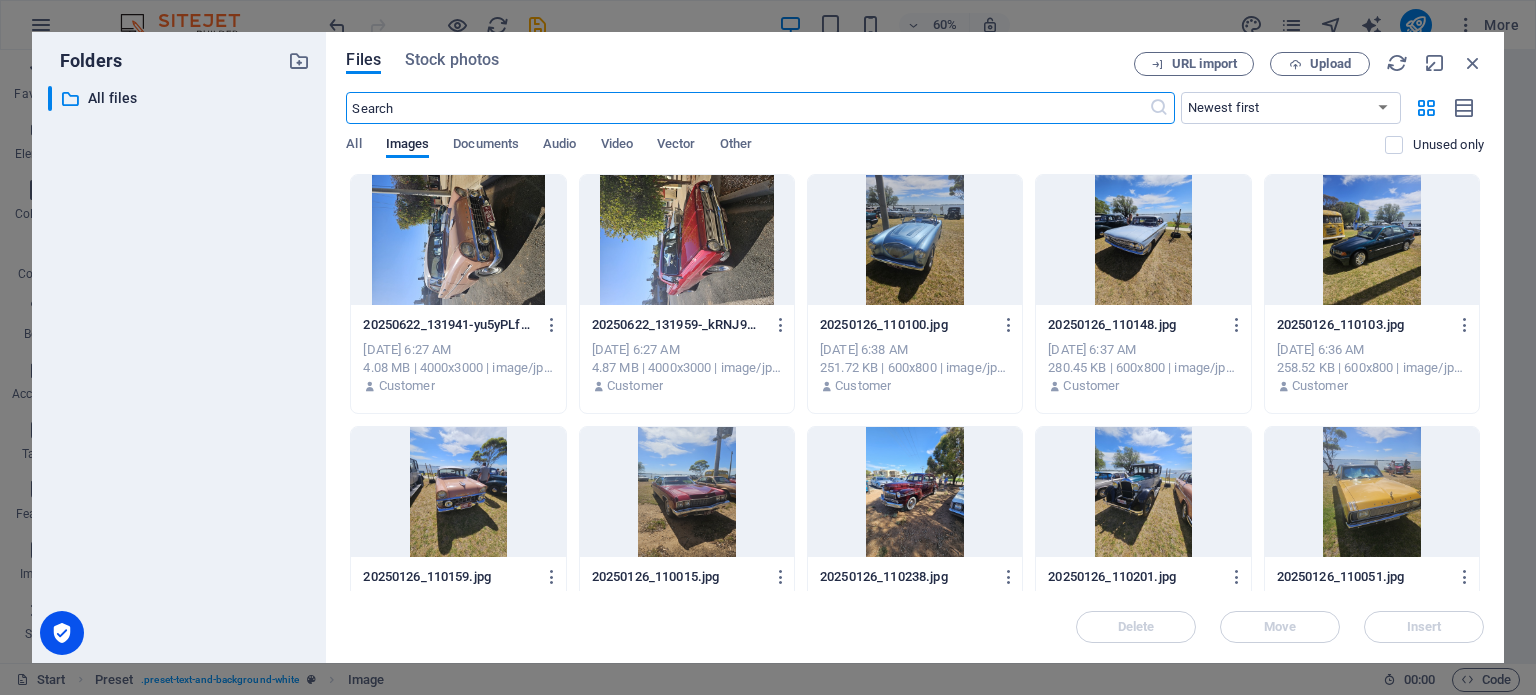 click at bounding box center (458, 240) 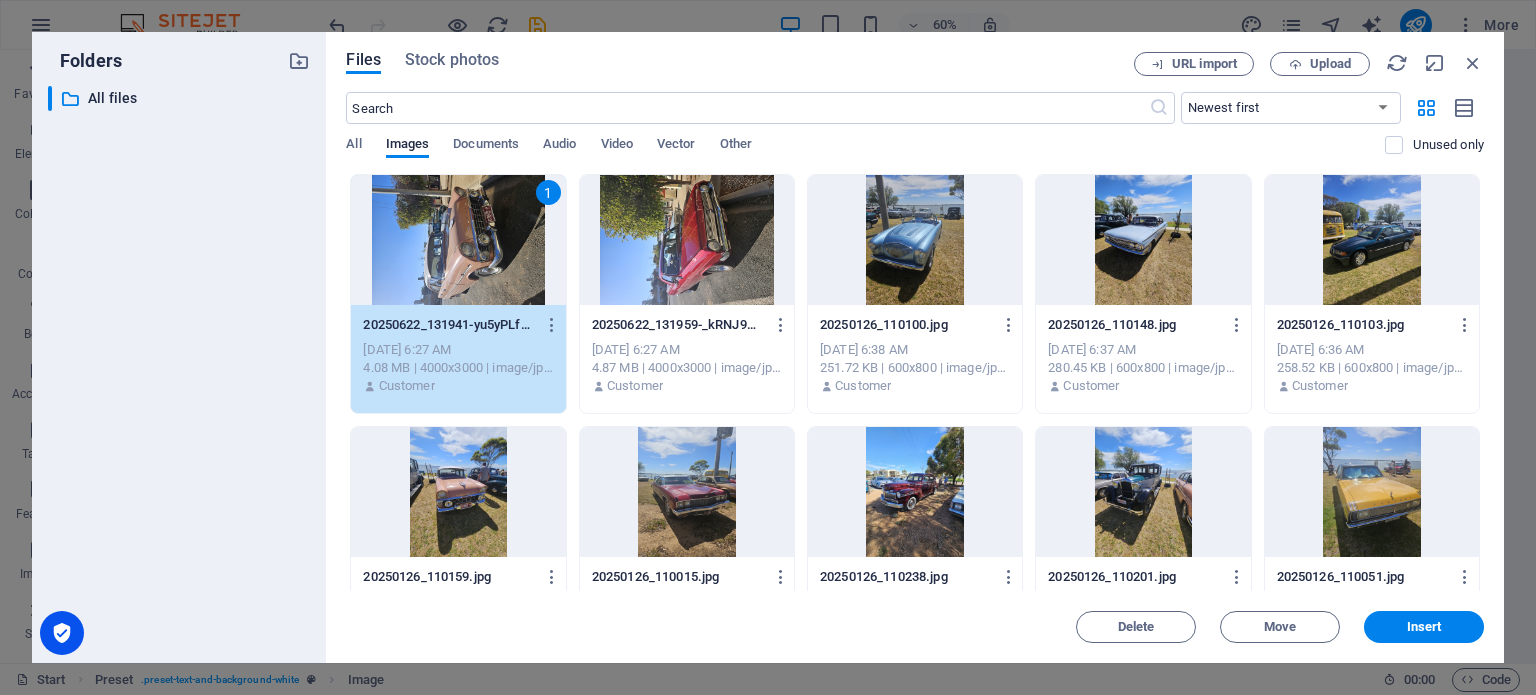 click on "1" at bounding box center [458, 240] 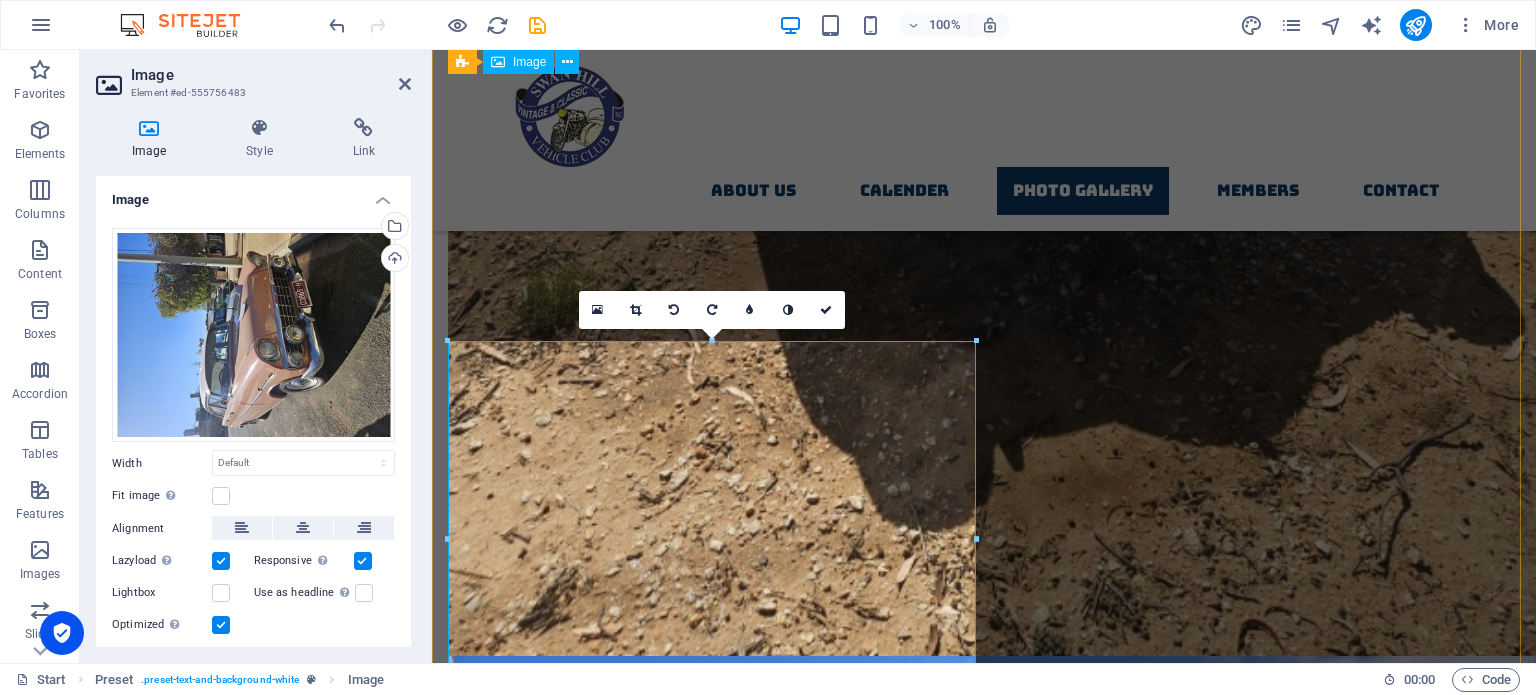 scroll, scrollTop: 7240, scrollLeft: 0, axis: vertical 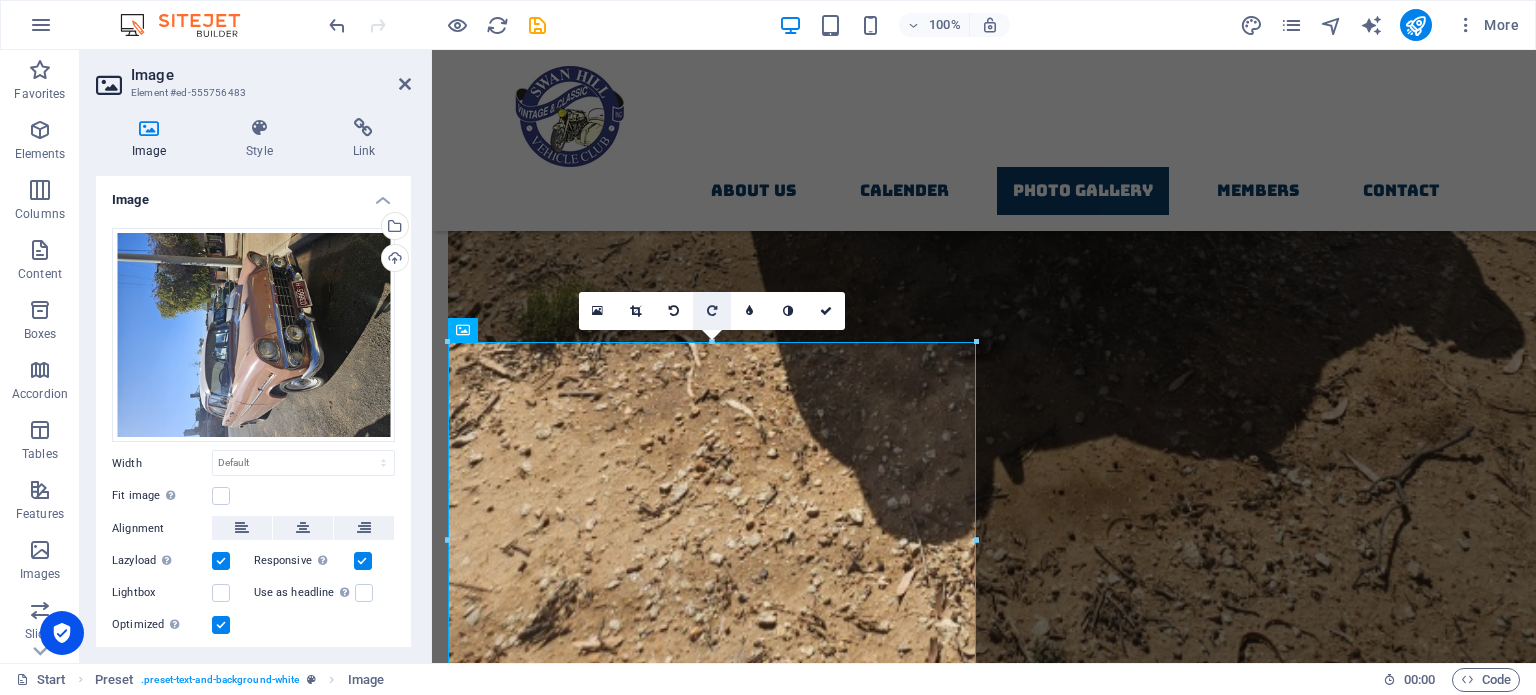 click at bounding box center [712, 311] 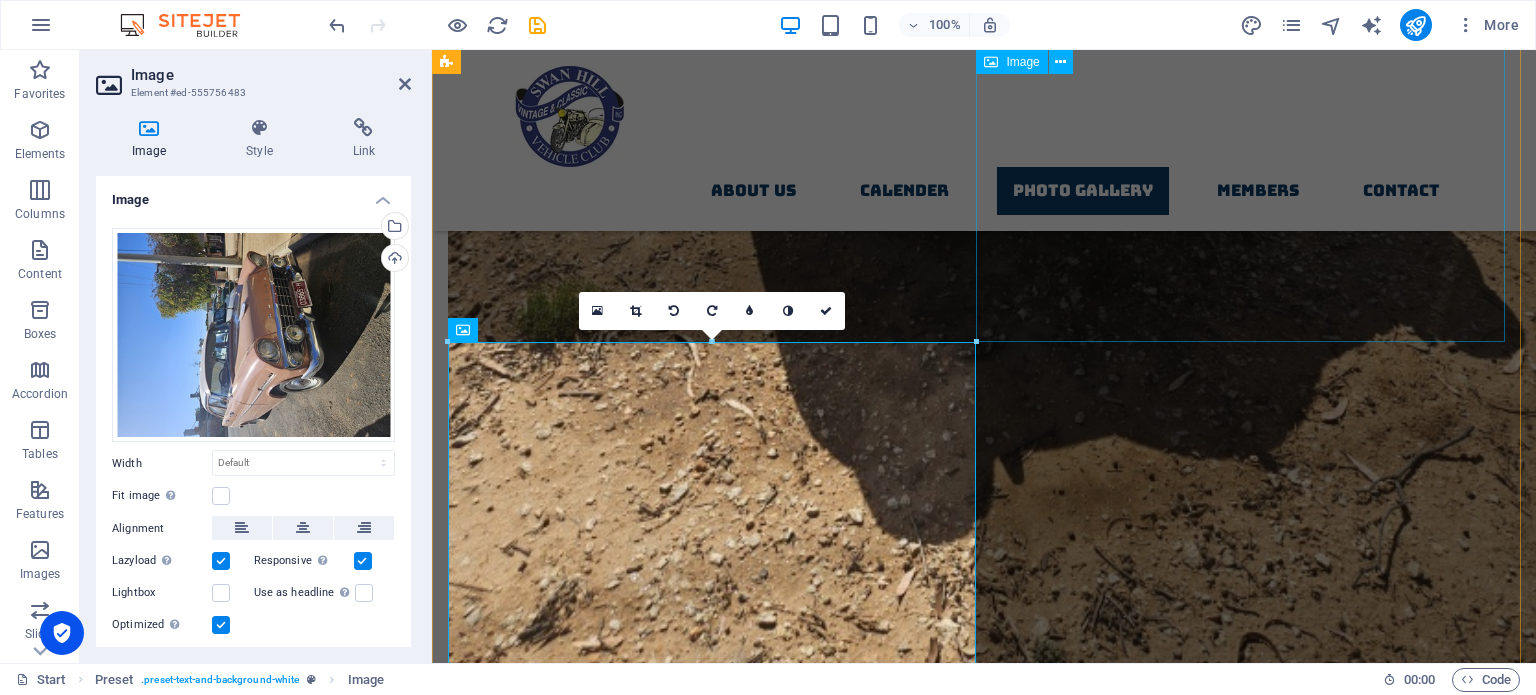 click at bounding box center (984, 11741) 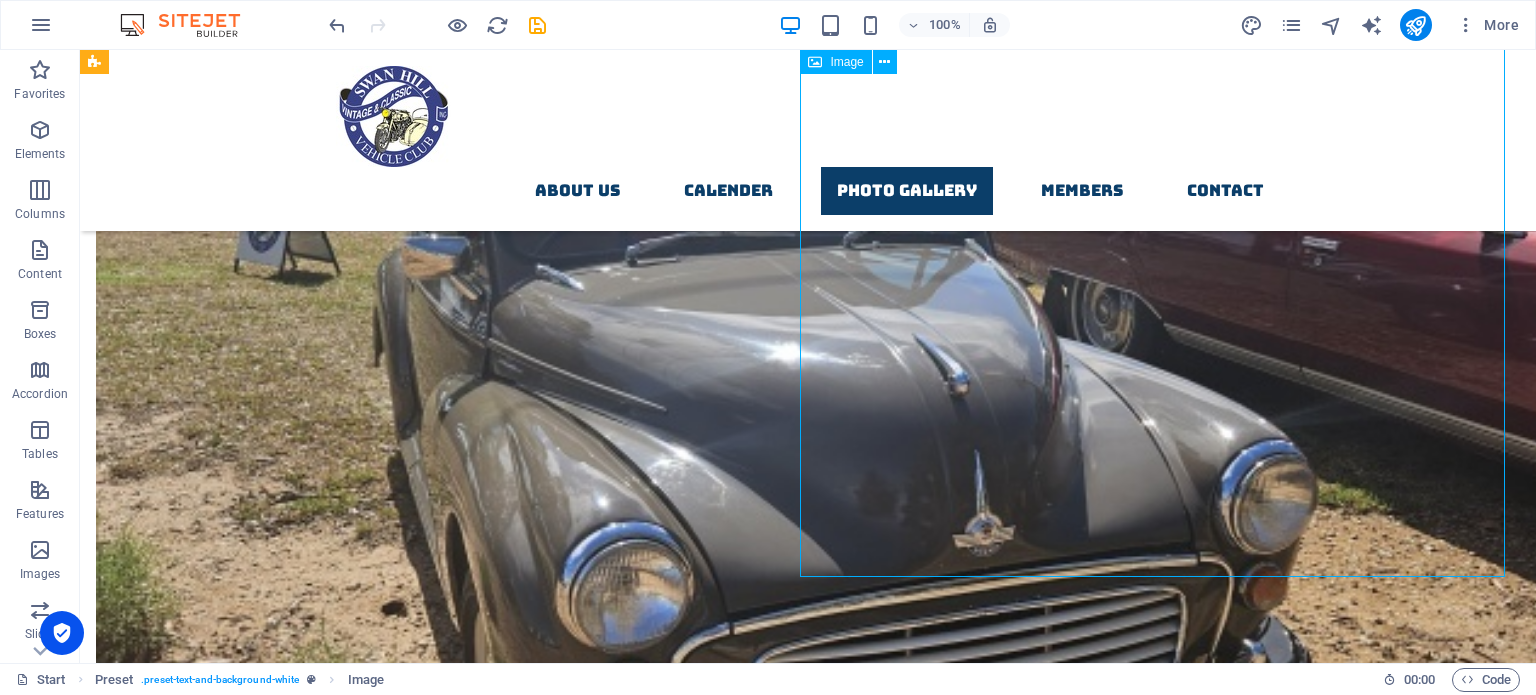 scroll, scrollTop: 8101, scrollLeft: 0, axis: vertical 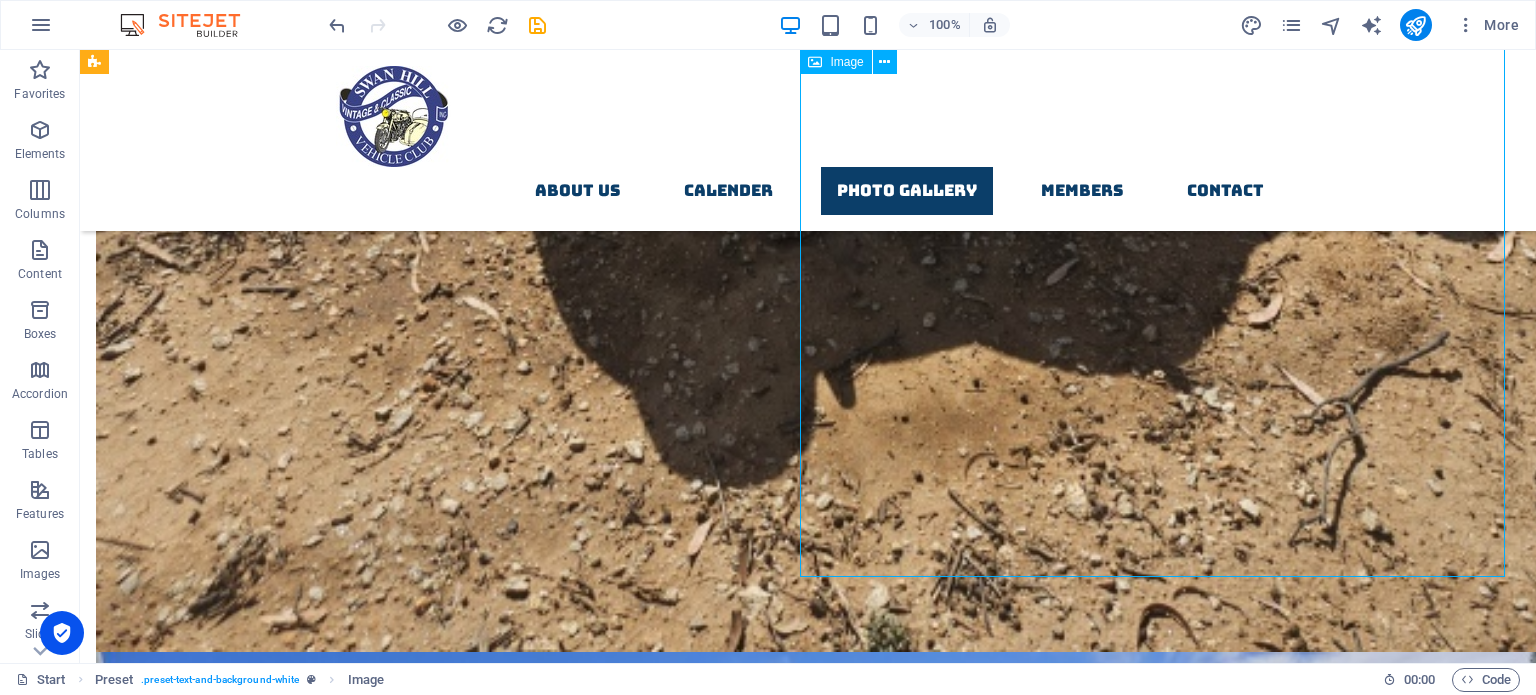 click at bounding box center [808, 15243] 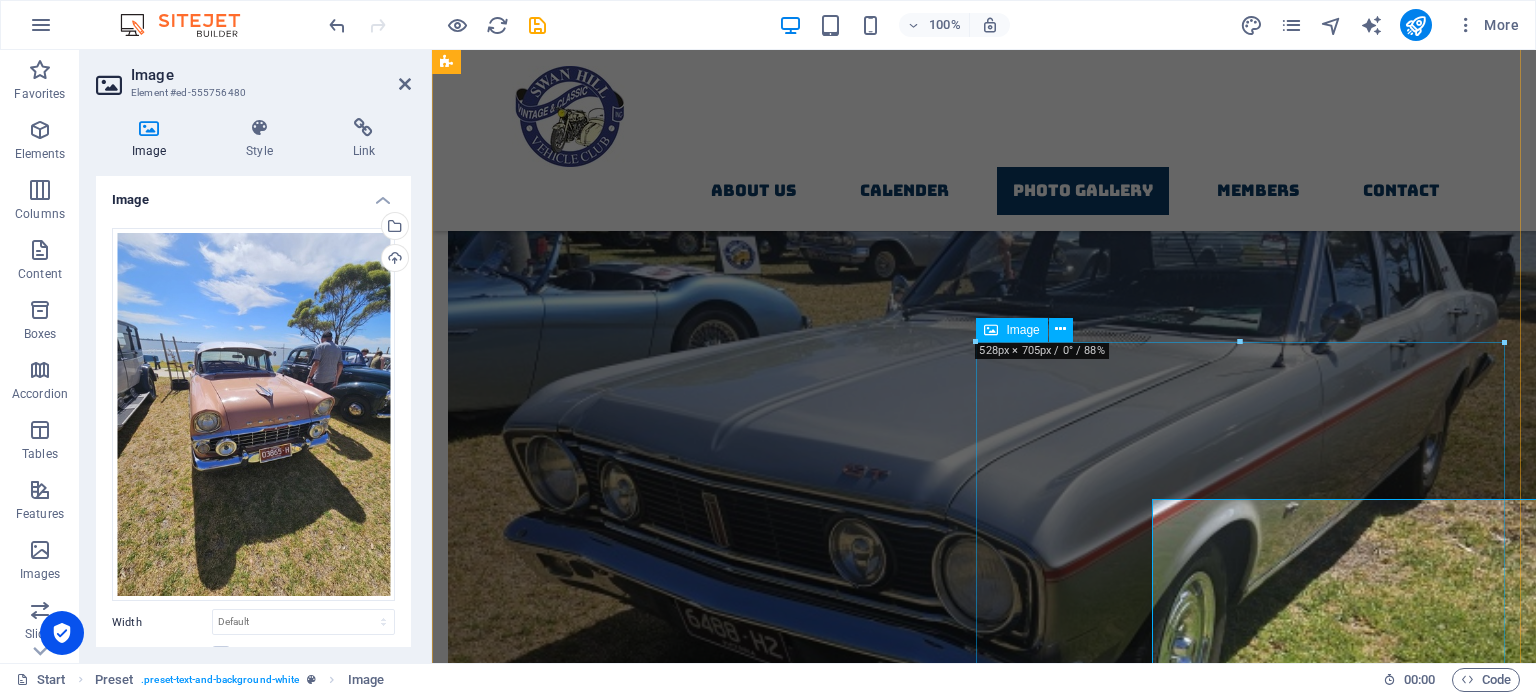 scroll, scrollTop: 7240, scrollLeft: 0, axis: vertical 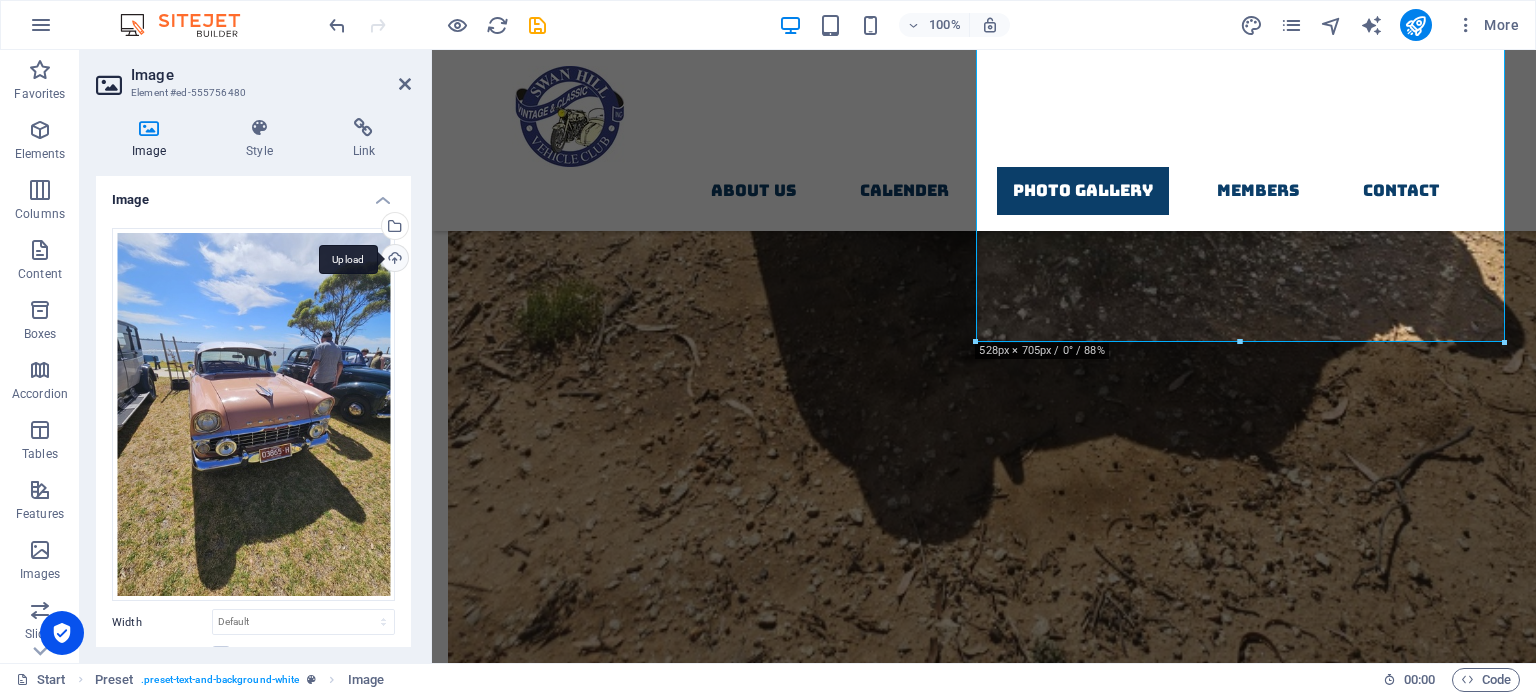 click on "Upload" at bounding box center (393, 260) 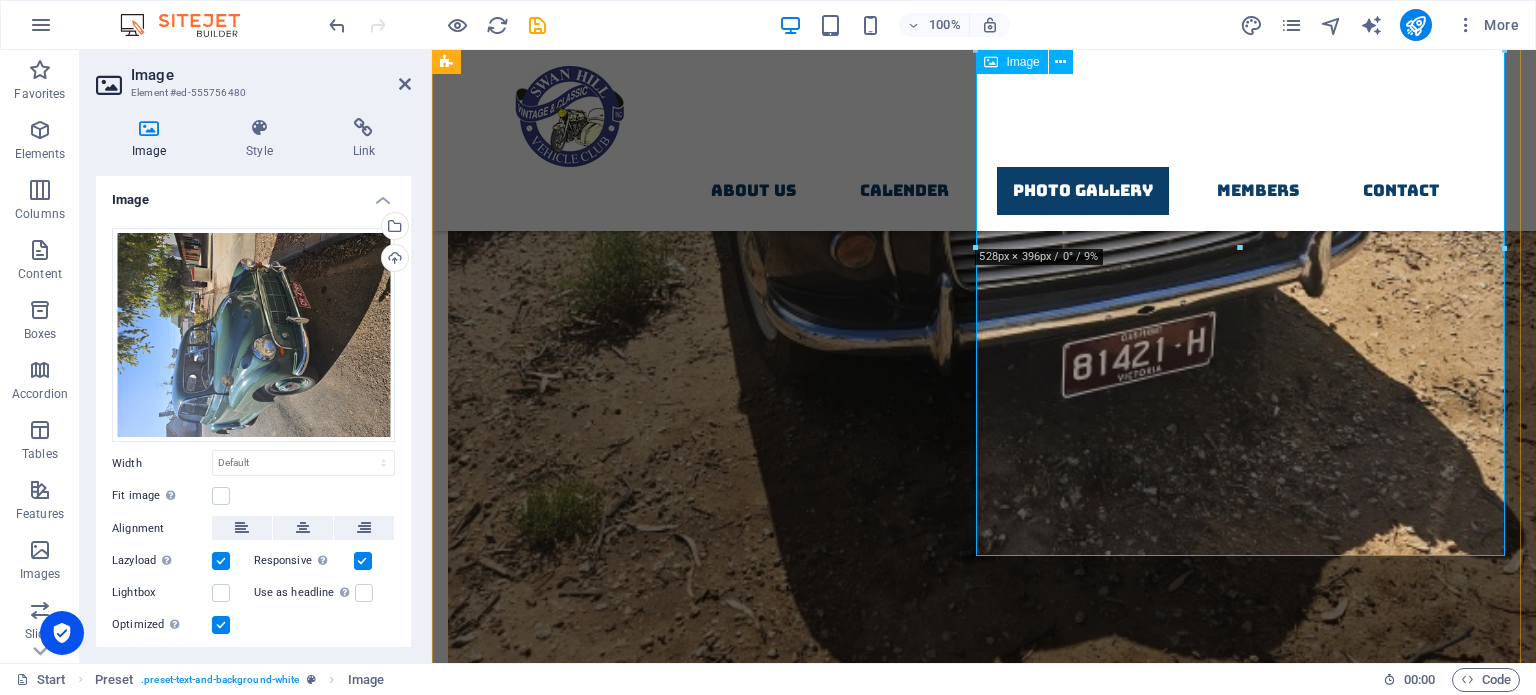 scroll, scrollTop: 6540, scrollLeft: 0, axis: vertical 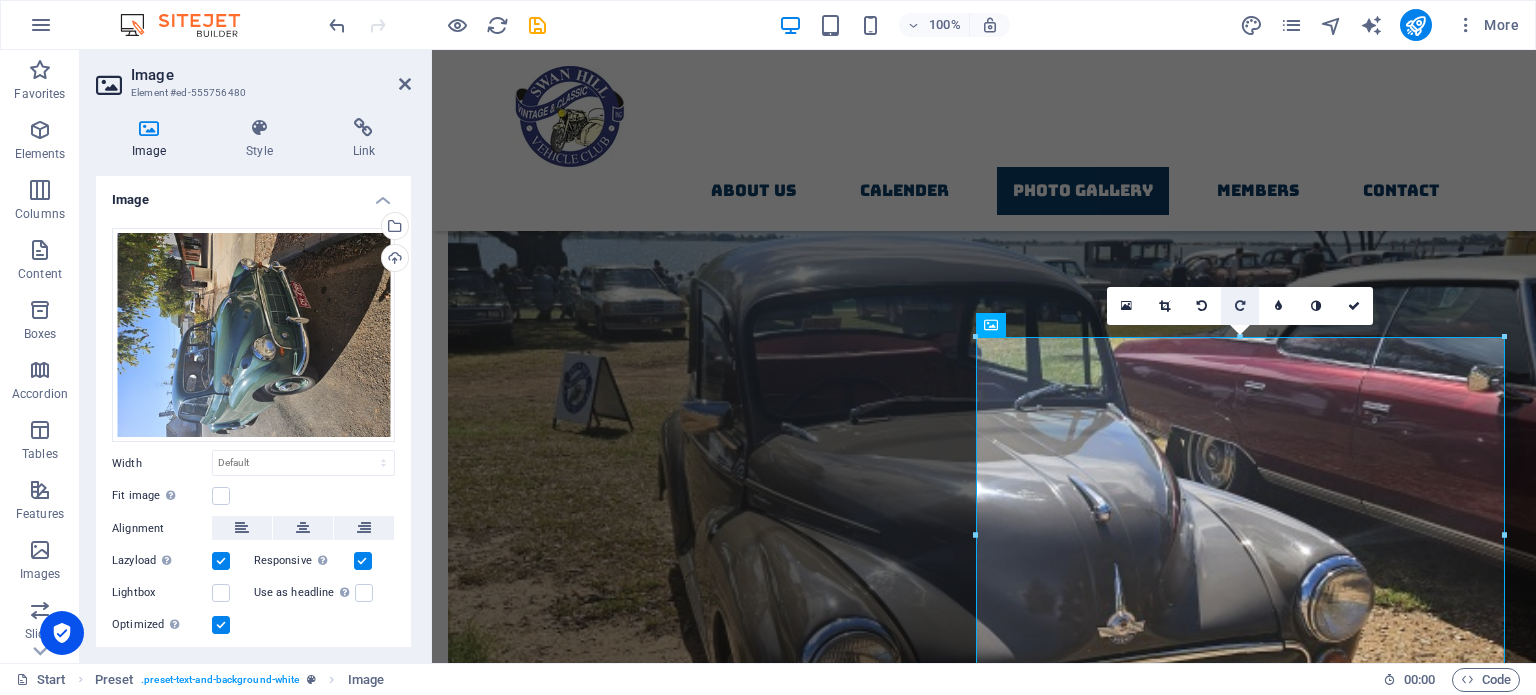click at bounding box center [1240, 306] 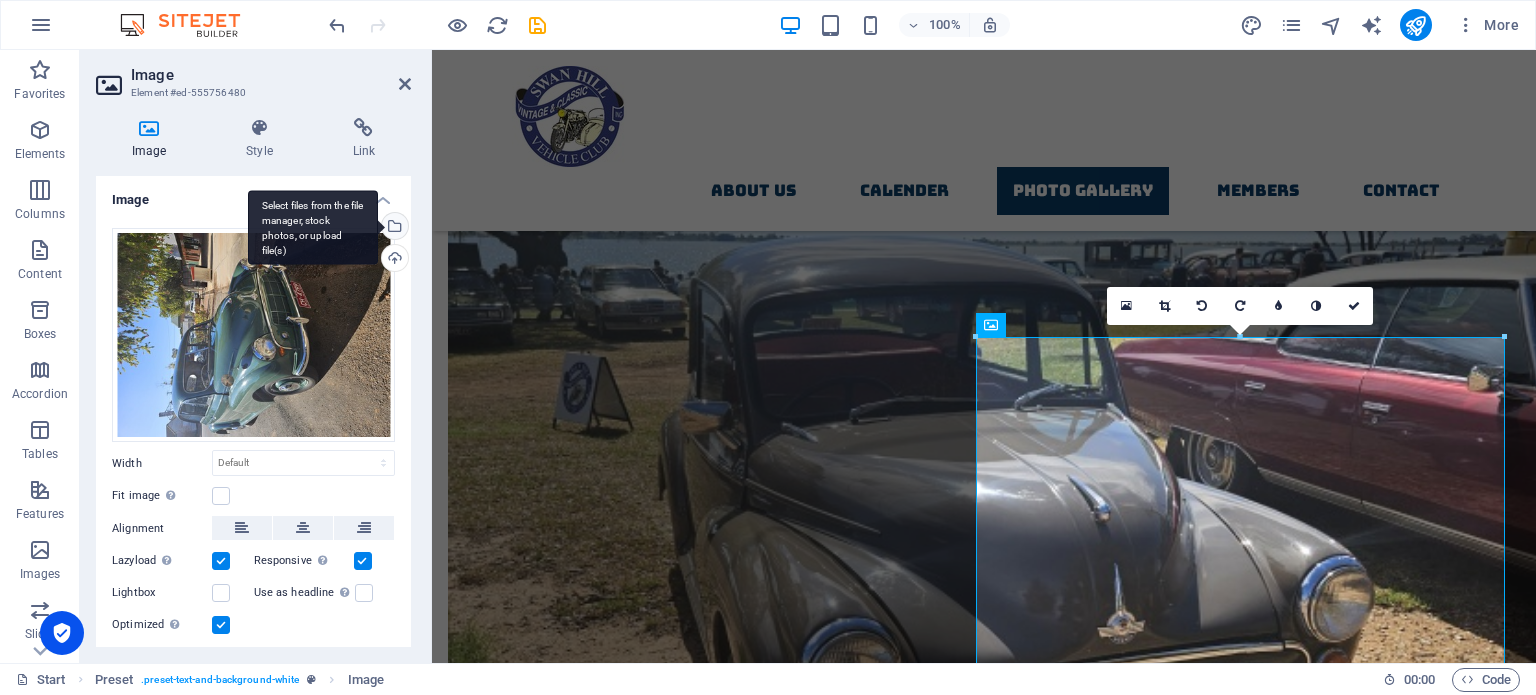 click on "Select files from the file manager, stock photos, or upload file(s)" at bounding box center [393, 228] 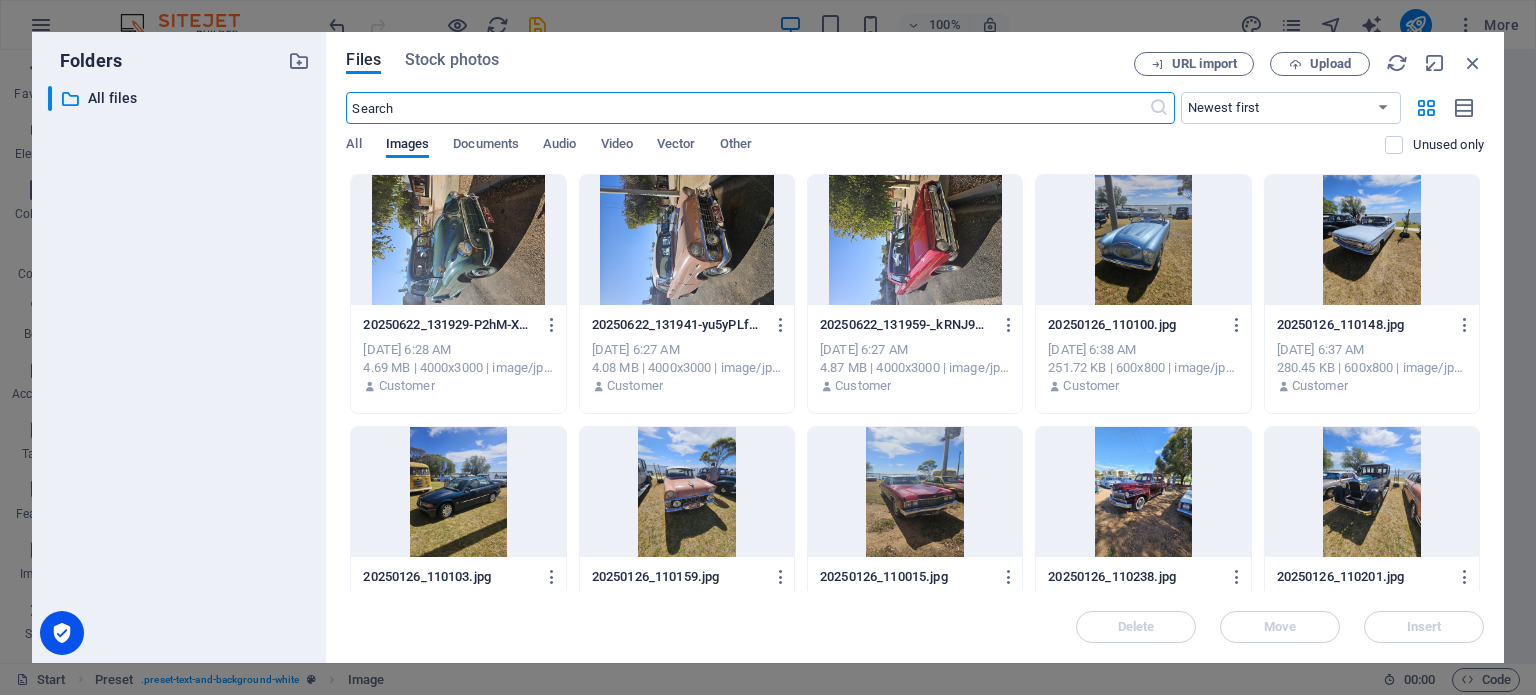 scroll, scrollTop: 6378, scrollLeft: 0, axis: vertical 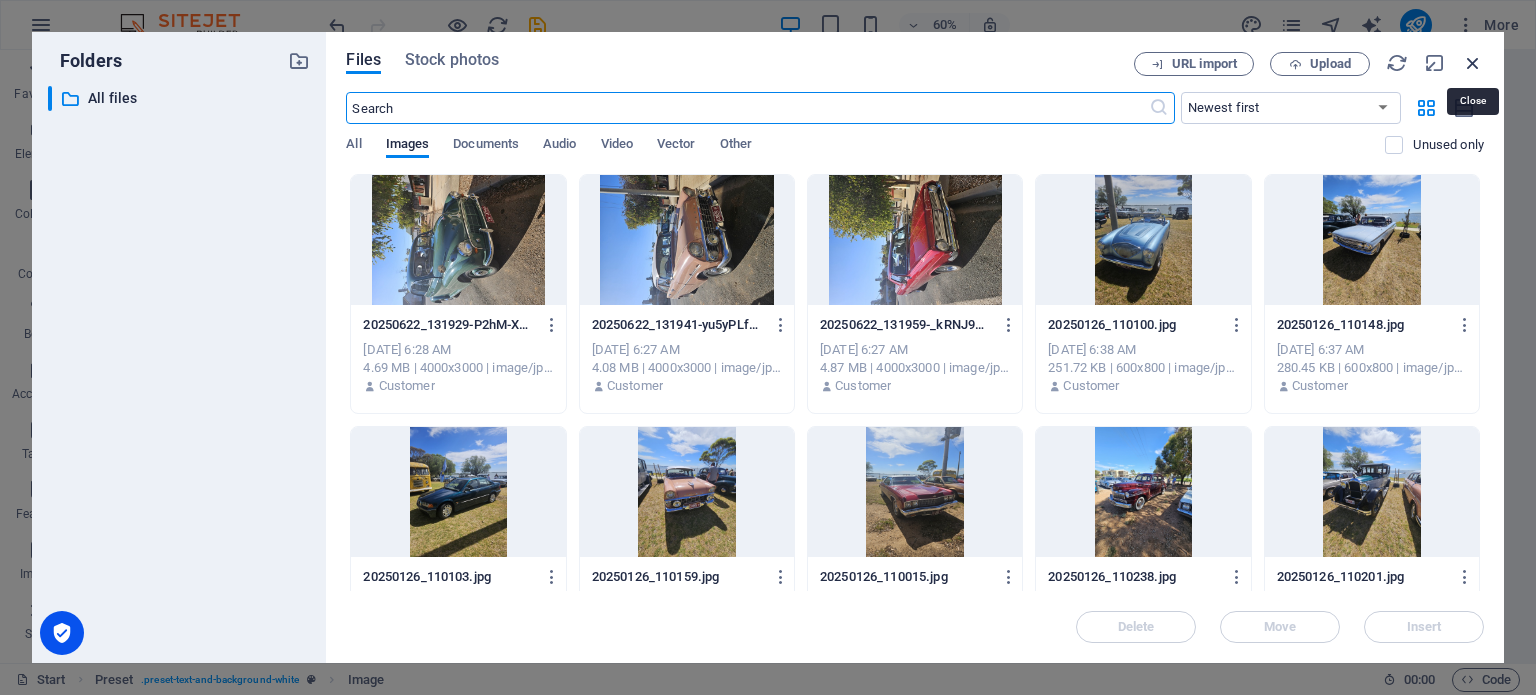 click at bounding box center [1473, 63] 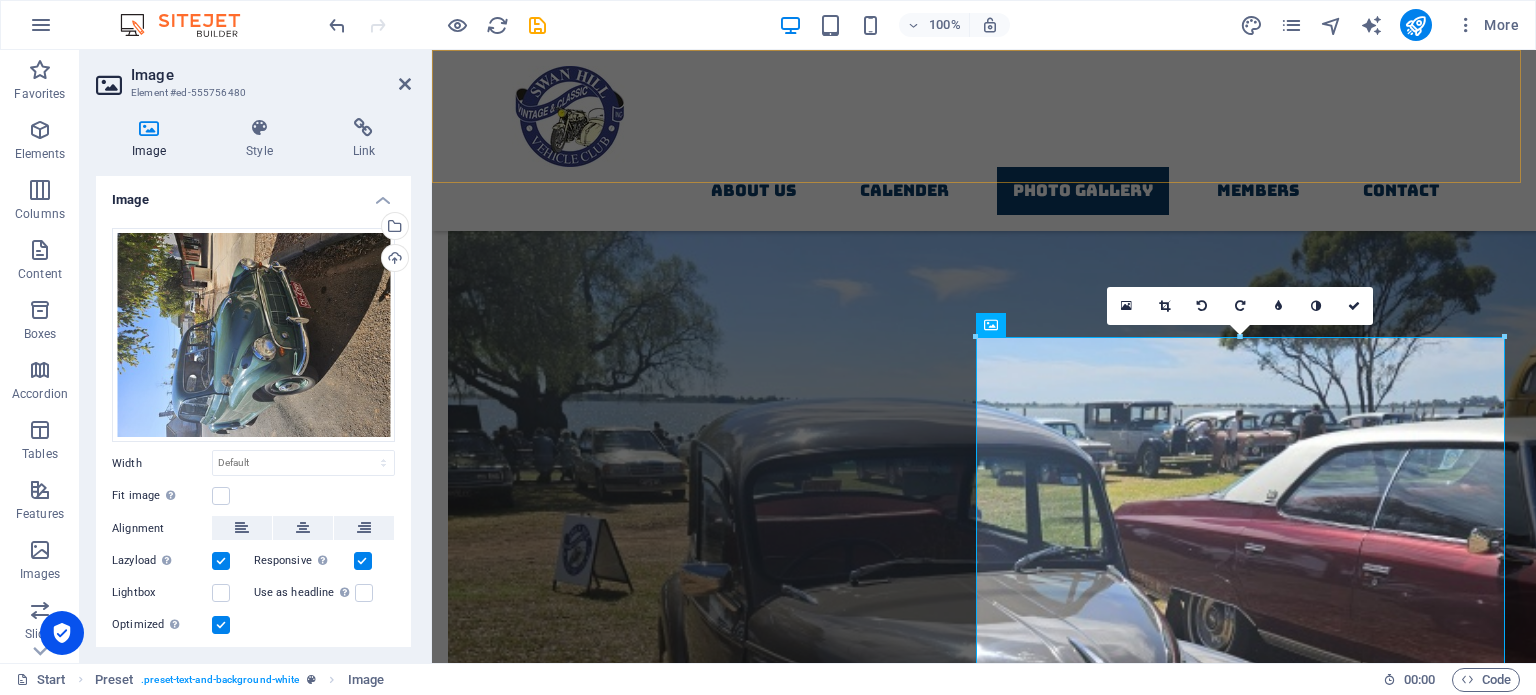 scroll, scrollTop: 6540, scrollLeft: 0, axis: vertical 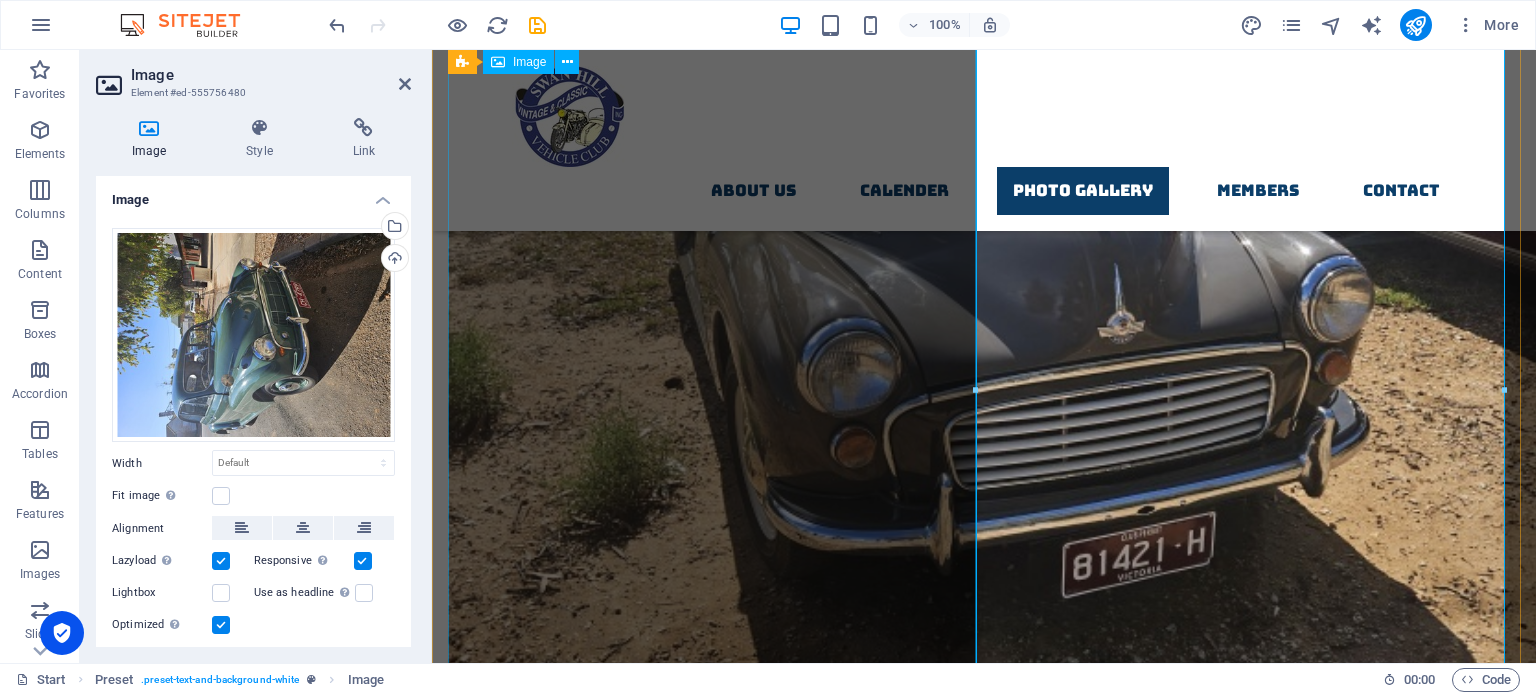 click at bounding box center (984, 10669) 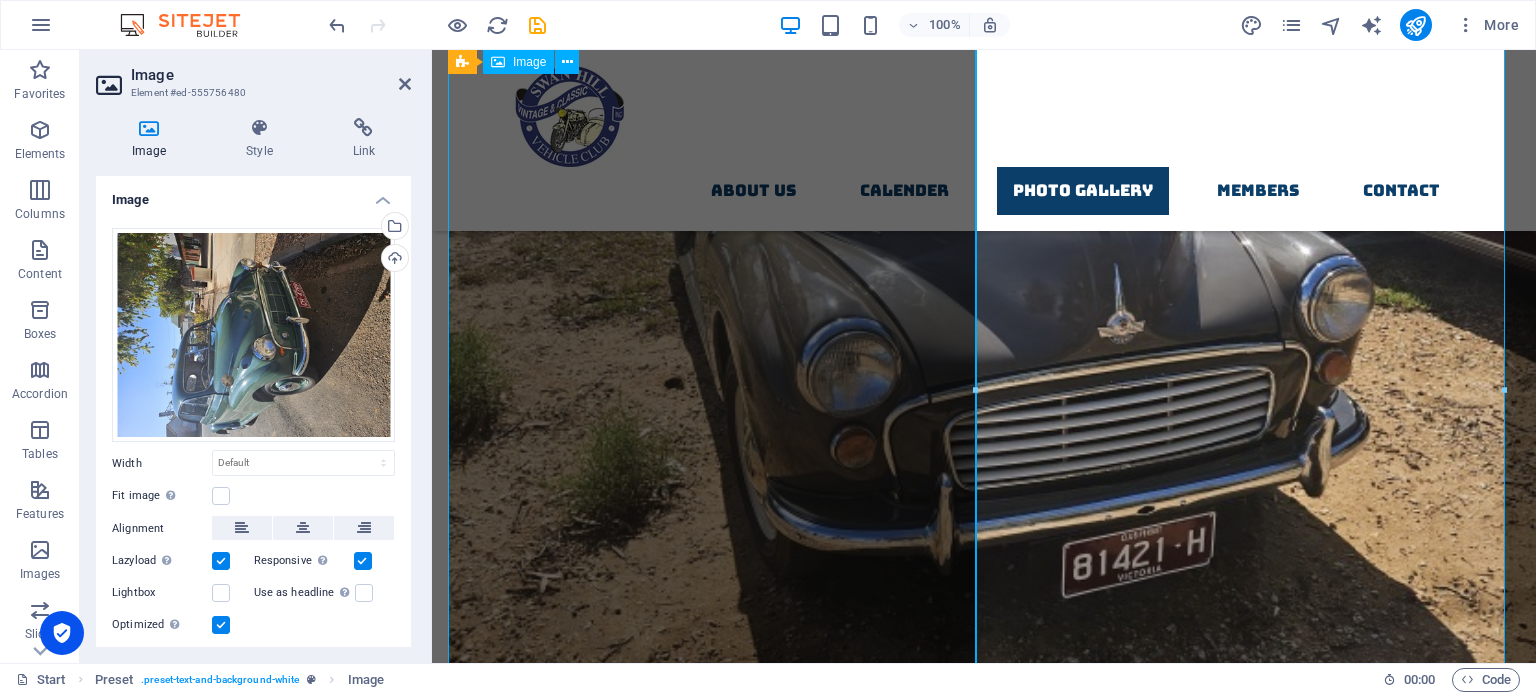 scroll, scrollTop: 7701, scrollLeft: 0, axis: vertical 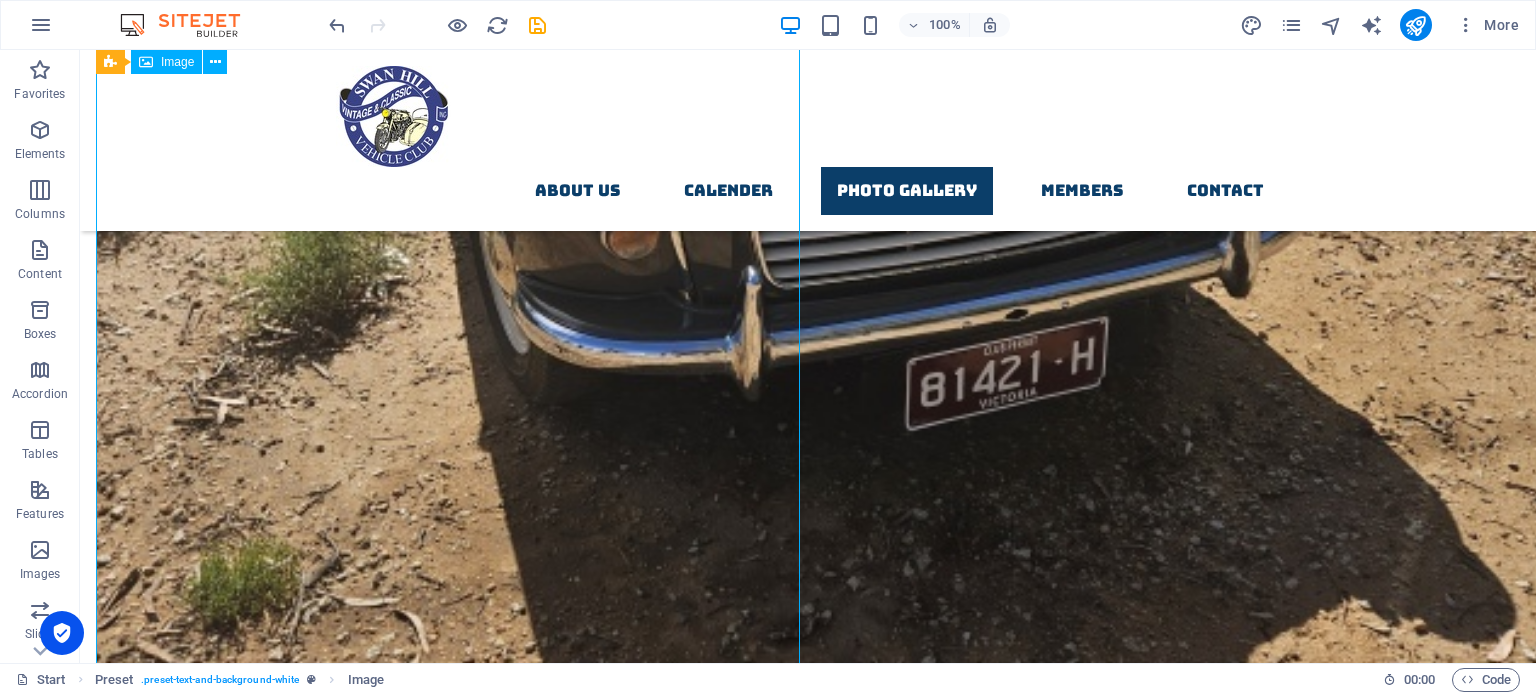 click at bounding box center [808, 13702] 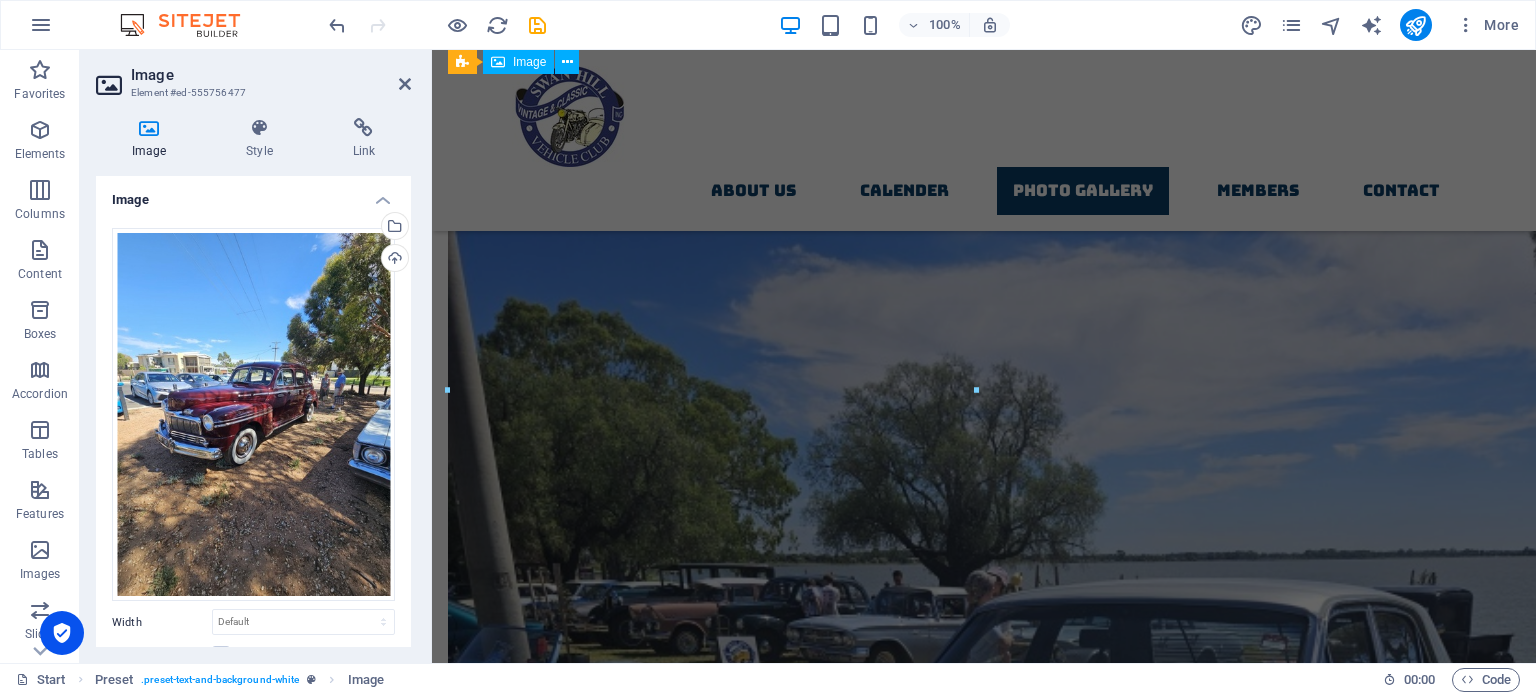 scroll, scrollTop: 6840, scrollLeft: 0, axis: vertical 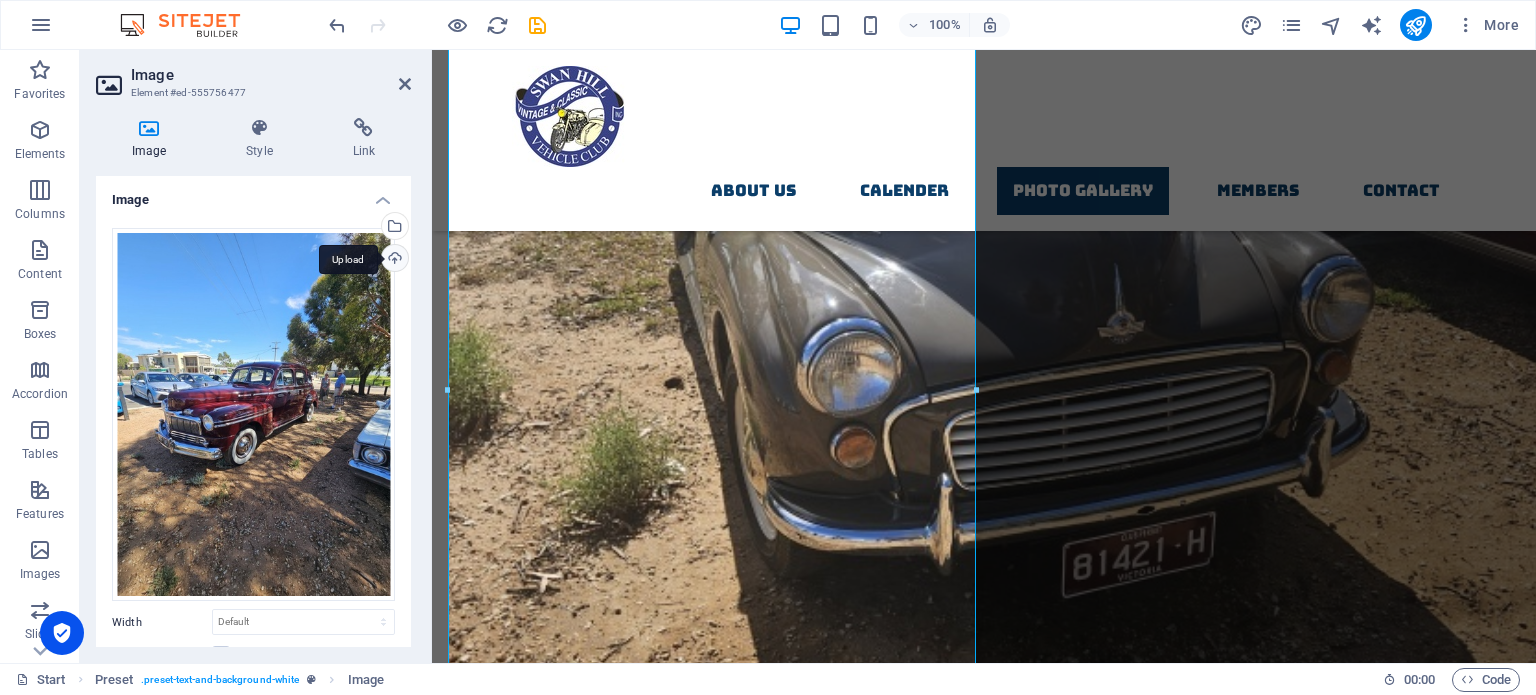 click on "Upload" at bounding box center (393, 260) 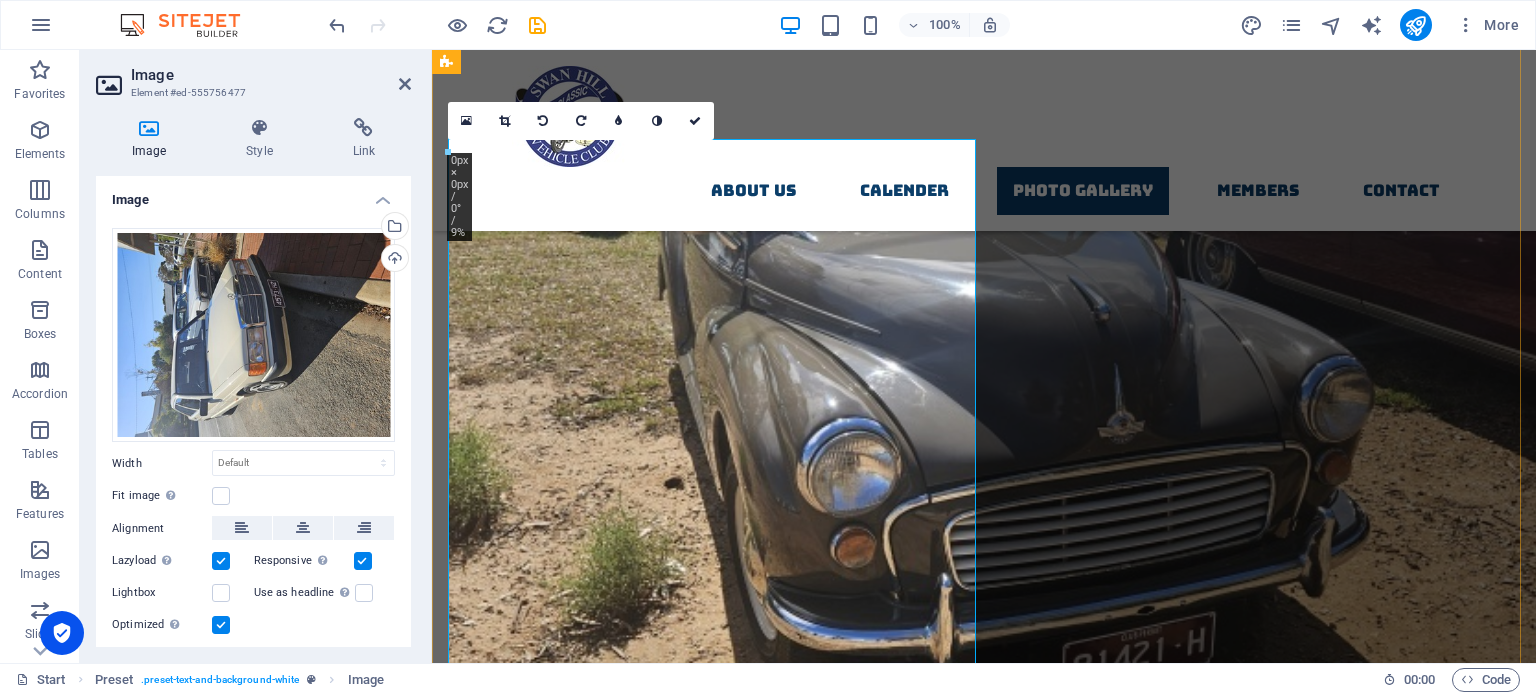 scroll, scrollTop: 6640, scrollLeft: 0, axis: vertical 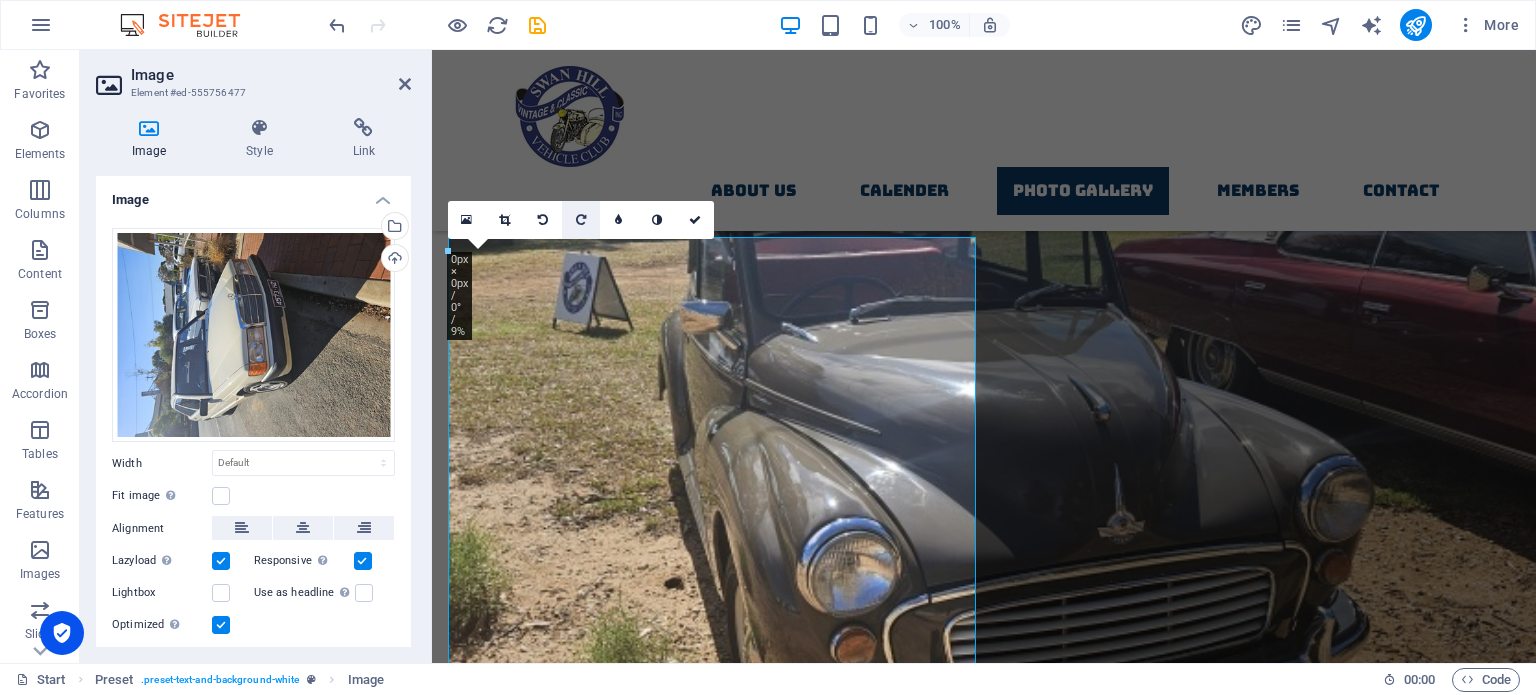 click at bounding box center [581, 220] 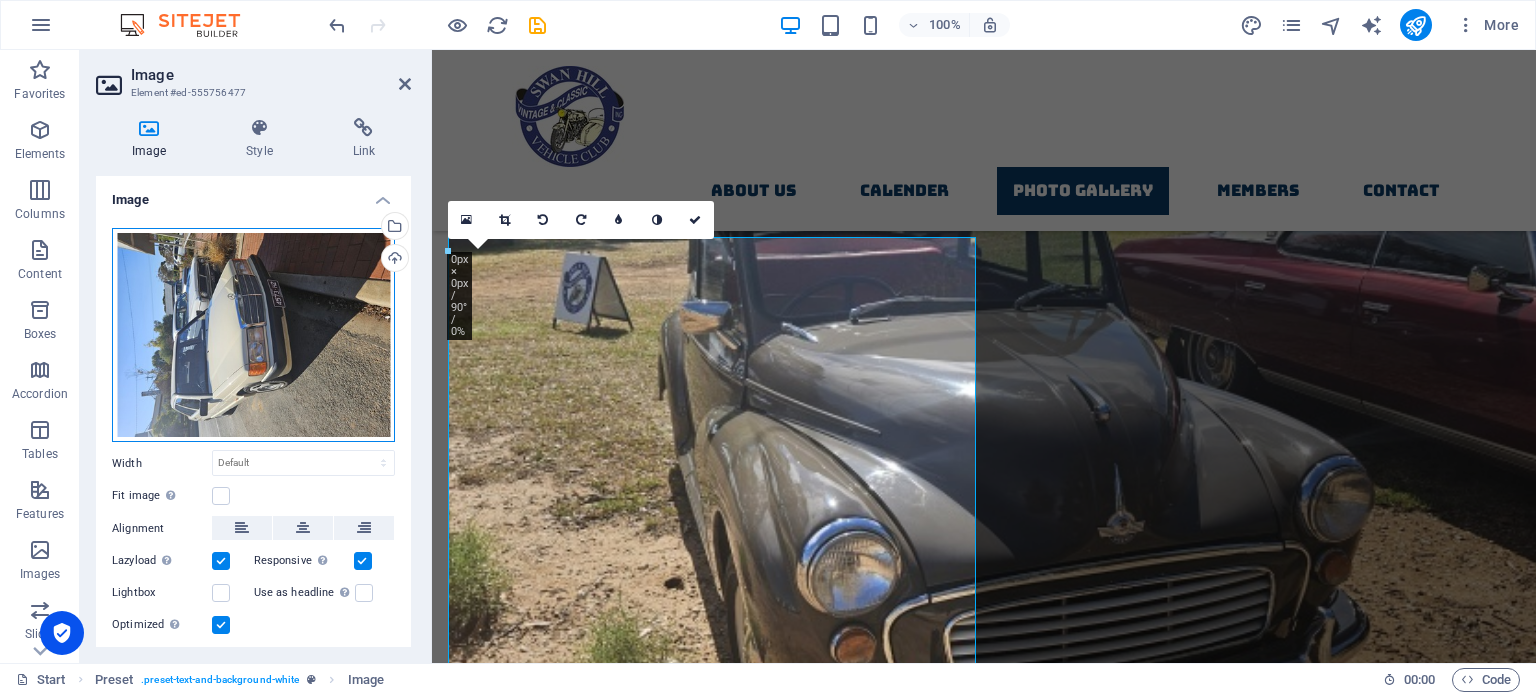 click on "Drag files here, click to choose files or select files from Files or our free stock photos & videos" at bounding box center [253, 335] 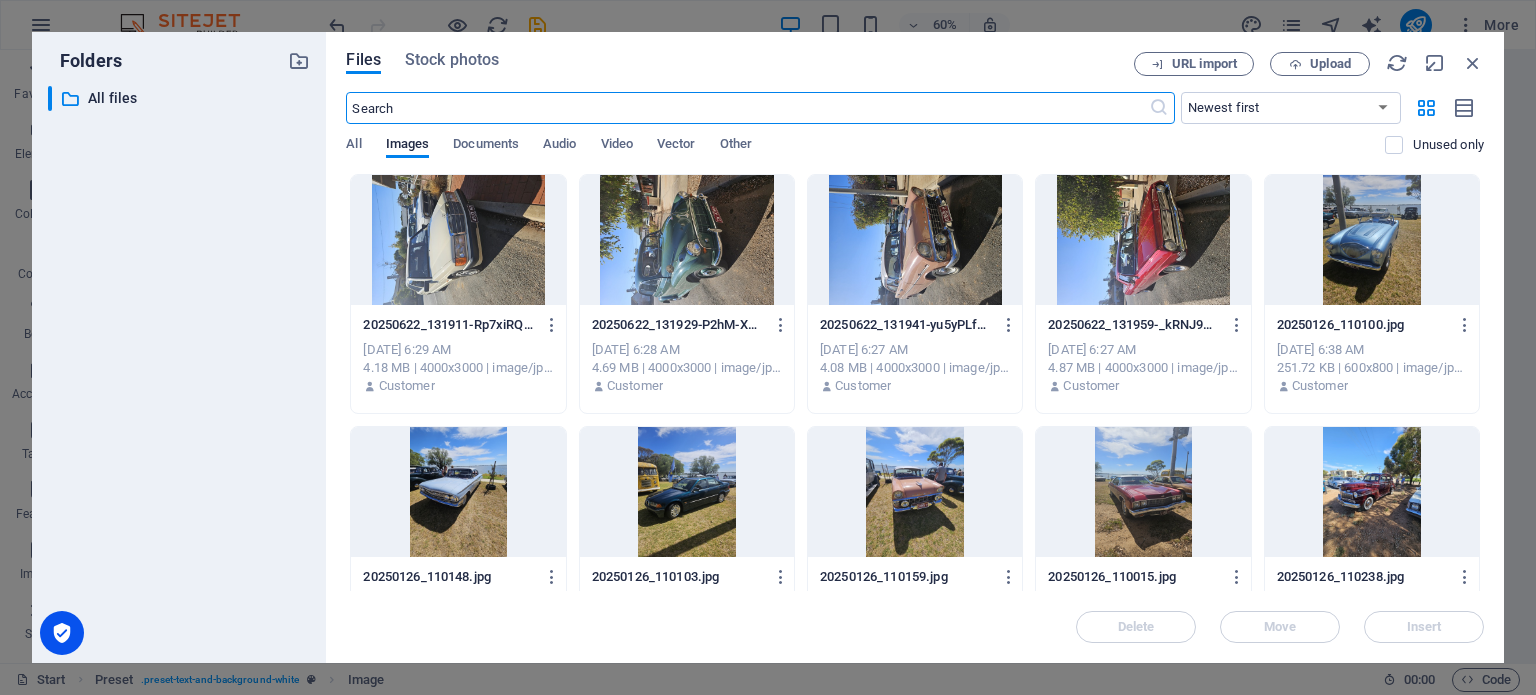 click at bounding box center [458, 240] 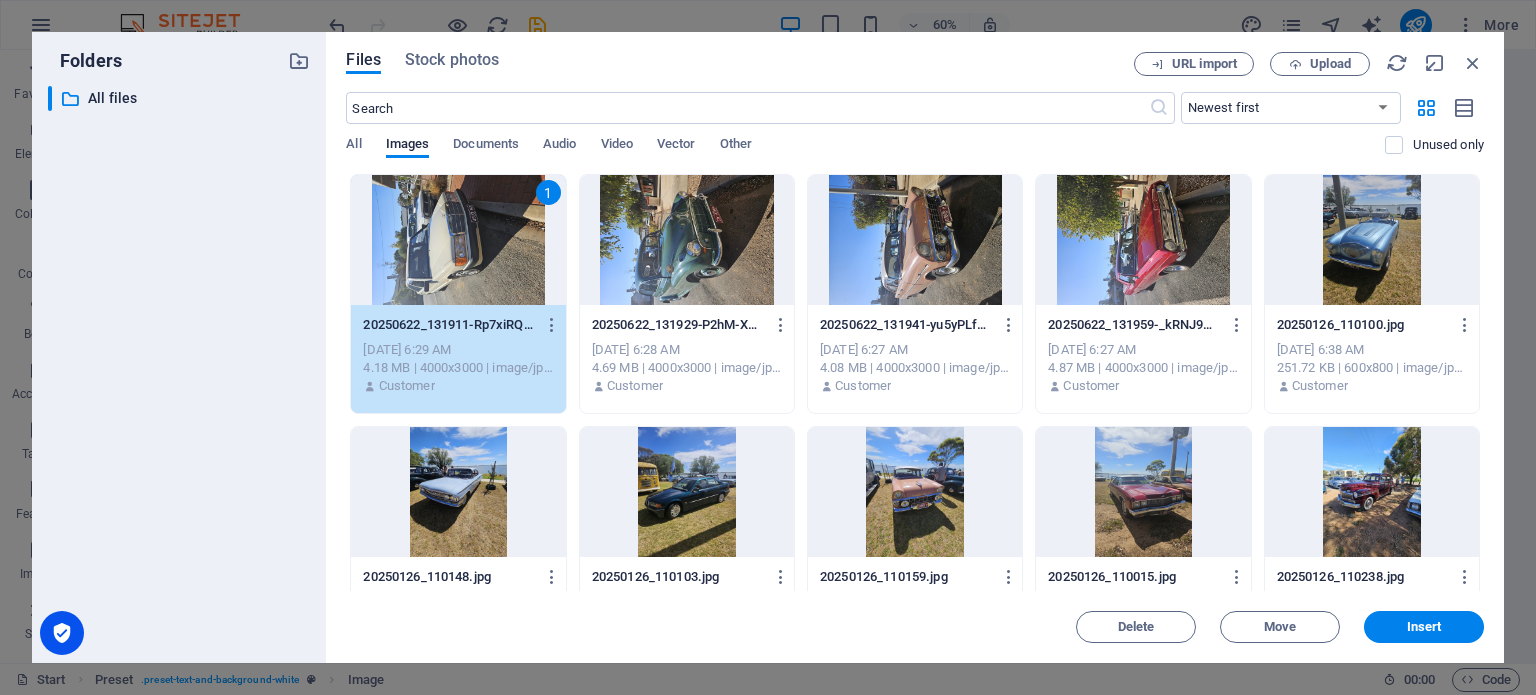 click on "1" at bounding box center [458, 240] 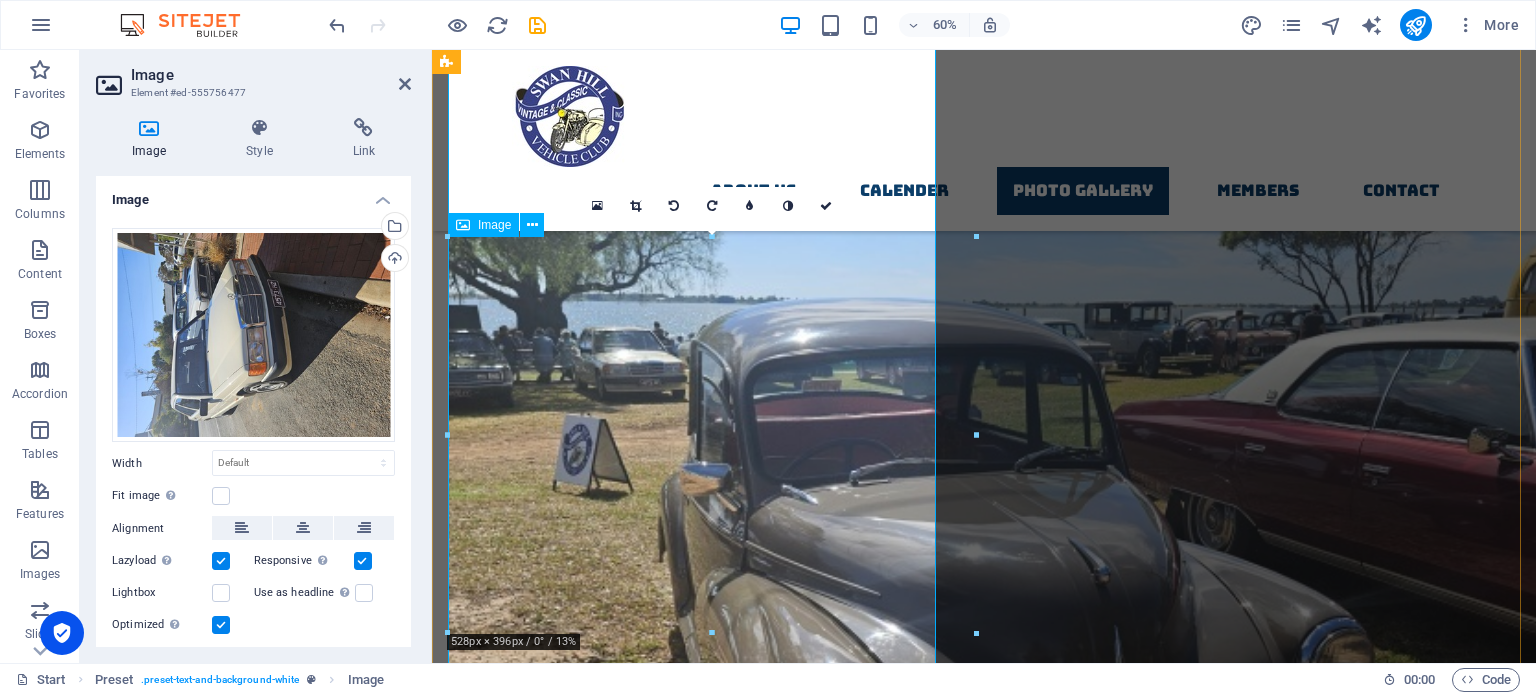 scroll, scrollTop: 6640, scrollLeft: 0, axis: vertical 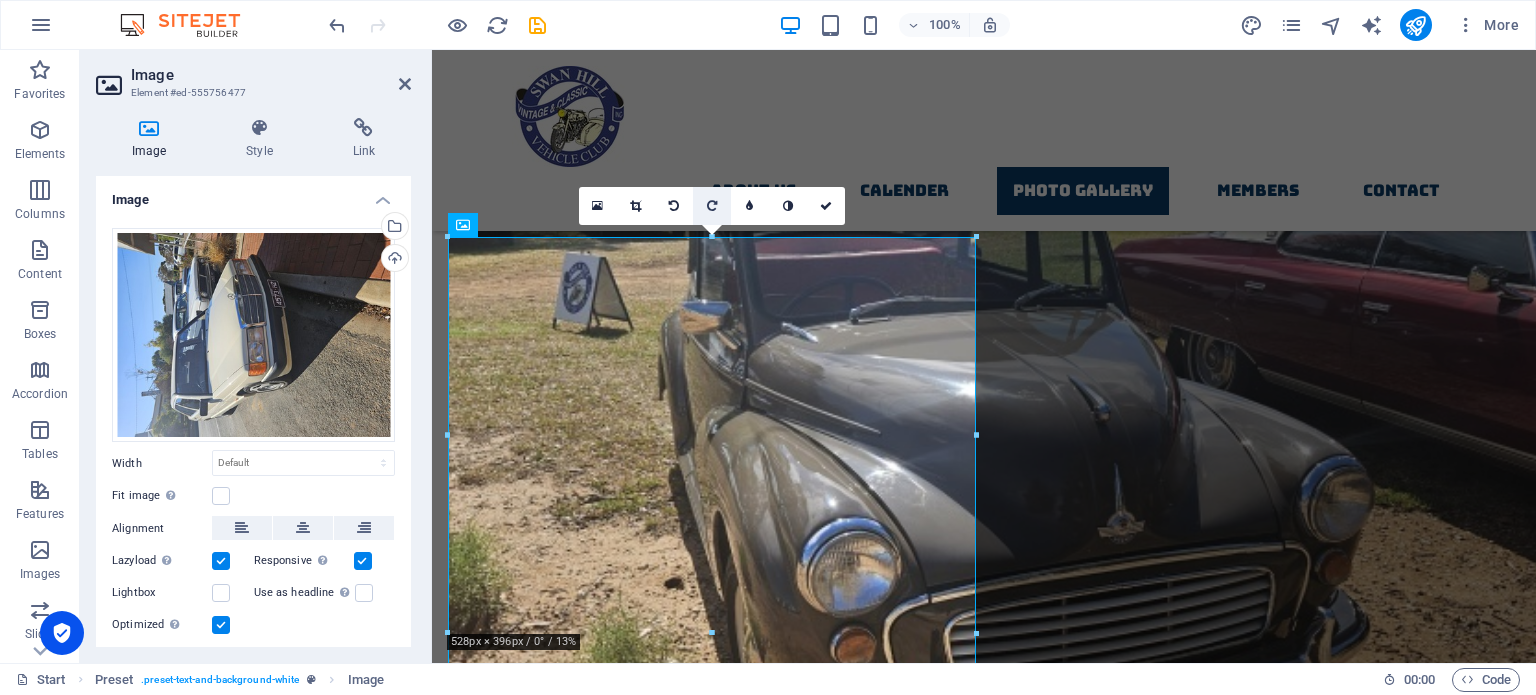 click at bounding box center (712, 206) 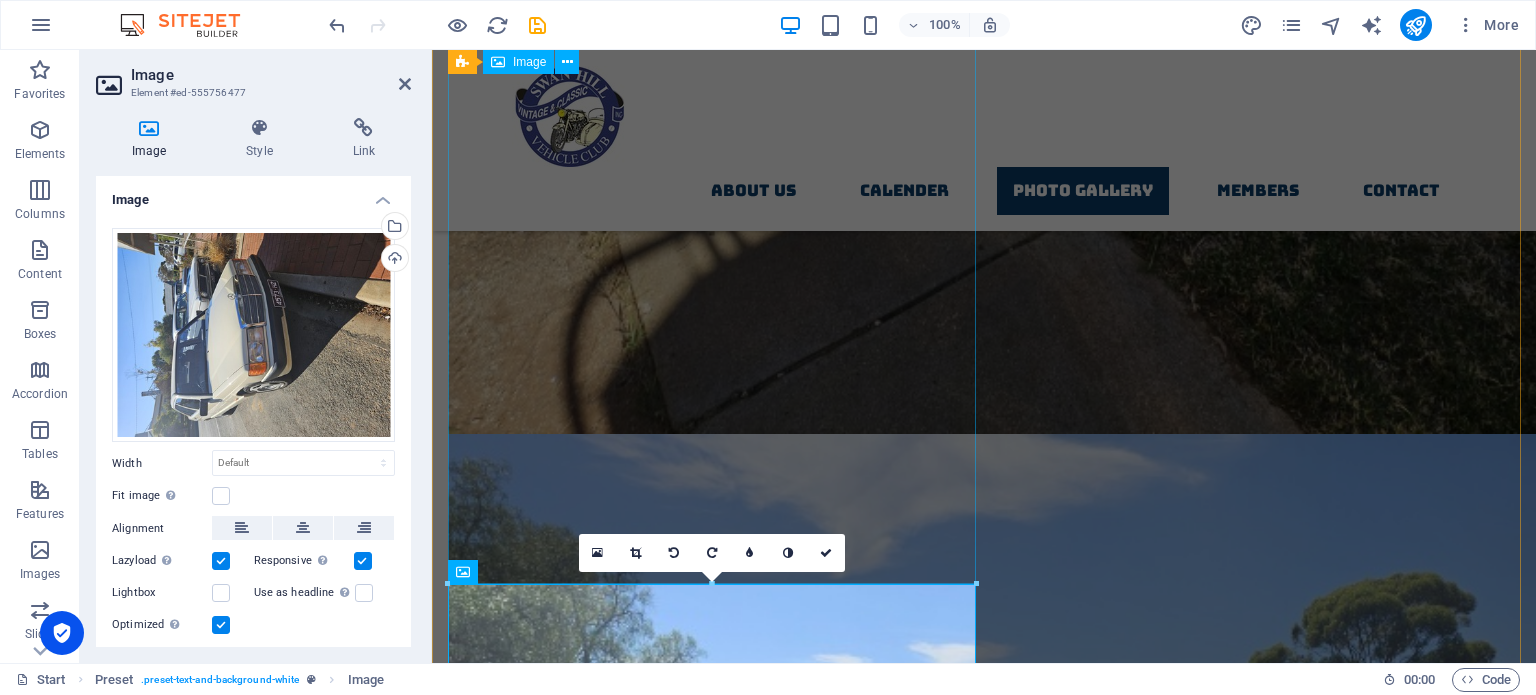 scroll, scrollTop: 5940, scrollLeft: 0, axis: vertical 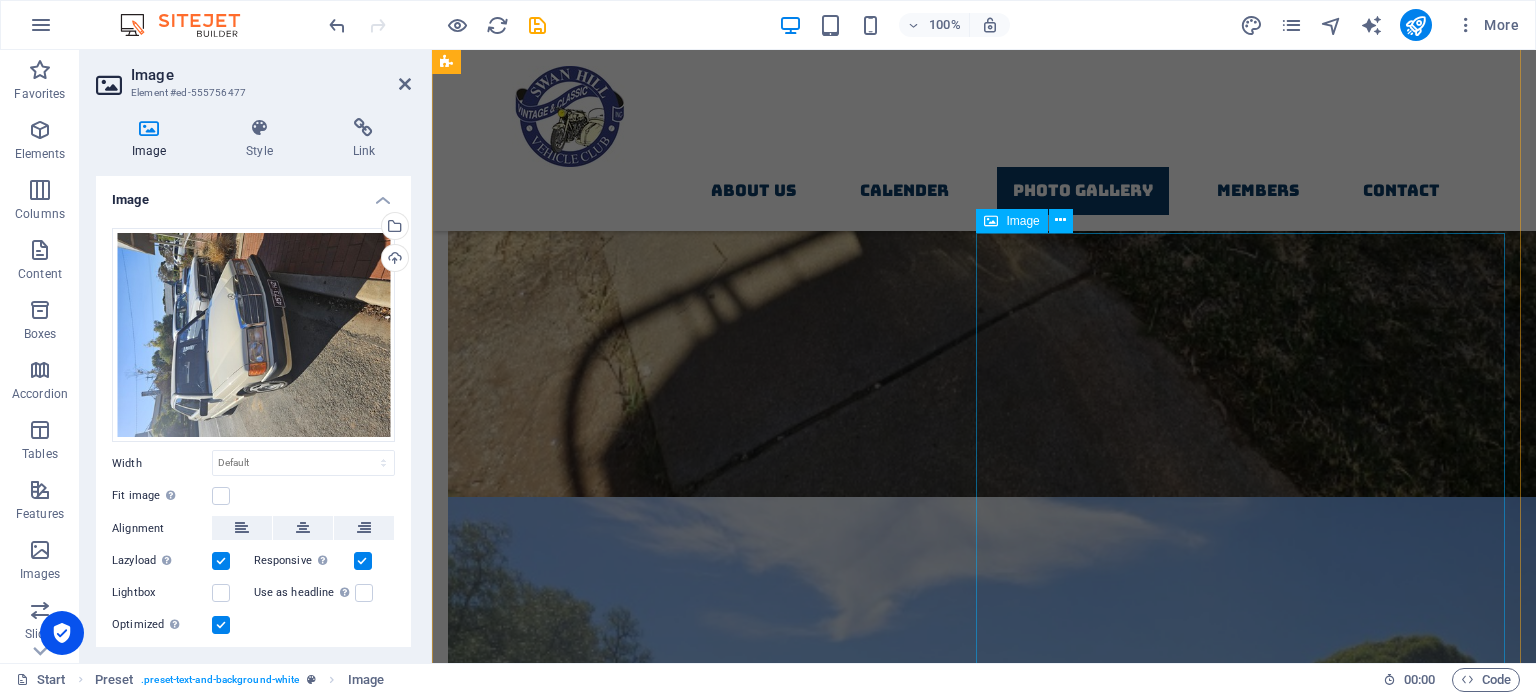 click at bounding box center [984, 10097] 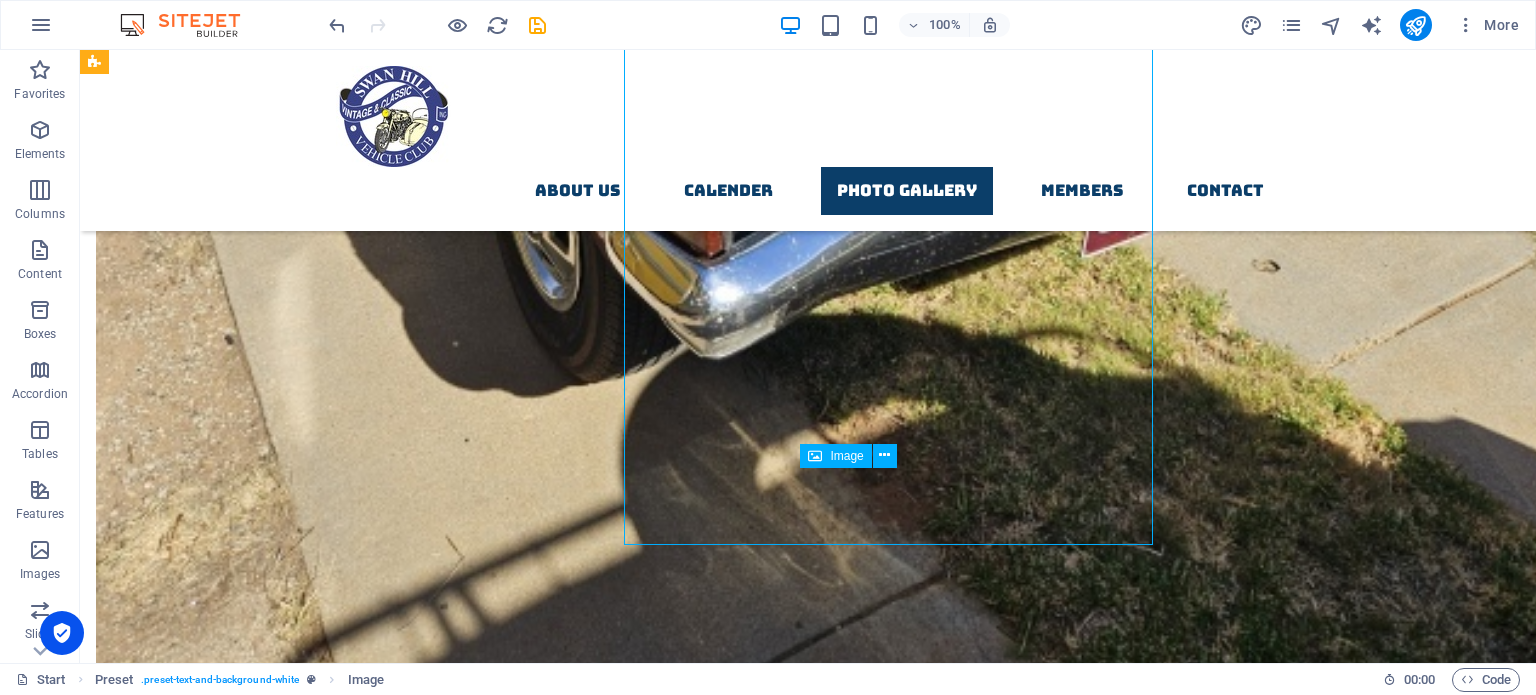scroll, scrollTop: 6332, scrollLeft: 0, axis: vertical 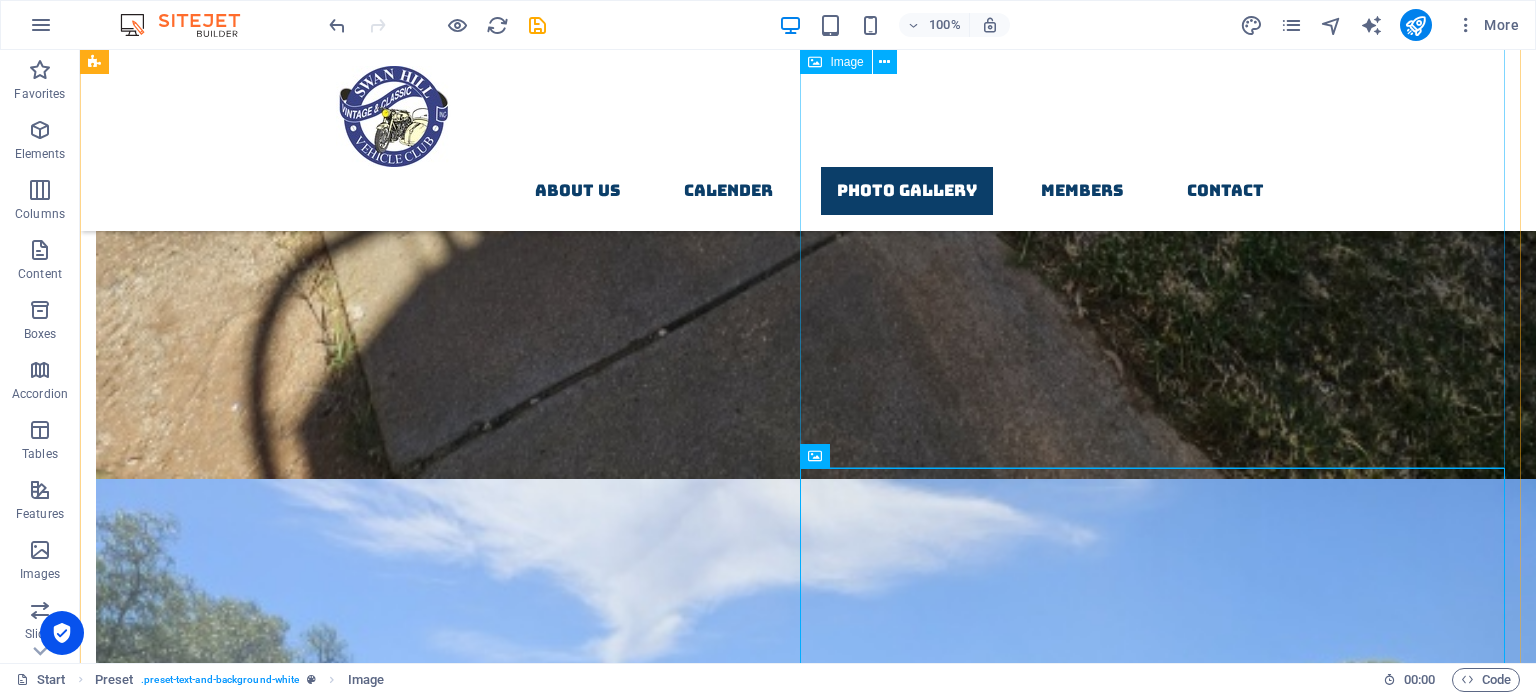 click at bounding box center (808, 9247) 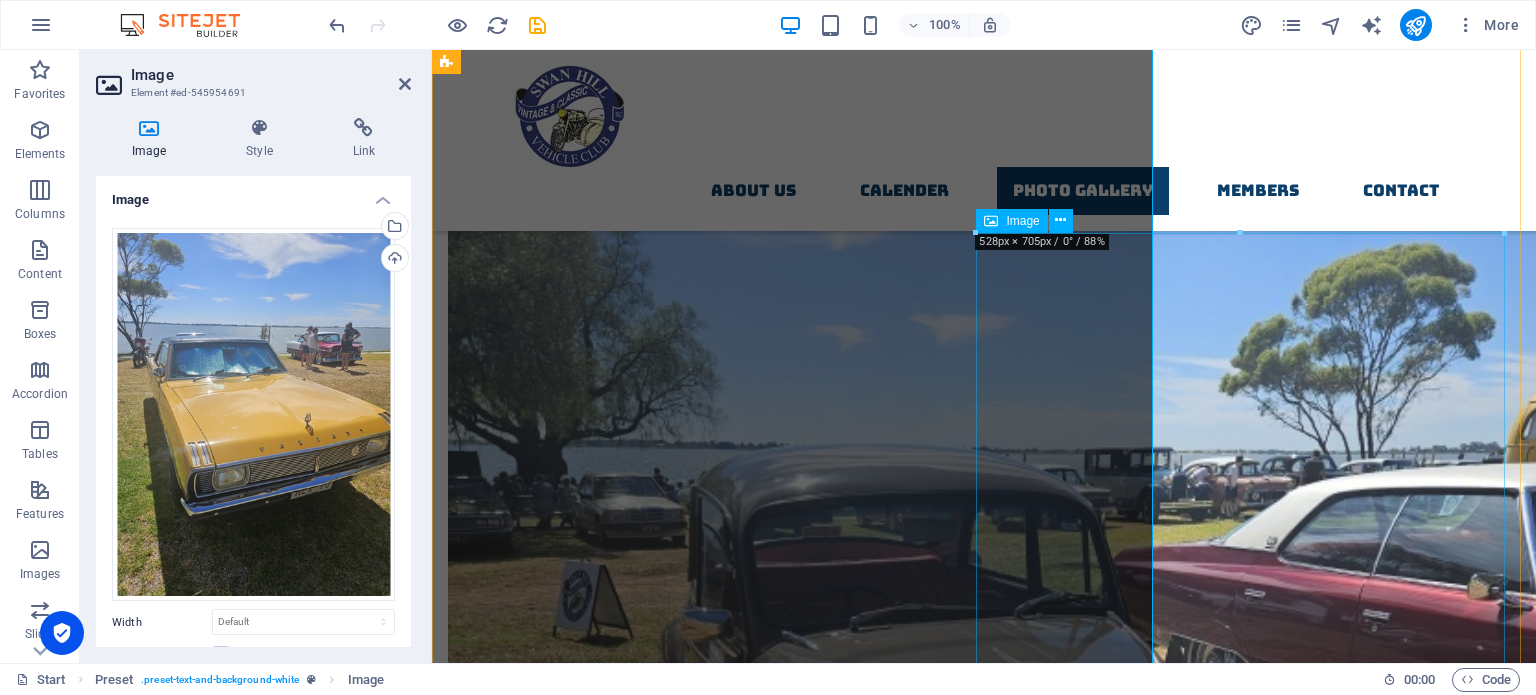 scroll, scrollTop: 5940, scrollLeft: 0, axis: vertical 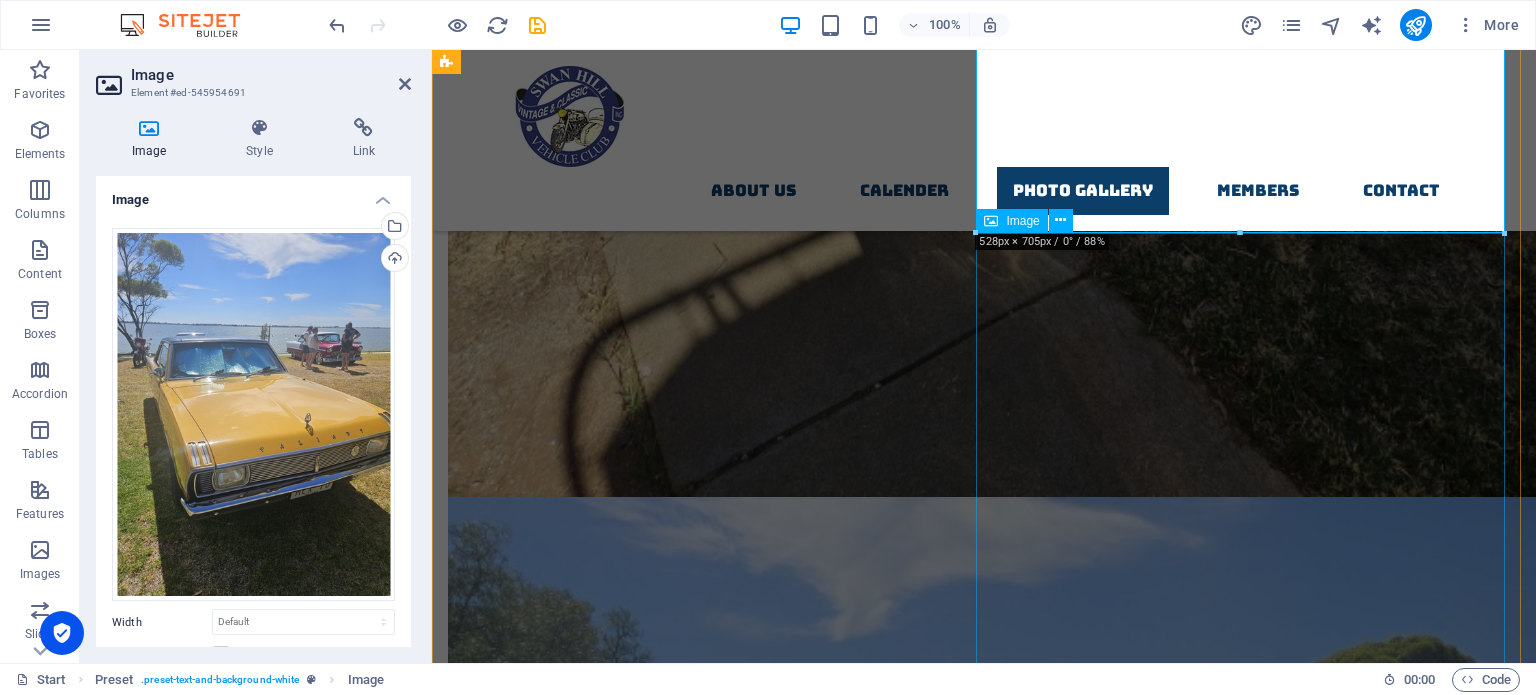 click at bounding box center (984, 10097) 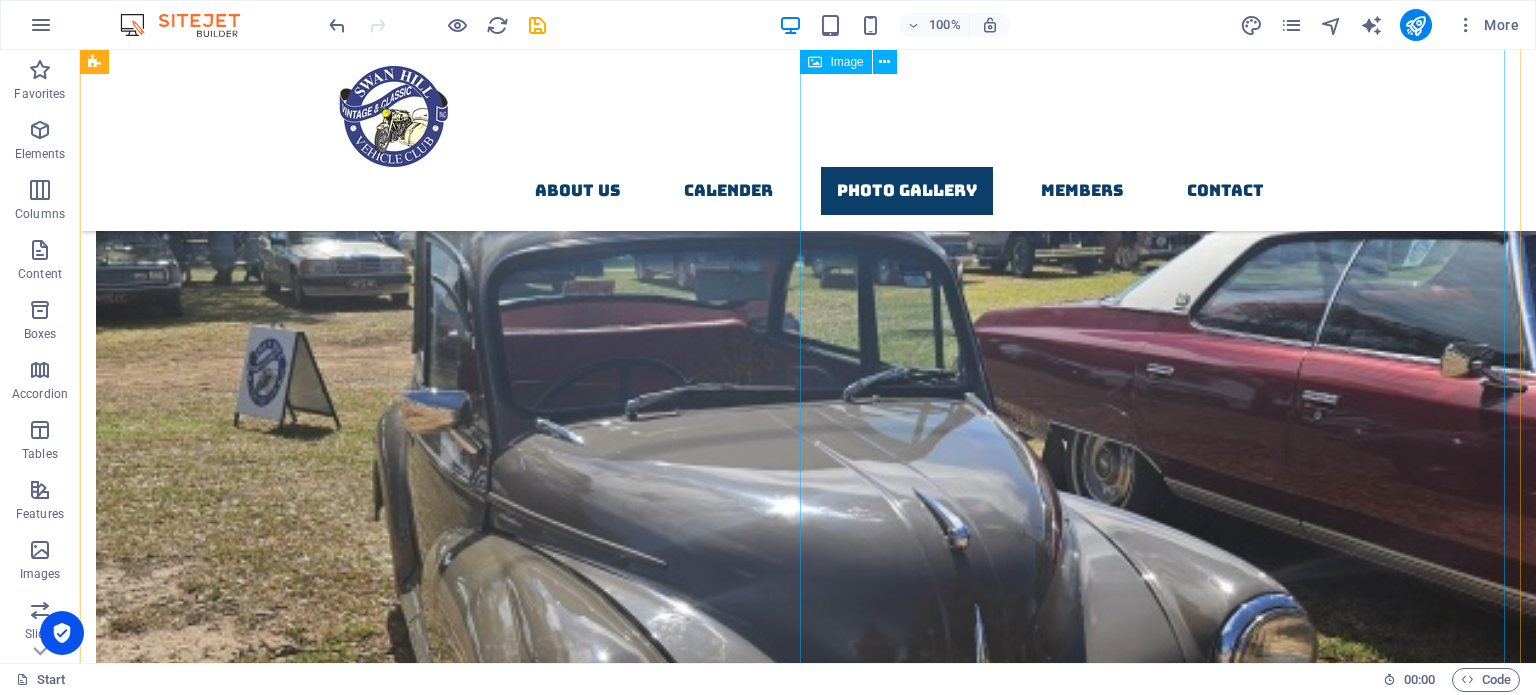 scroll, scrollTop: 7132, scrollLeft: 0, axis: vertical 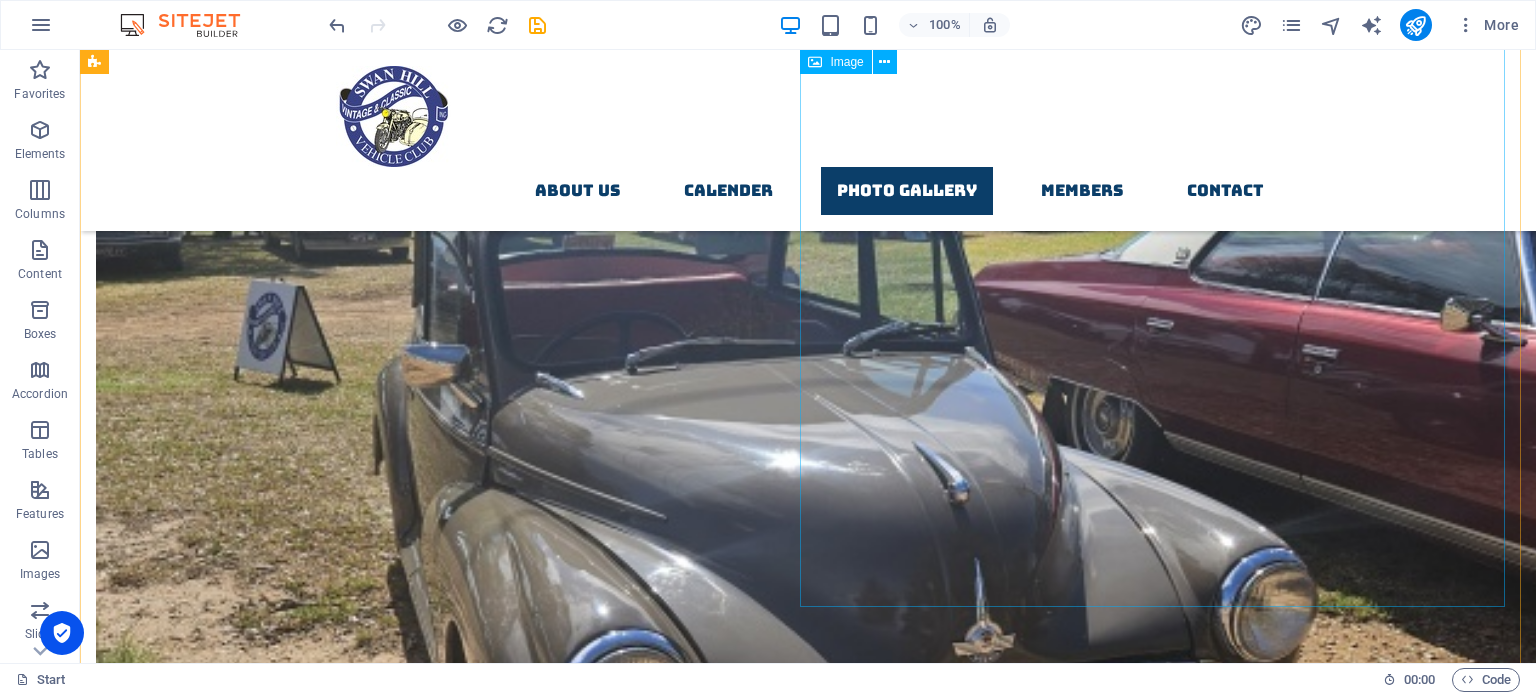 click at bounding box center (808, 12329) 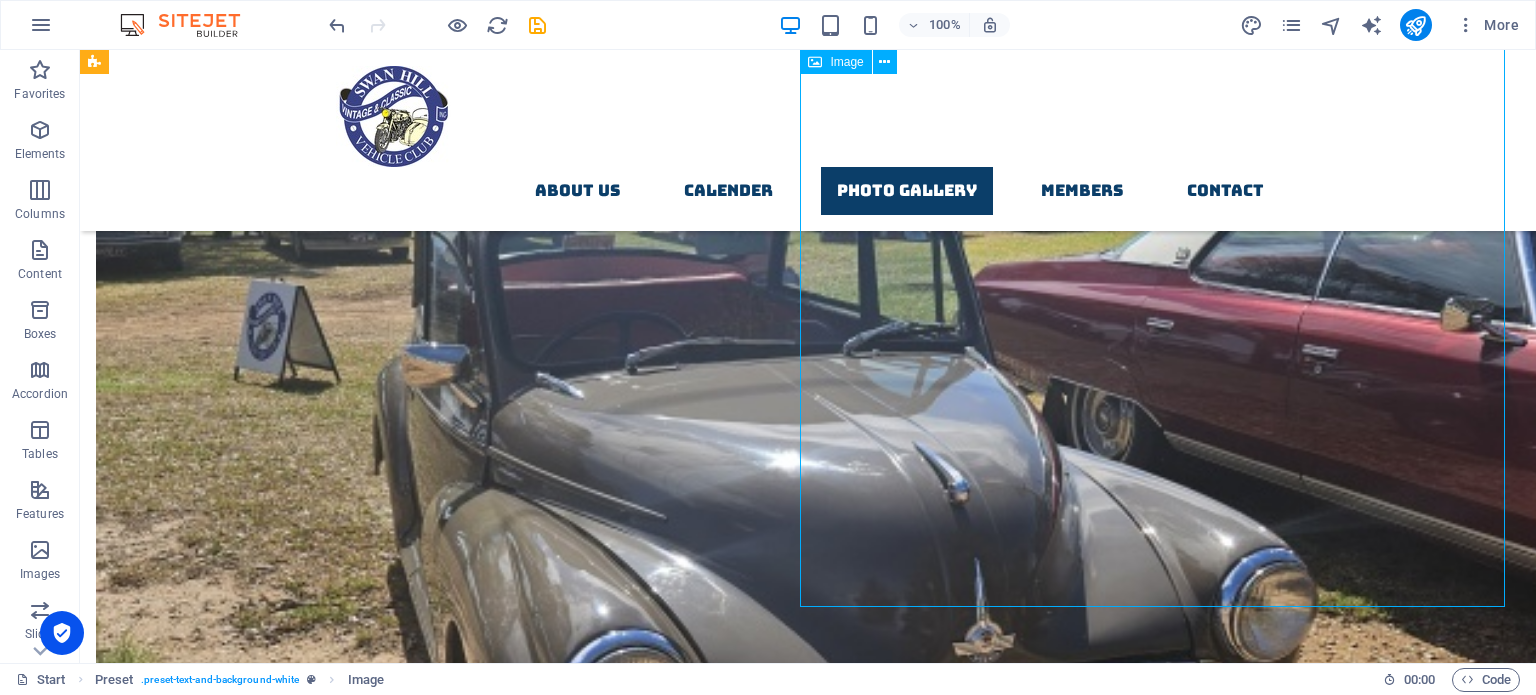 click at bounding box center [808, 12329] 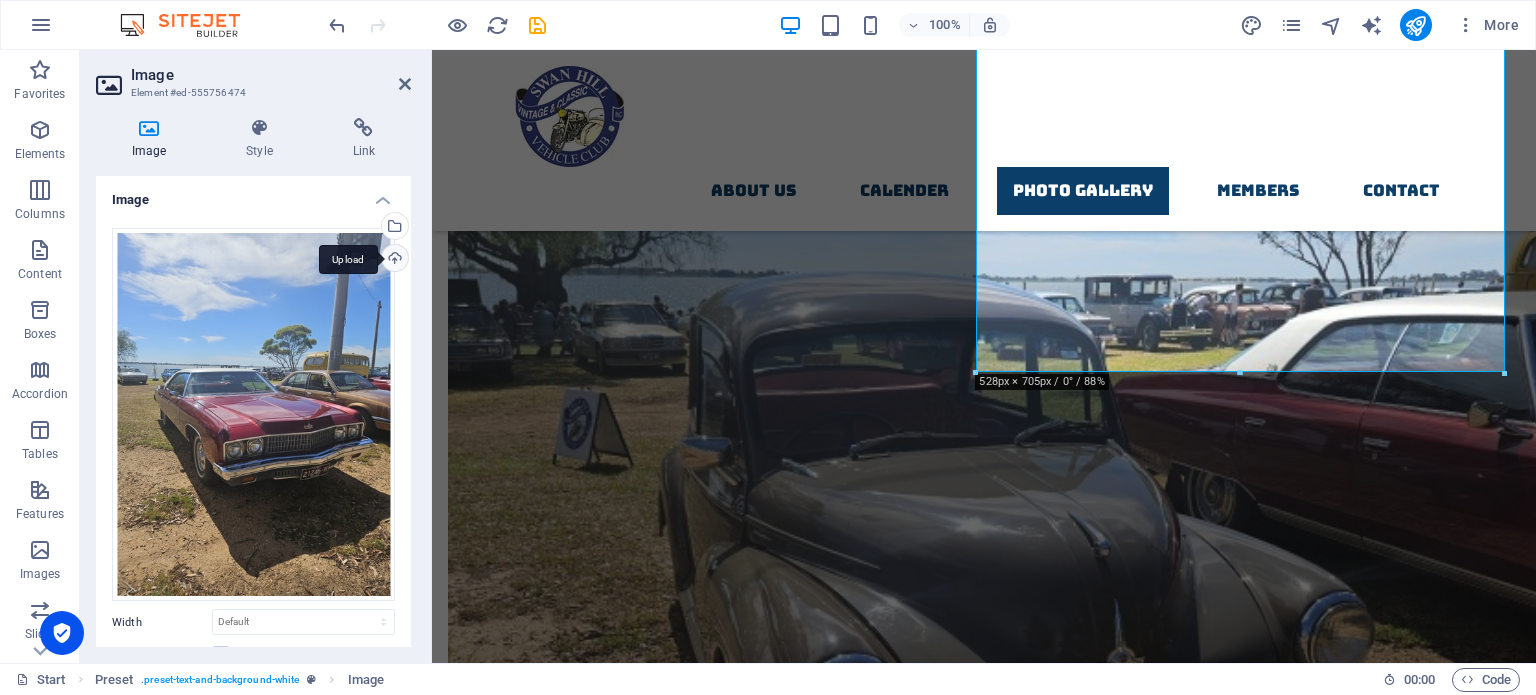click on "Upload" at bounding box center (393, 260) 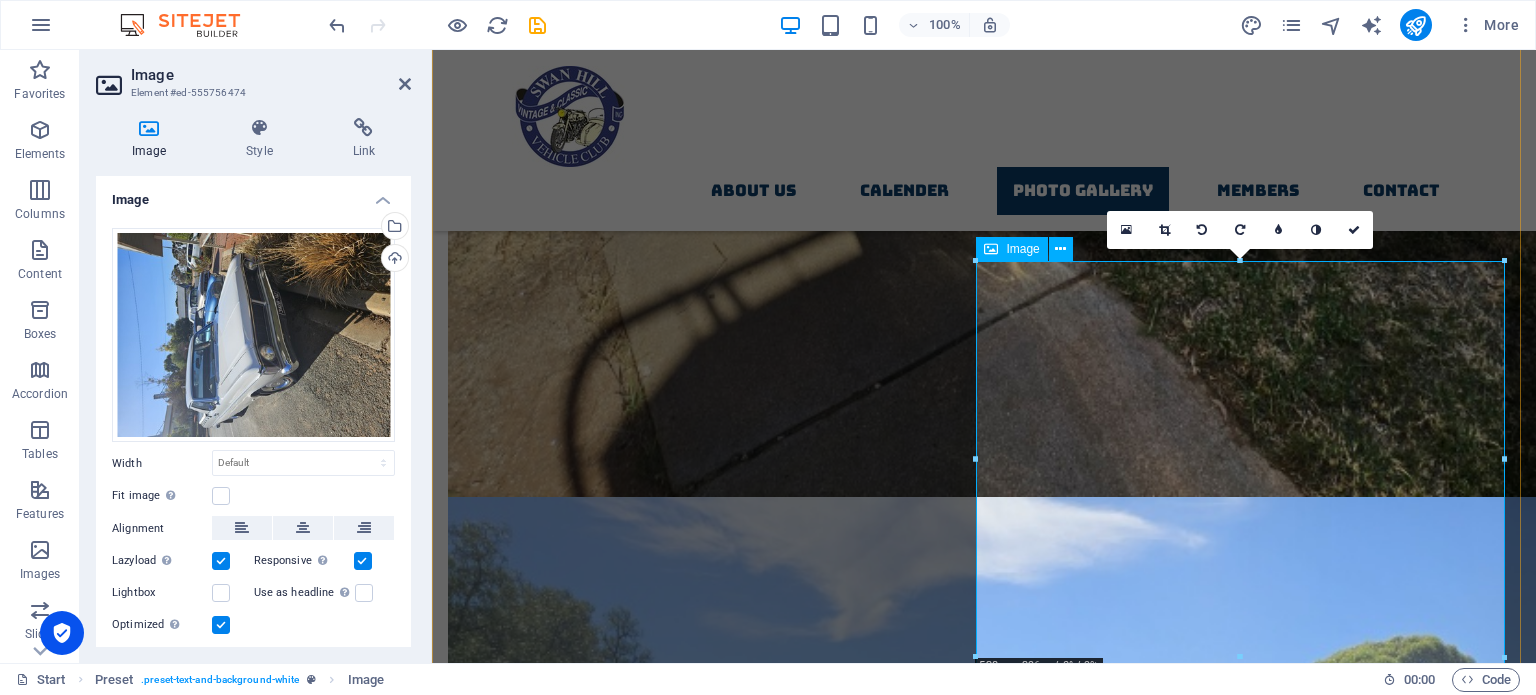 scroll, scrollTop: 5904, scrollLeft: 0, axis: vertical 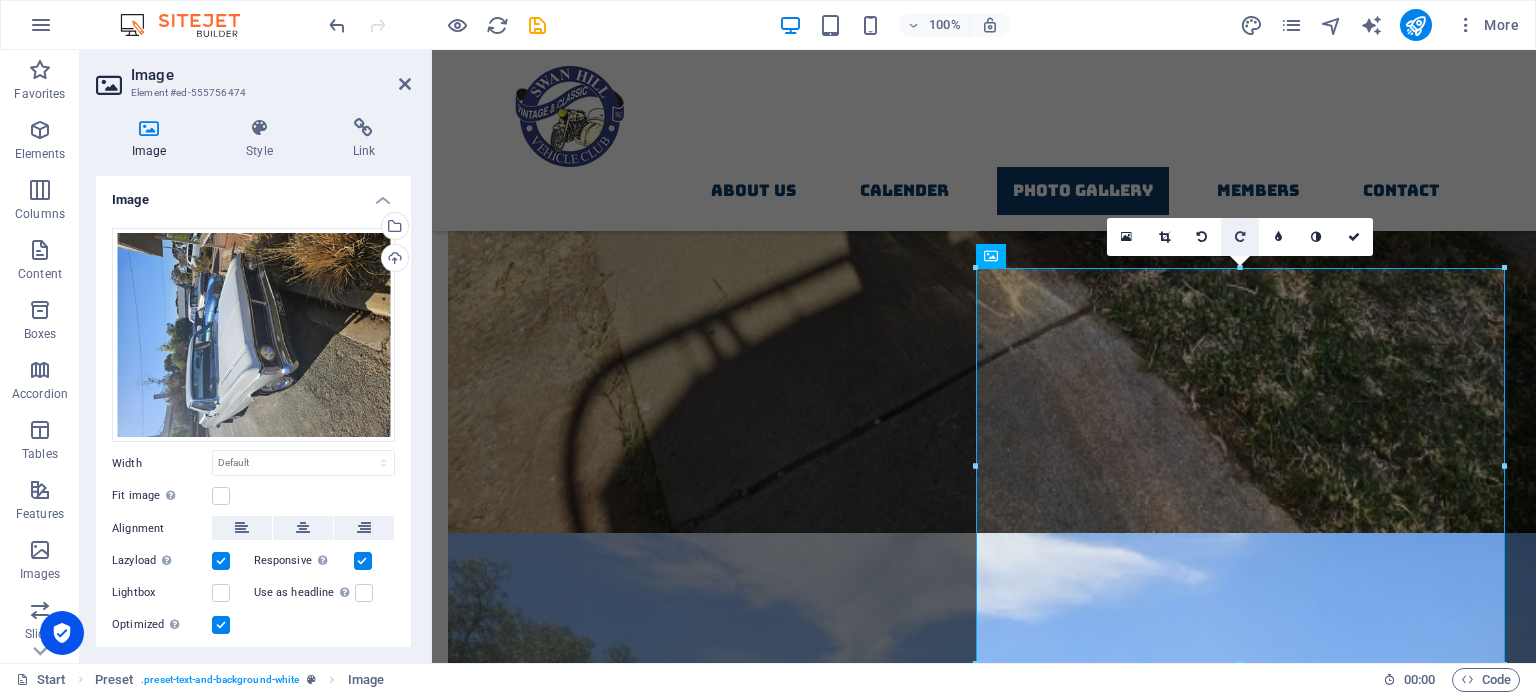 click at bounding box center [1240, 237] 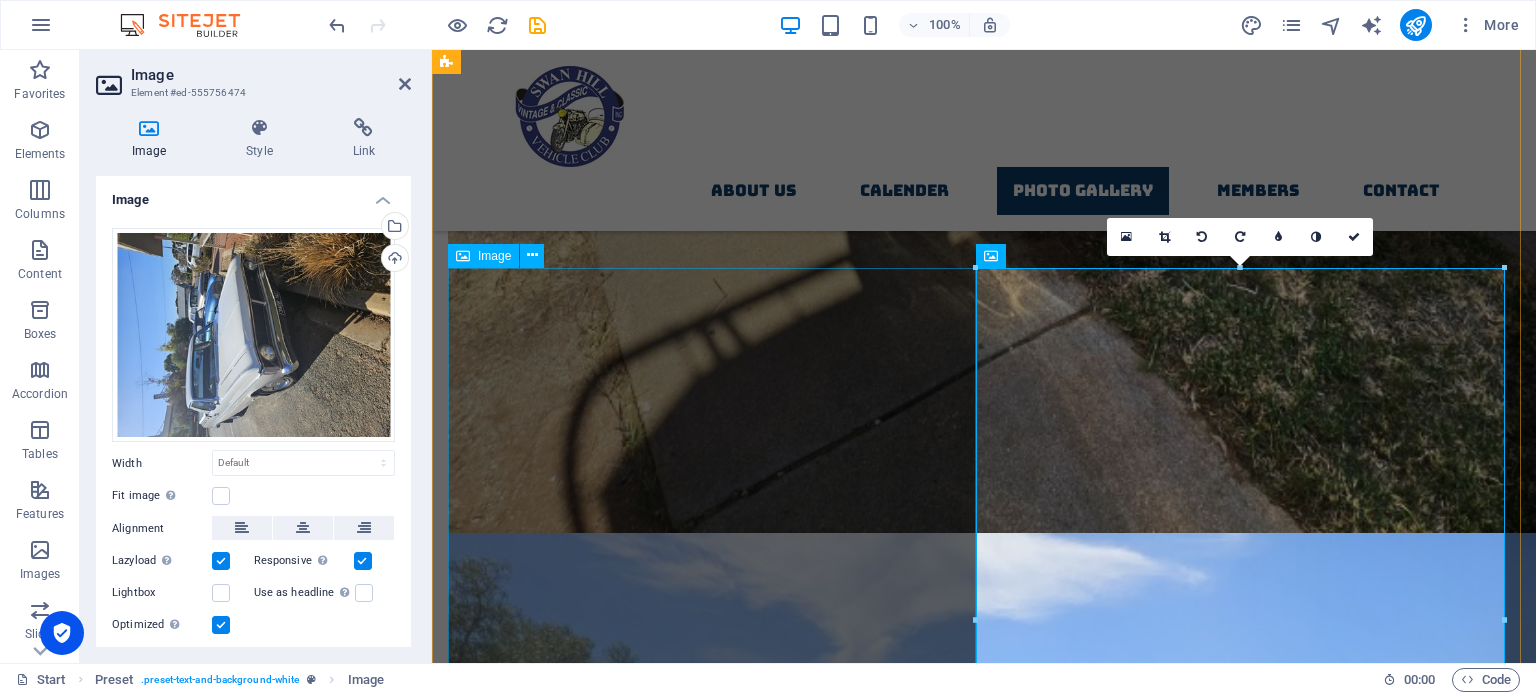 click at bounding box center [984, 8661] 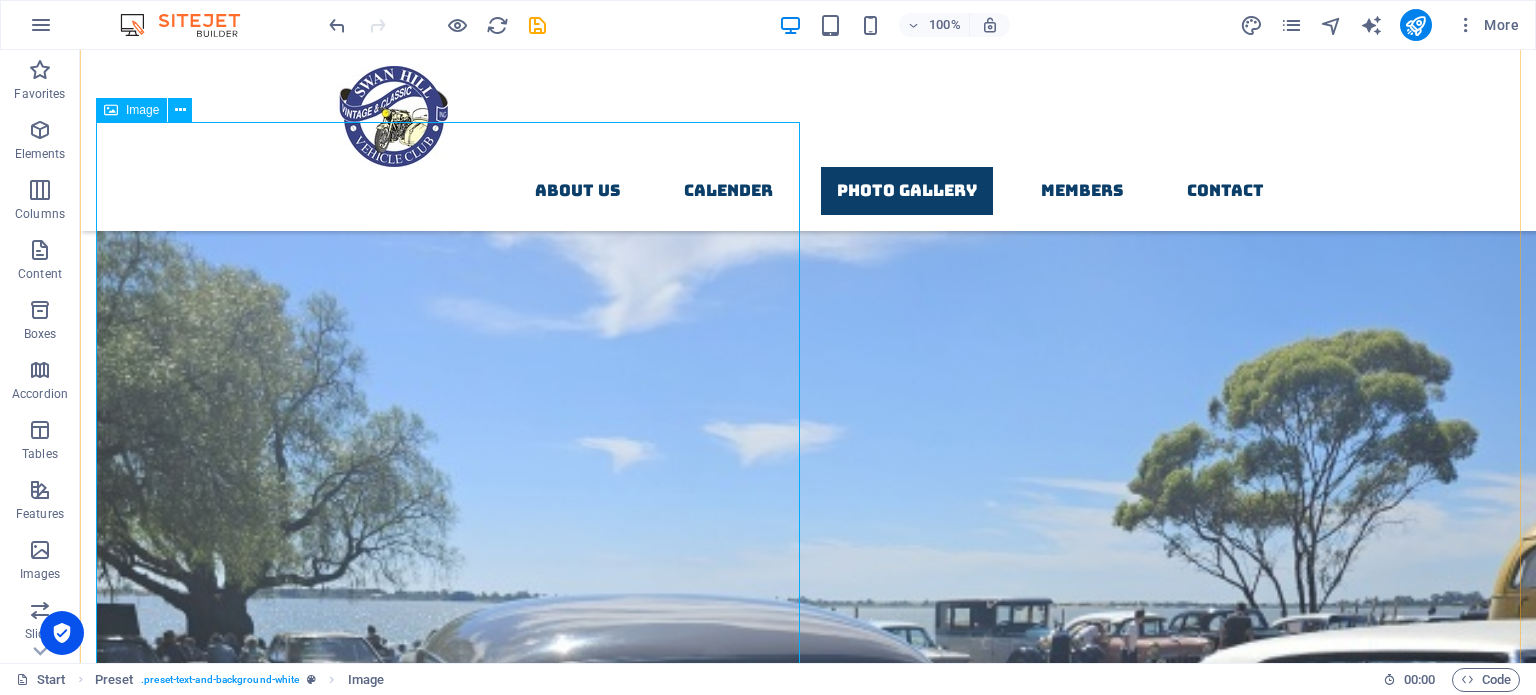 scroll, scrollTop: 6696, scrollLeft: 0, axis: vertical 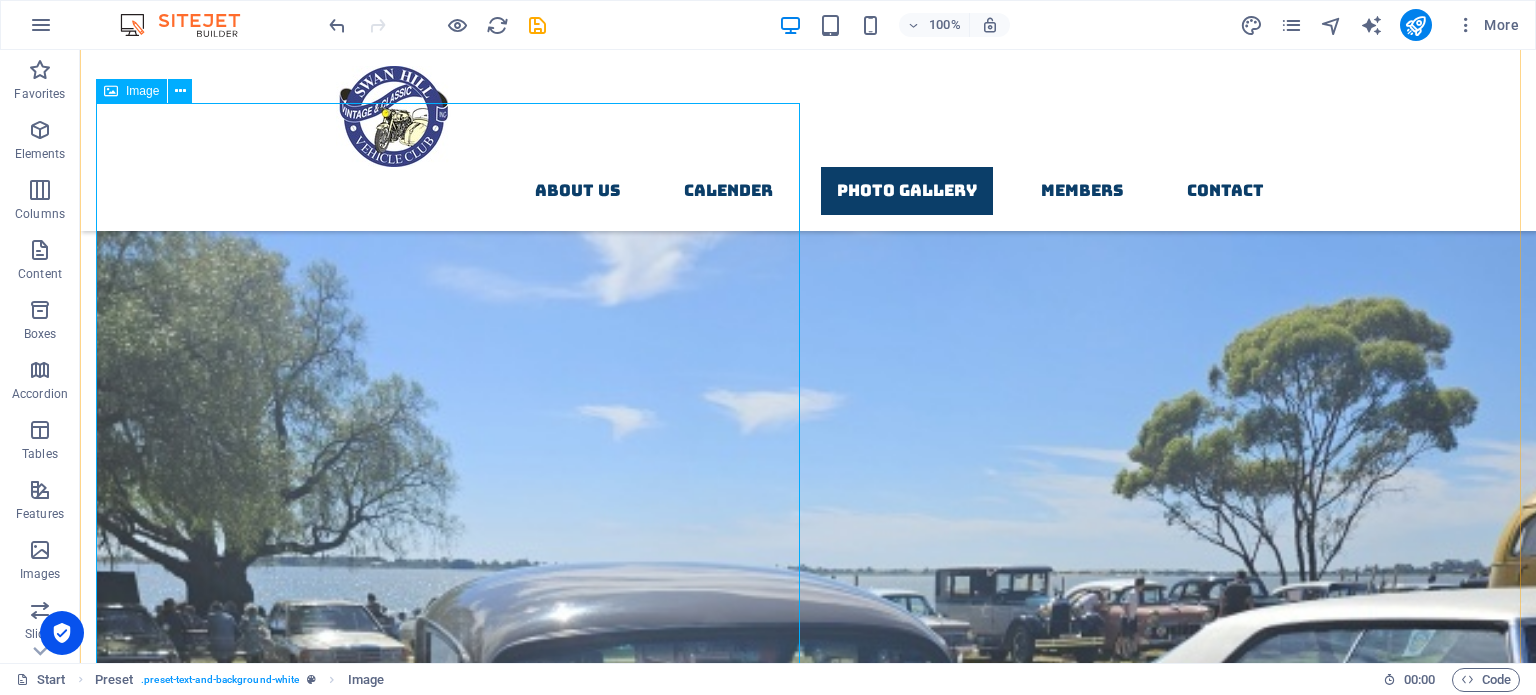 click at bounding box center (808, 10824) 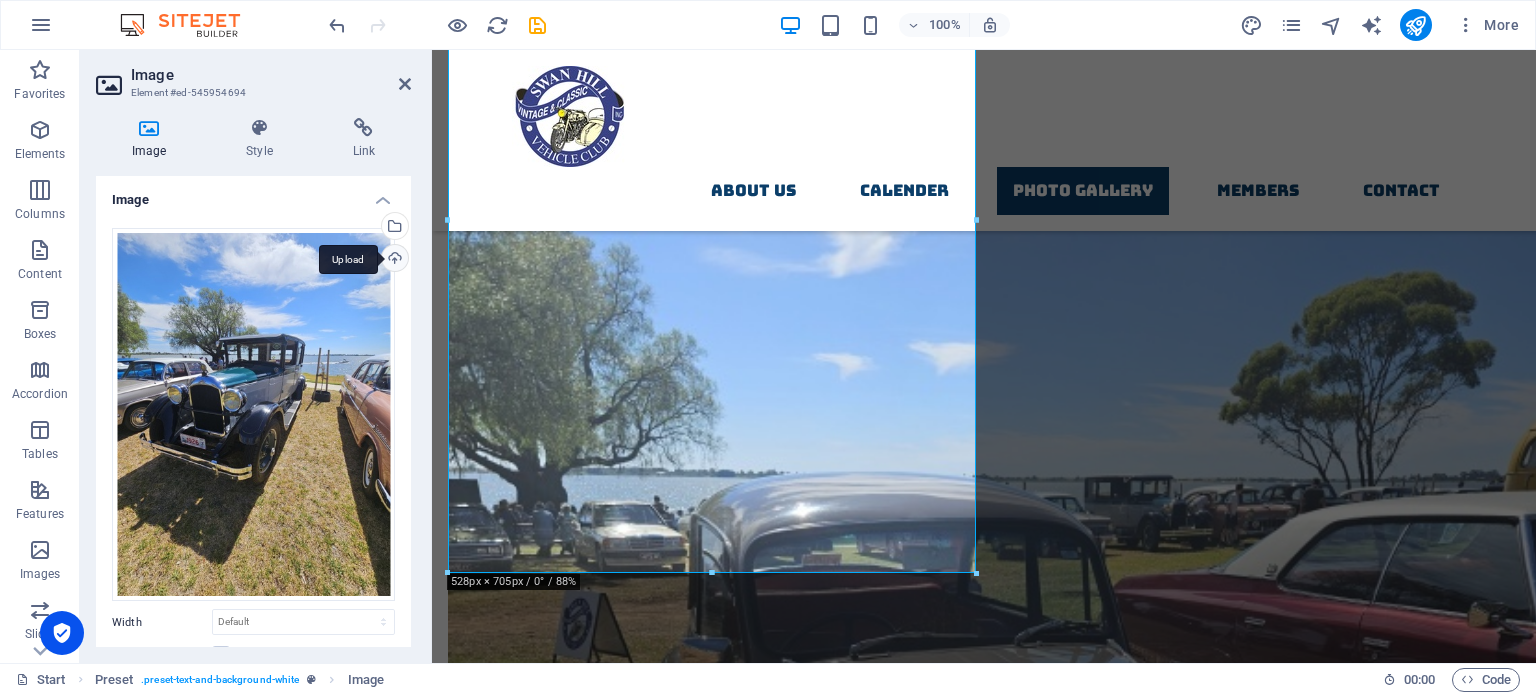 click on "Upload" at bounding box center (393, 260) 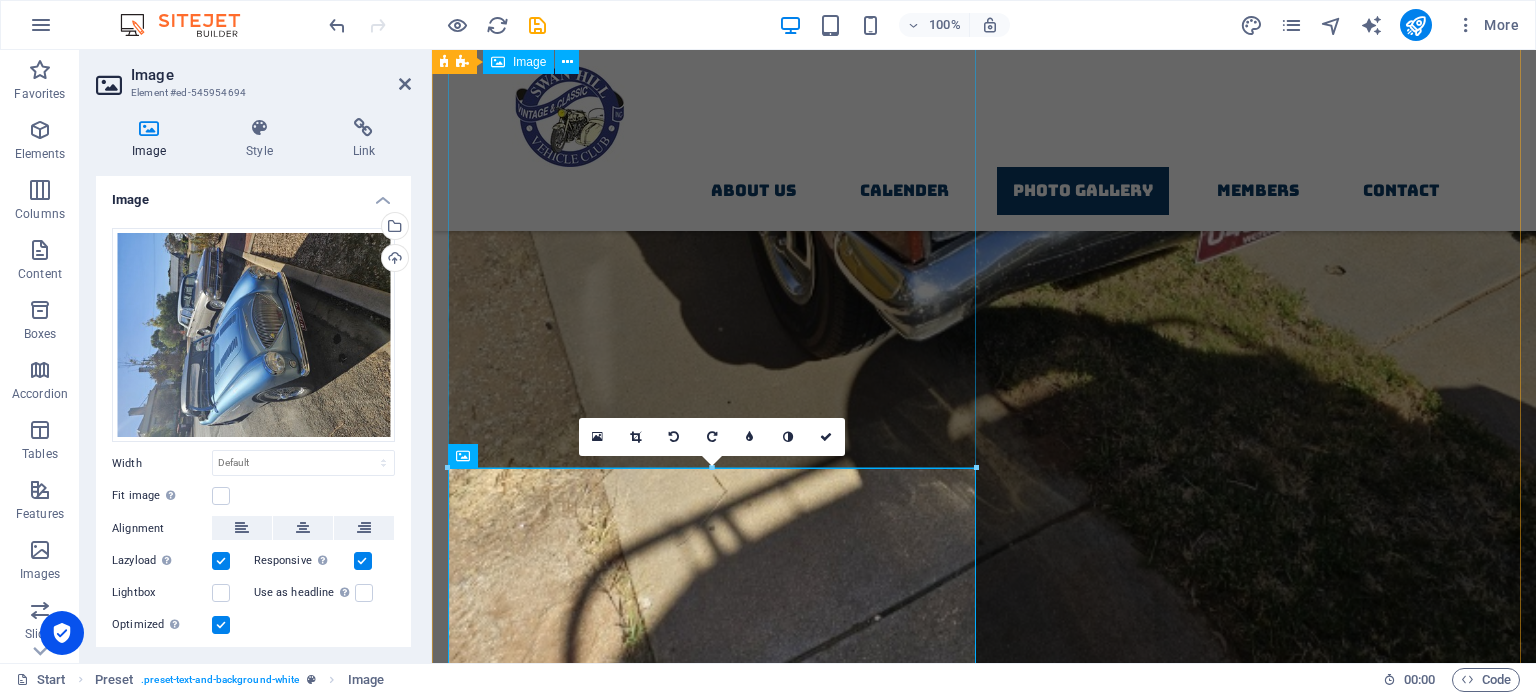 scroll, scrollTop: 5704, scrollLeft: 0, axis: vertical 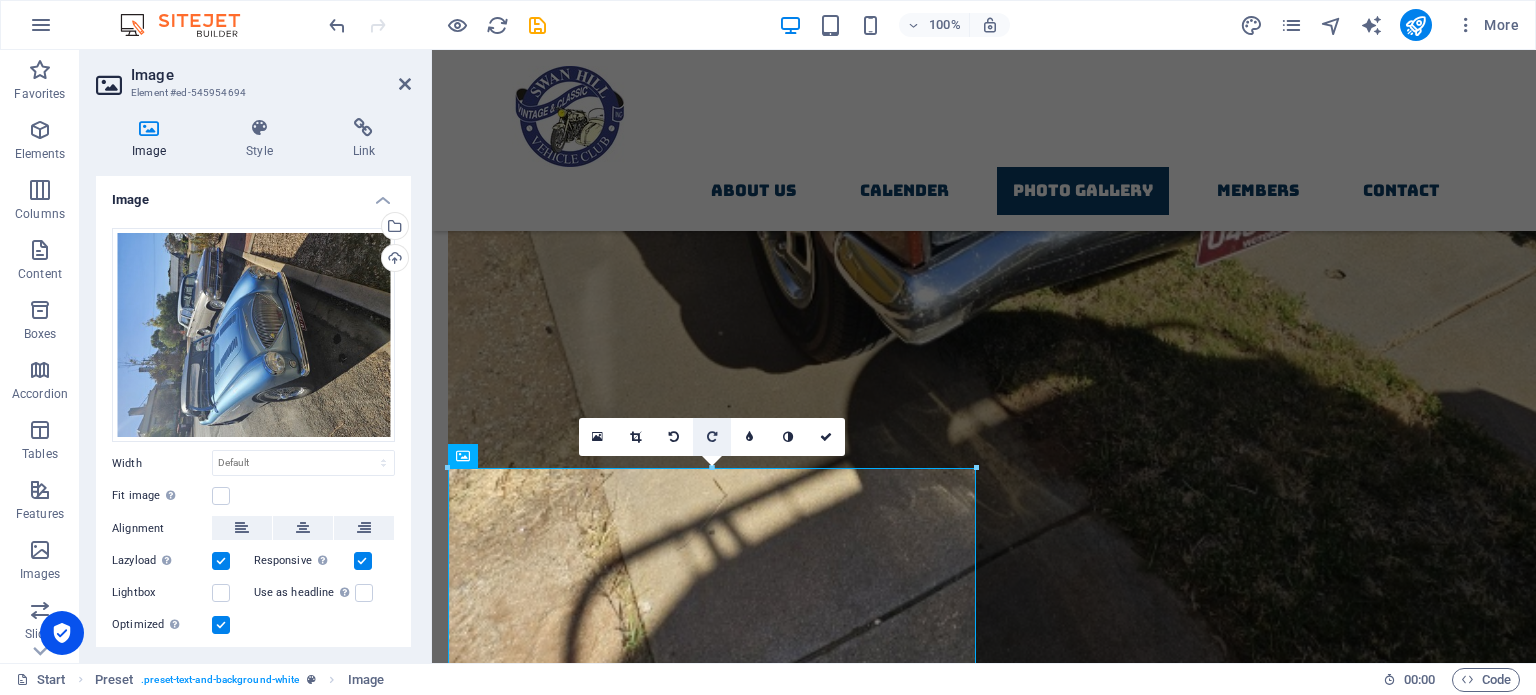 click at bounding box center [712, 437] 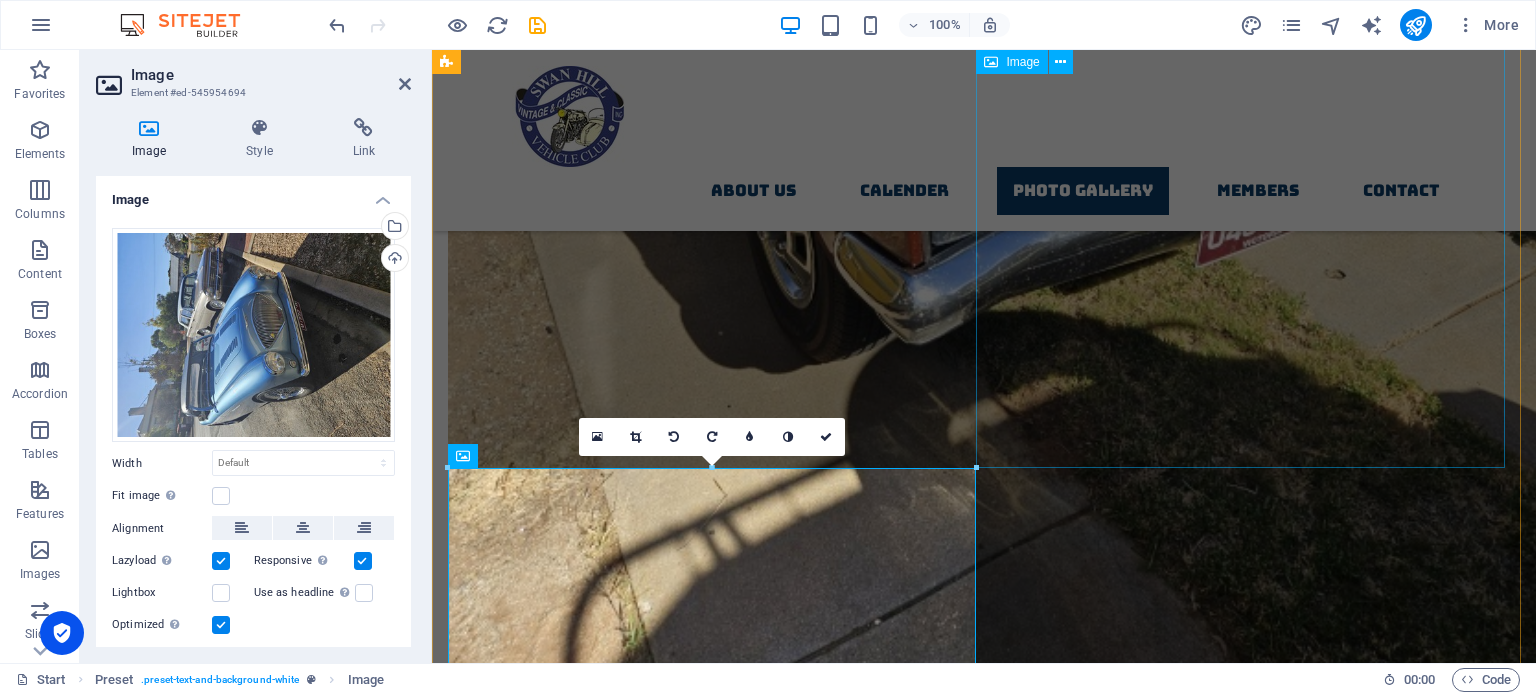 click at bounding box center (984, 7389) 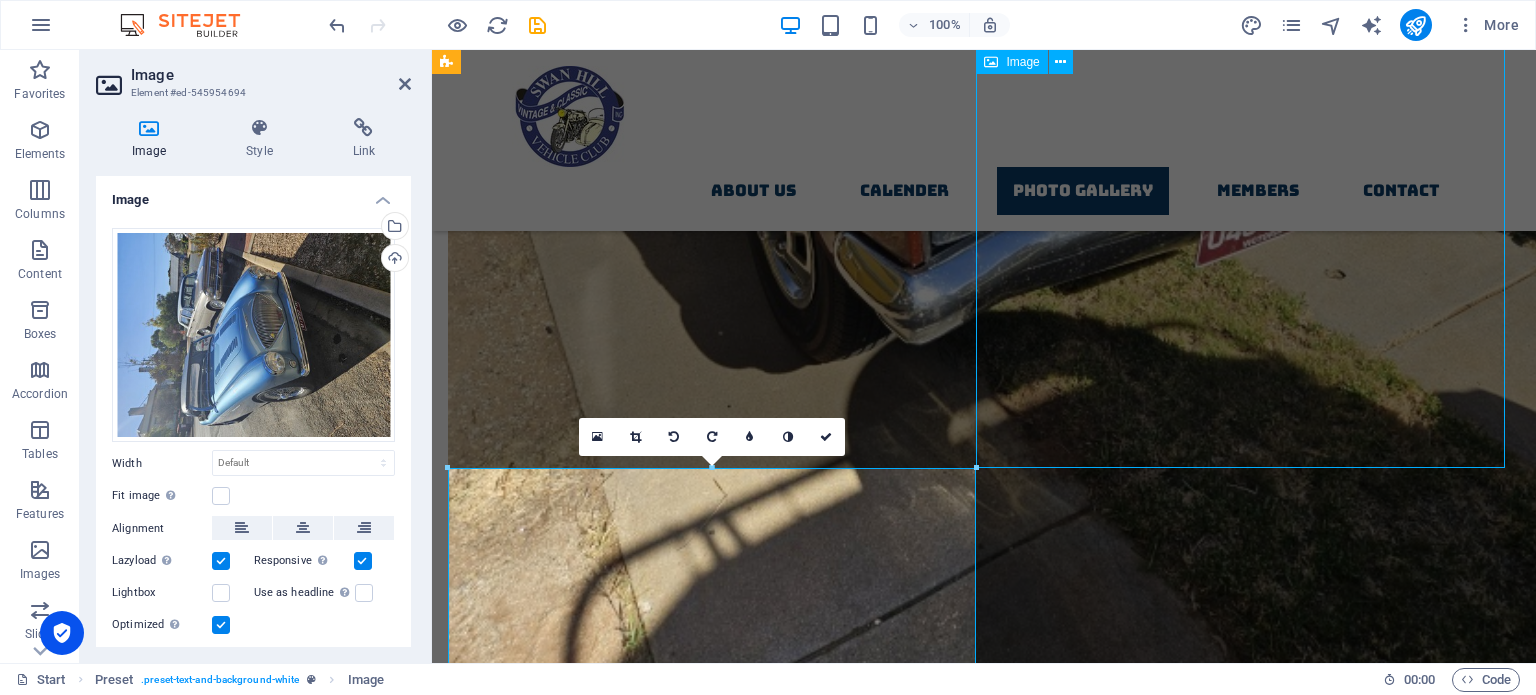 scroll, scrollTop: 6096, scrollLeft: 0, axis: vertical 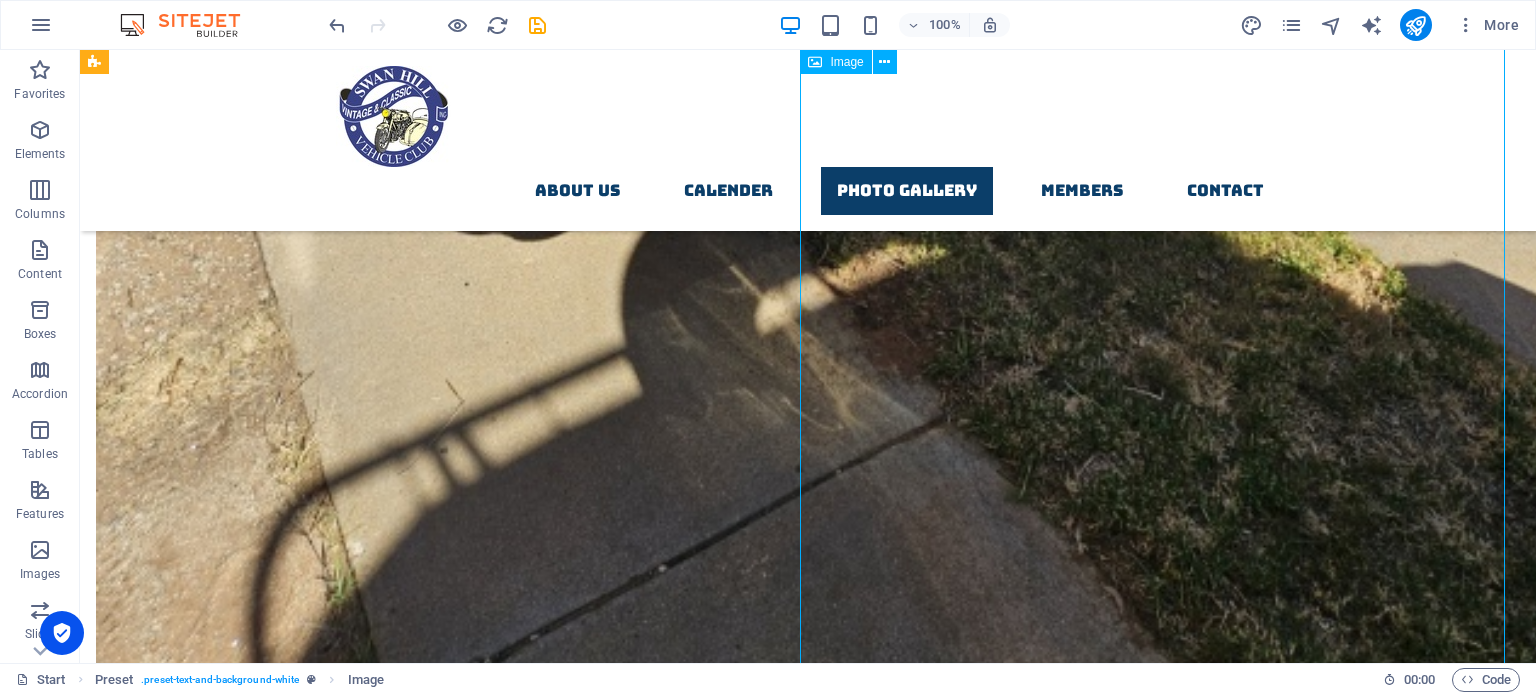 click at bounding box center [808, 9483] 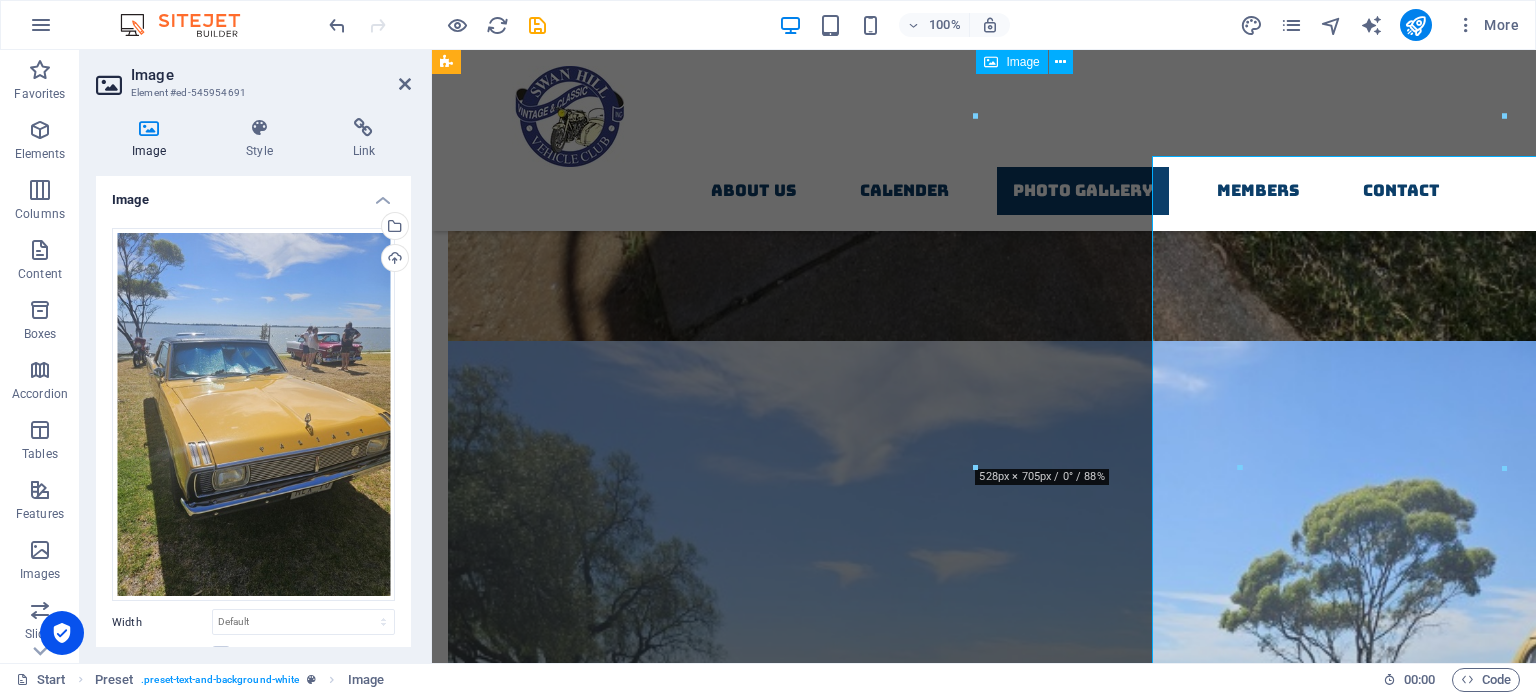 scroll, scrollTop: 5704, scrollLeft: 0, axis: vertical 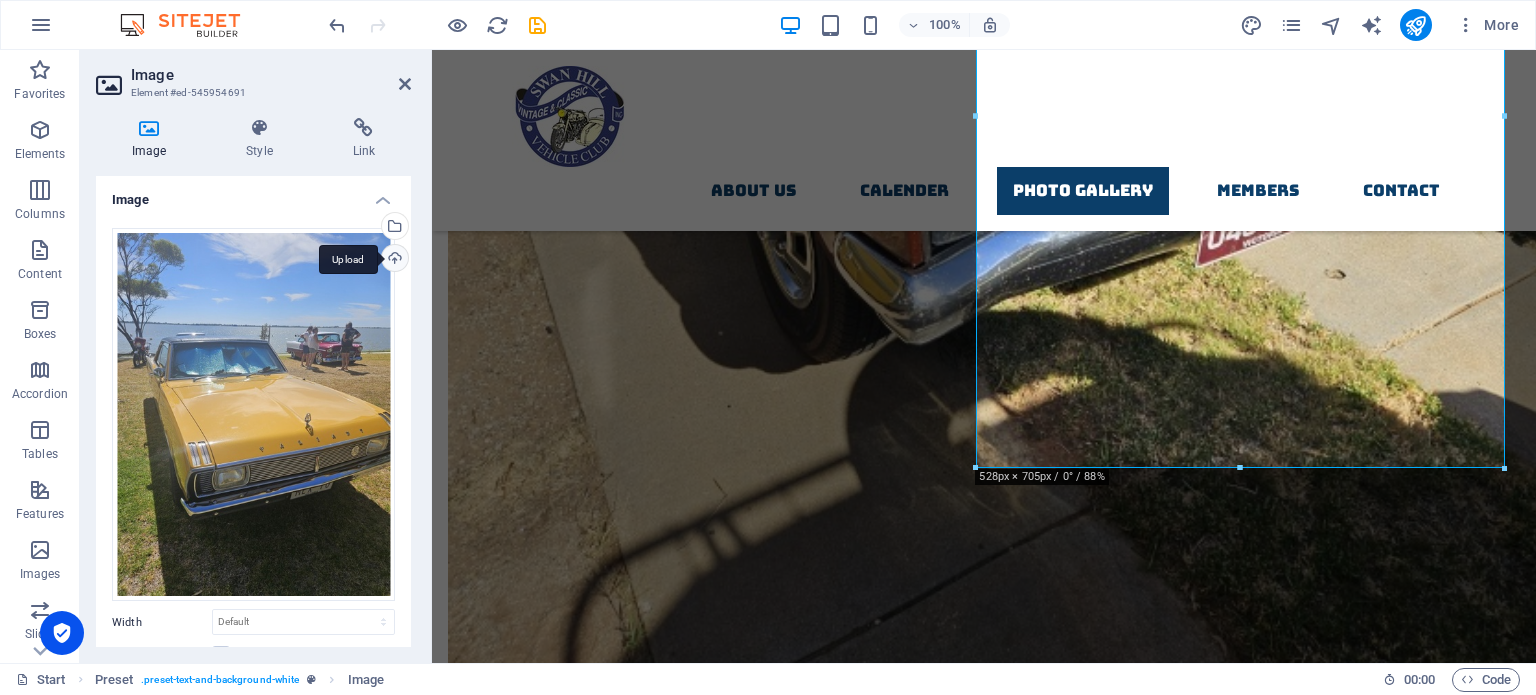 click on "Upload" at bounding box center (393, 260) 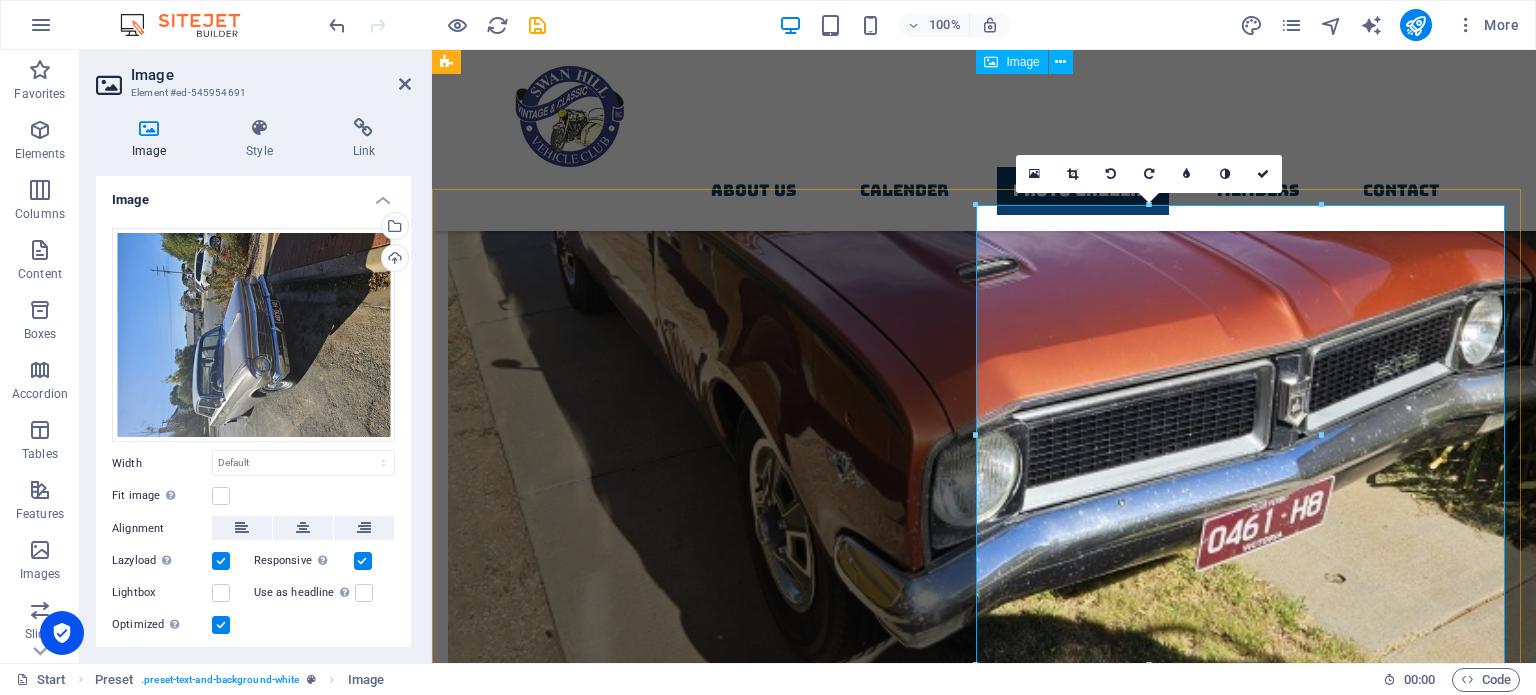 scroll, scrollTop: 5204, scrollLeft: 0, axis: vertical 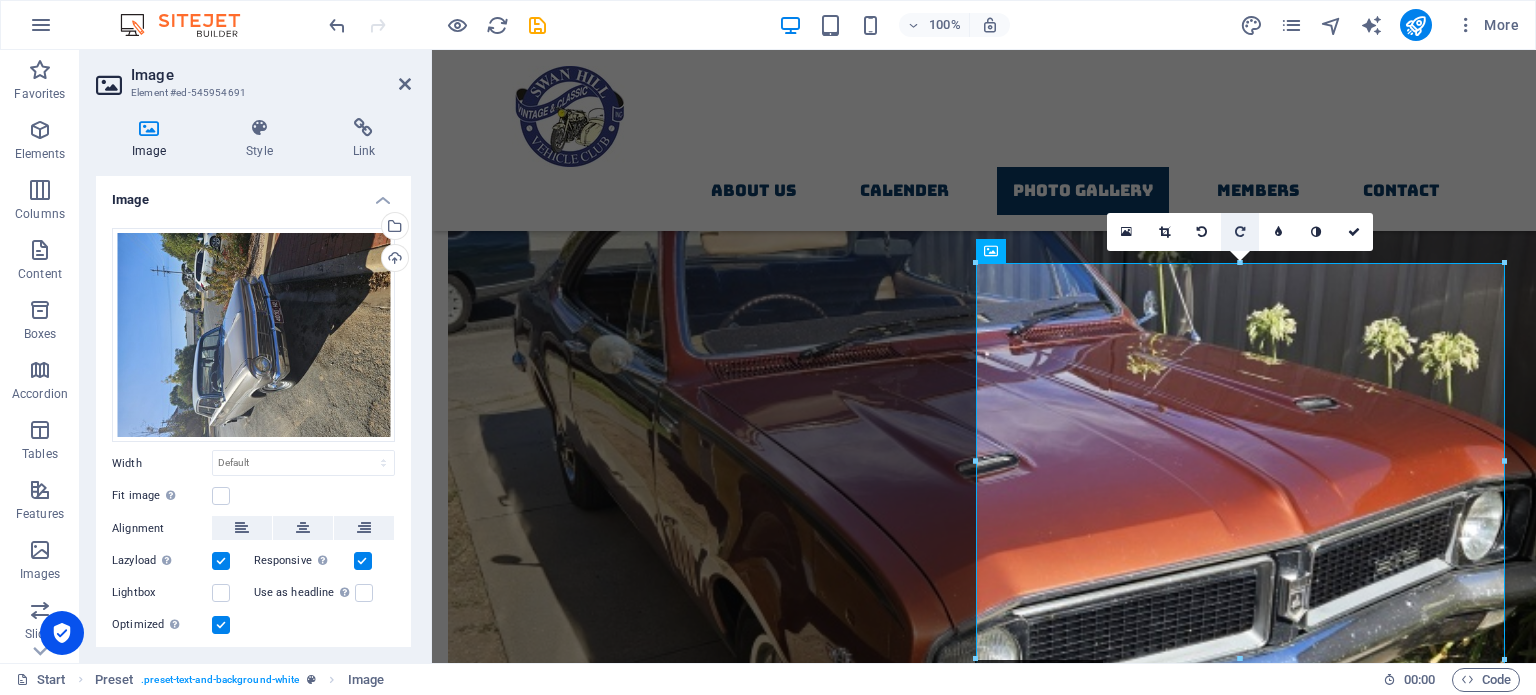 click at bounding box center [1240, 232] 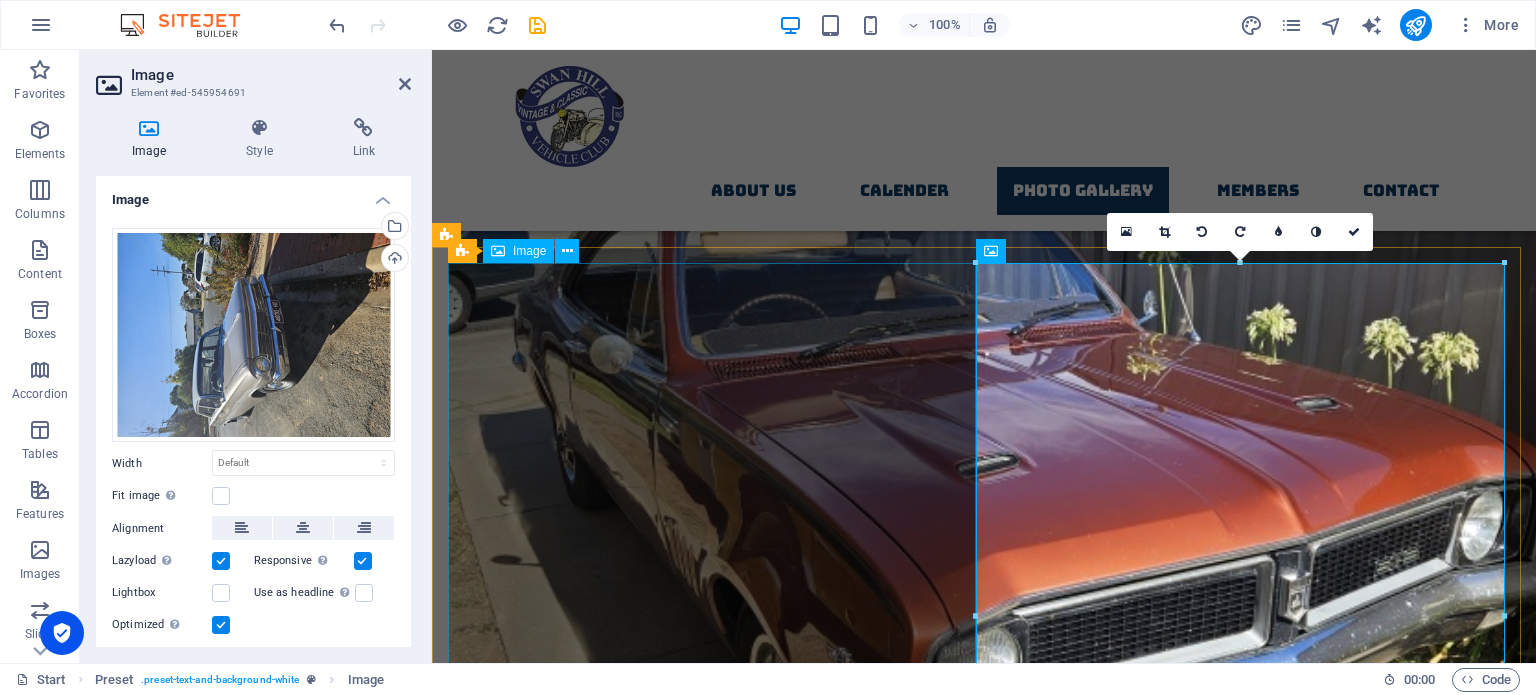 click at bounding box center [984, 6417] 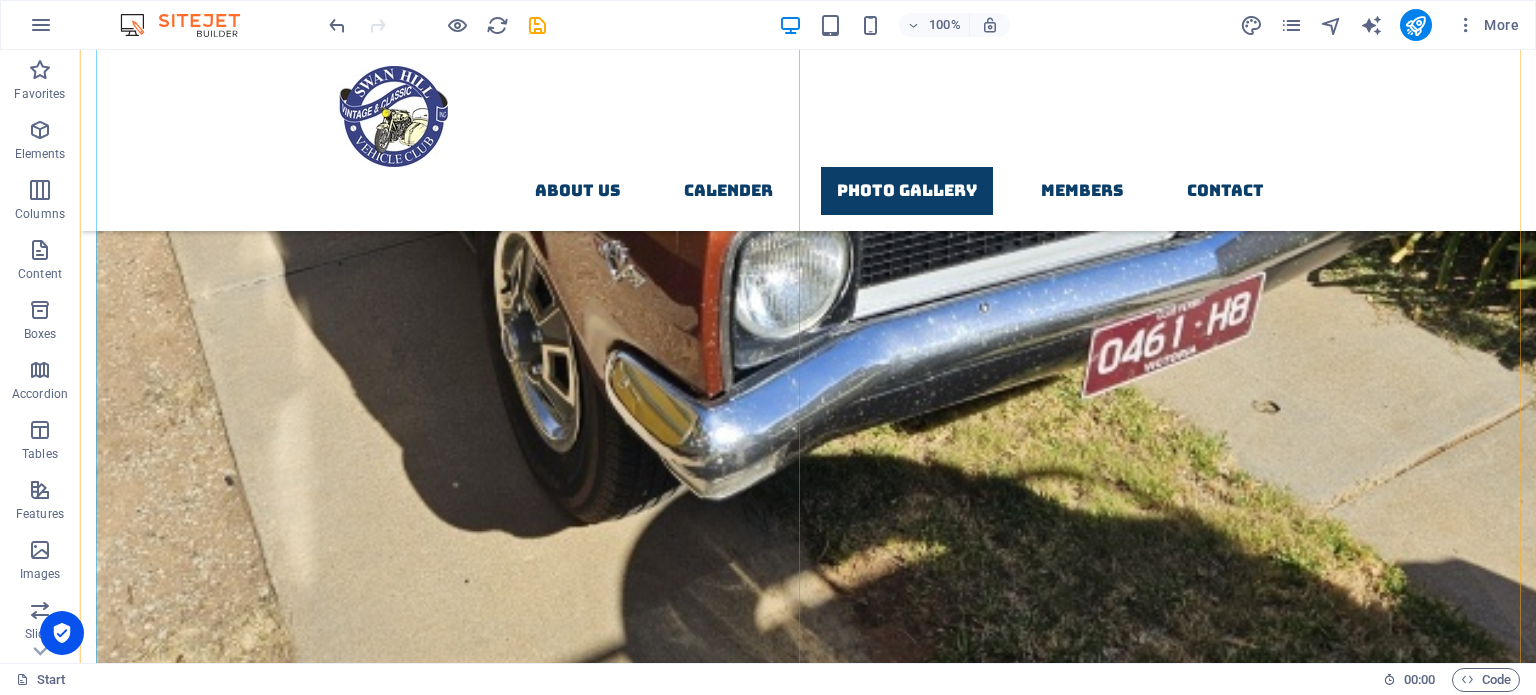 scroll, scrollTop: 5962, scrollLeft: 0, axis: vertical 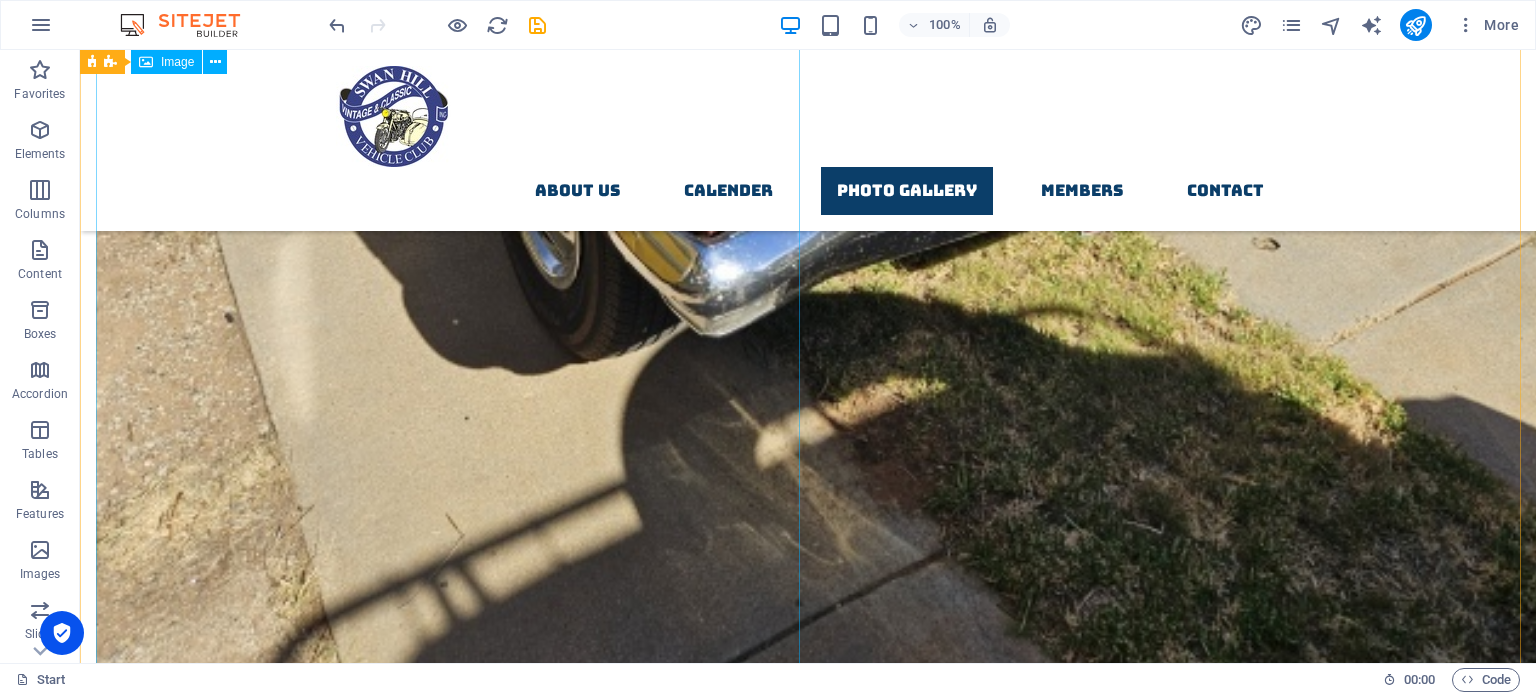 click at bounding box center (808, 7675) 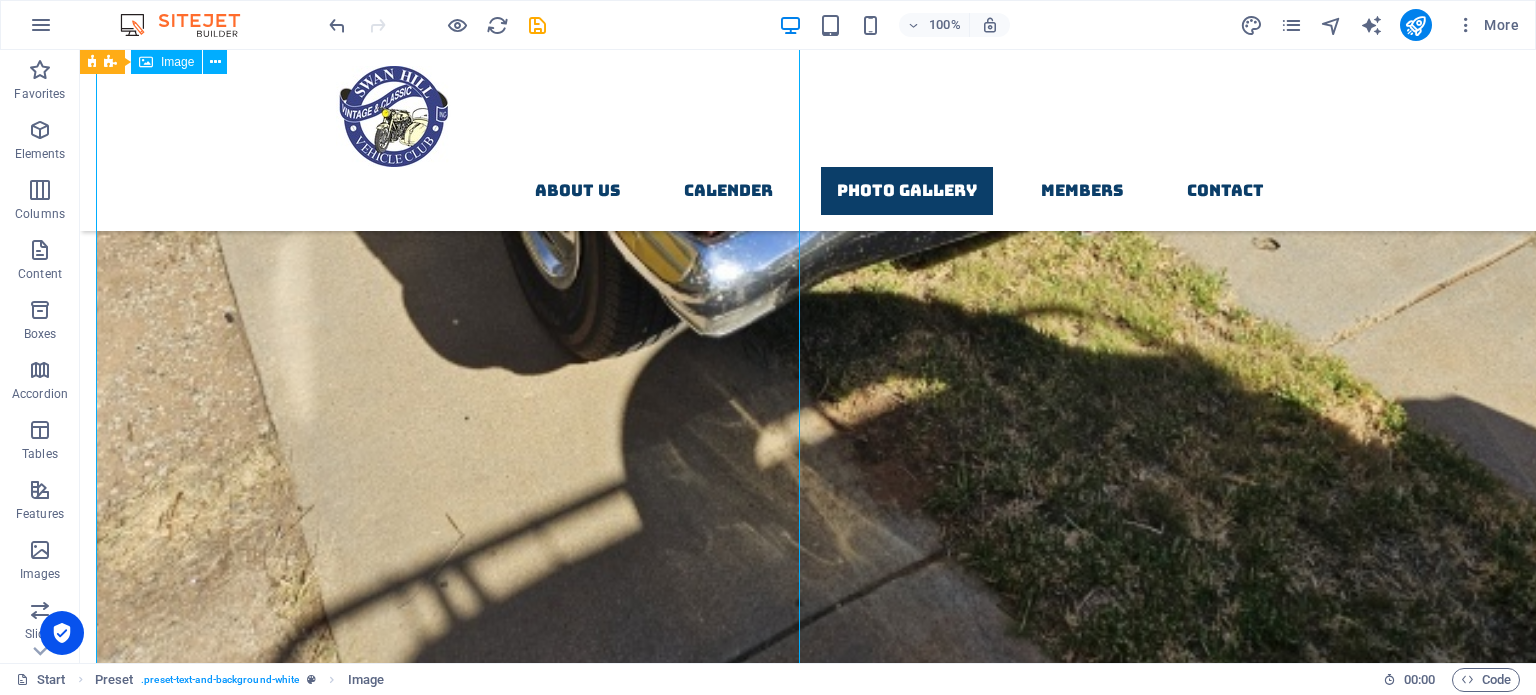 click at bounding box center [808, 7675] 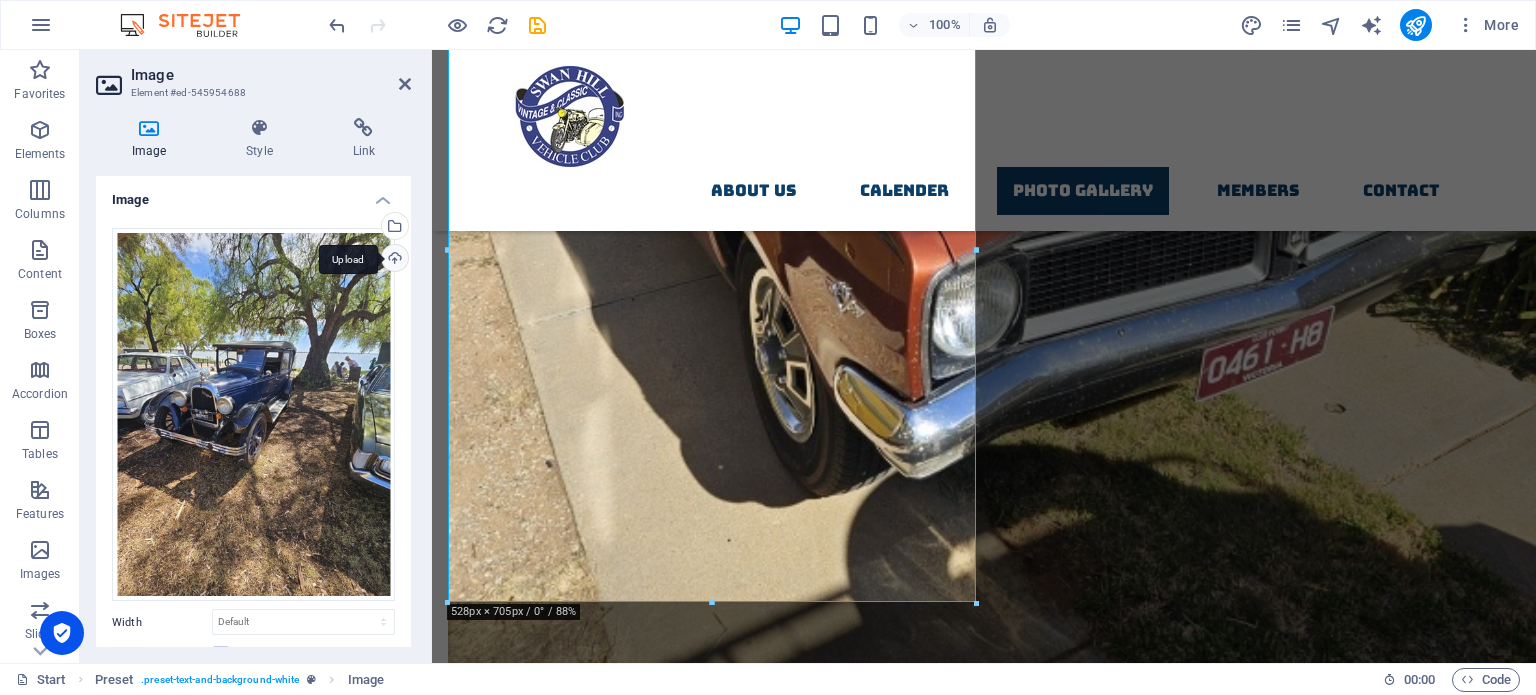 click on "Upload" at bounding box center (393, 260) 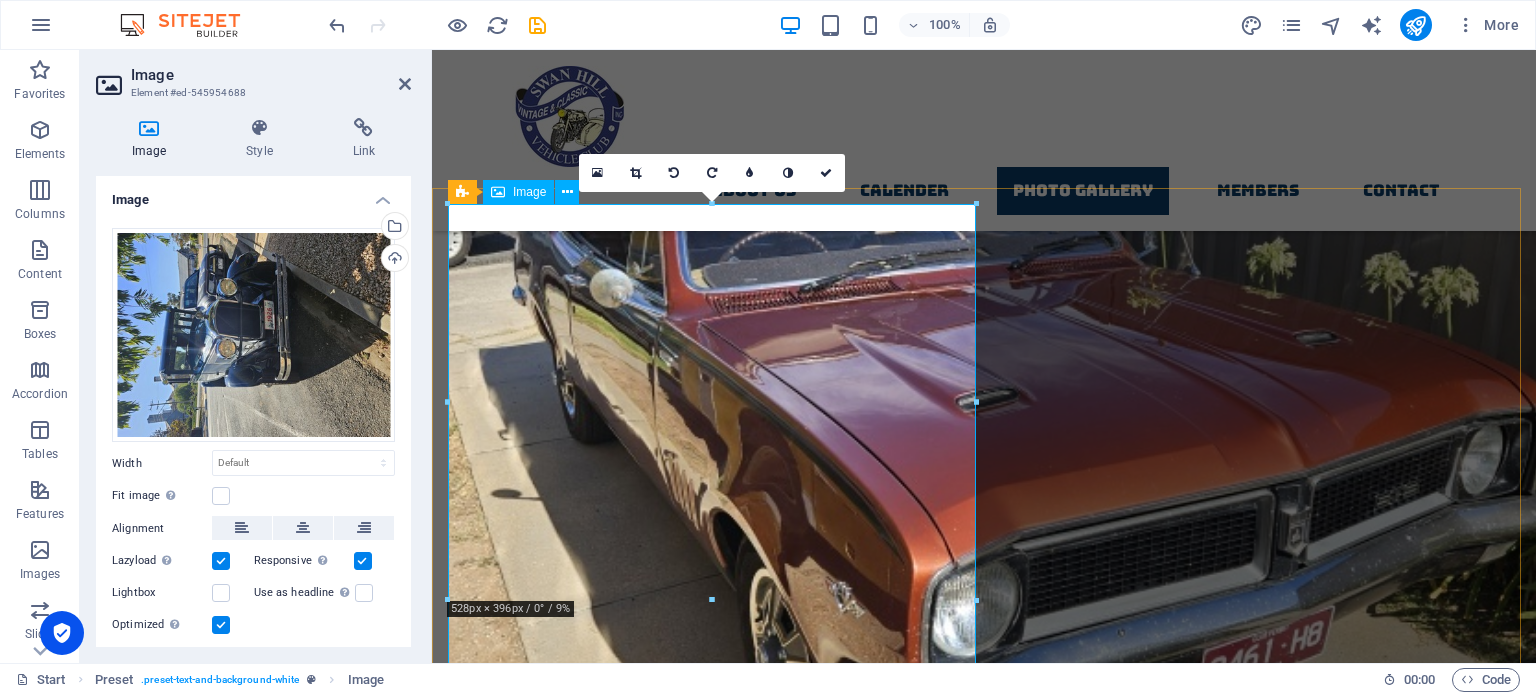scroll, scrollTop: 5170, scrollLeft: 0, axis: vertical 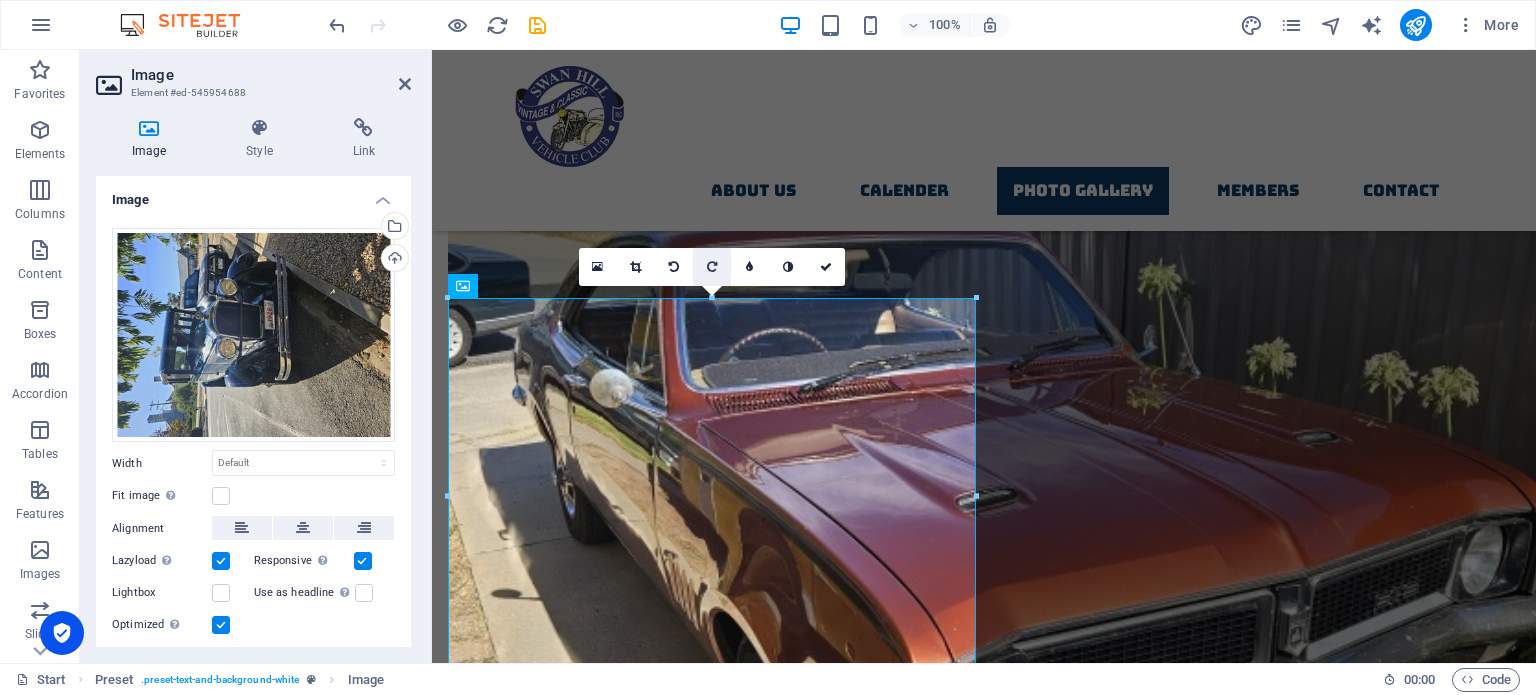 click at bounding box center (712, 267) 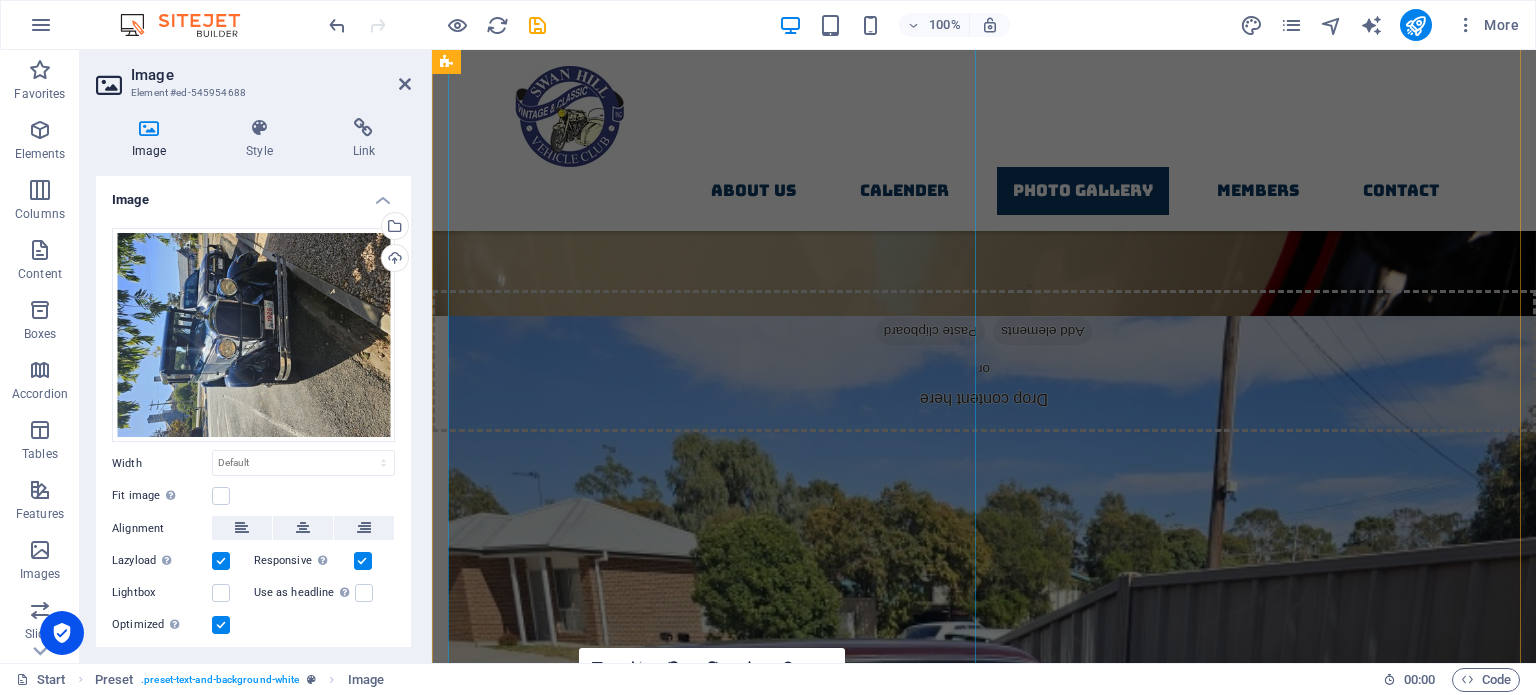 scroll, scrollTop: 4770, scrollLeft: 0, axis: vertical 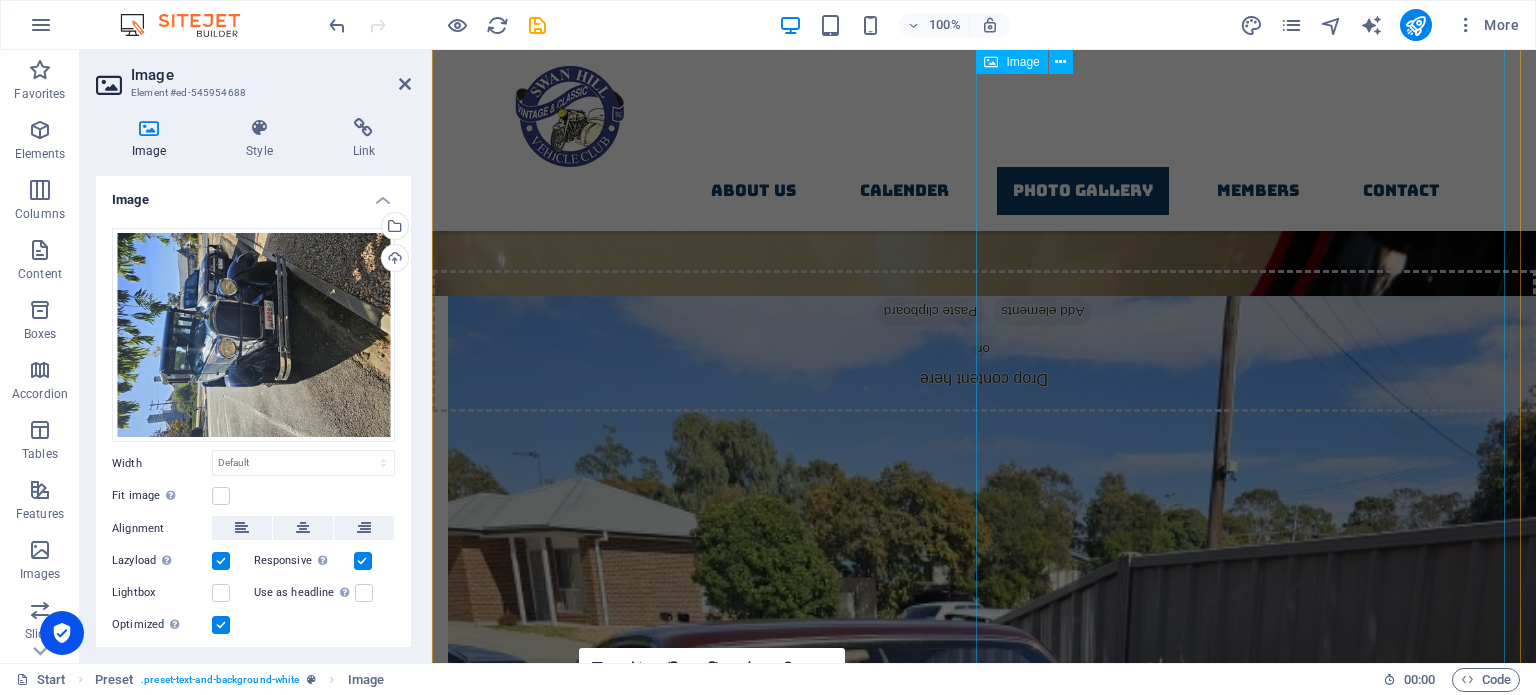 click at bounding box center (984, 5347) 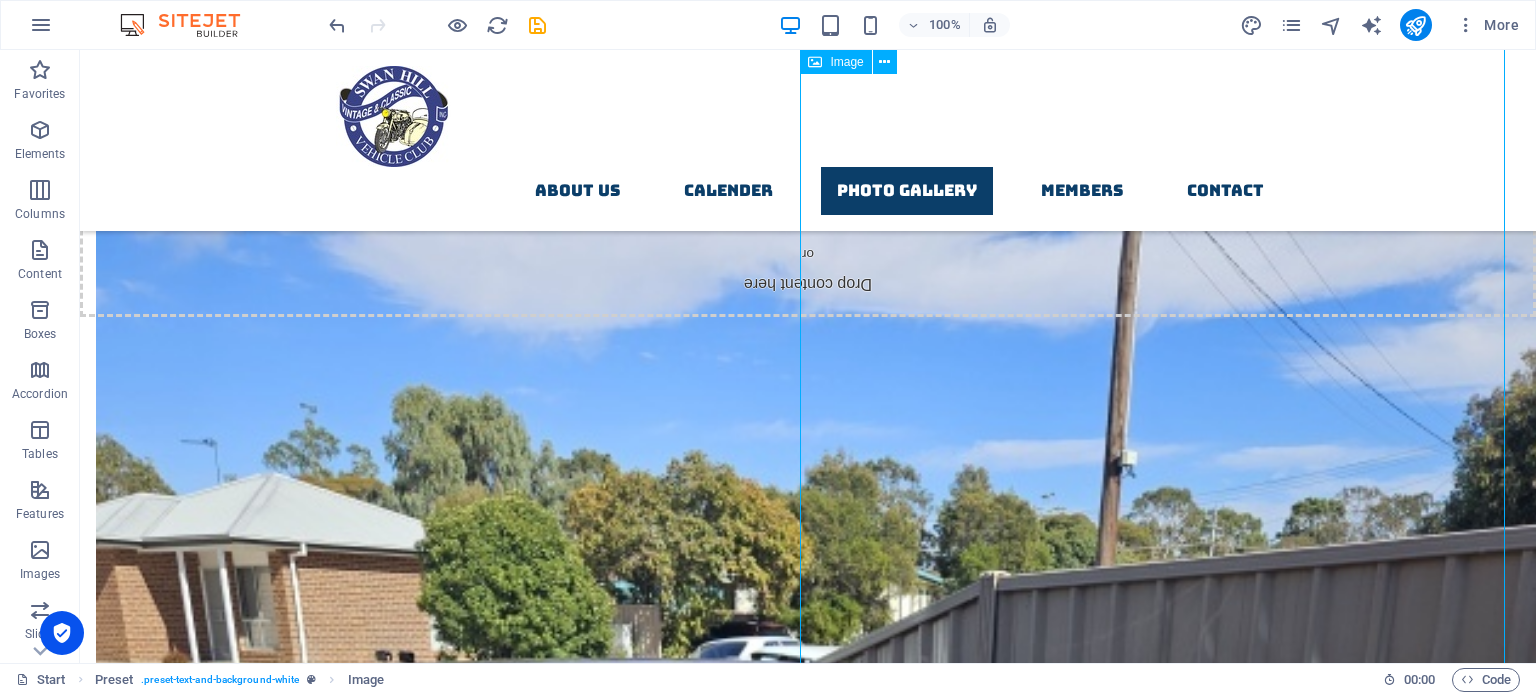 scroll, scrollTop: 4928, scrollLeft: 0, axis: vertical 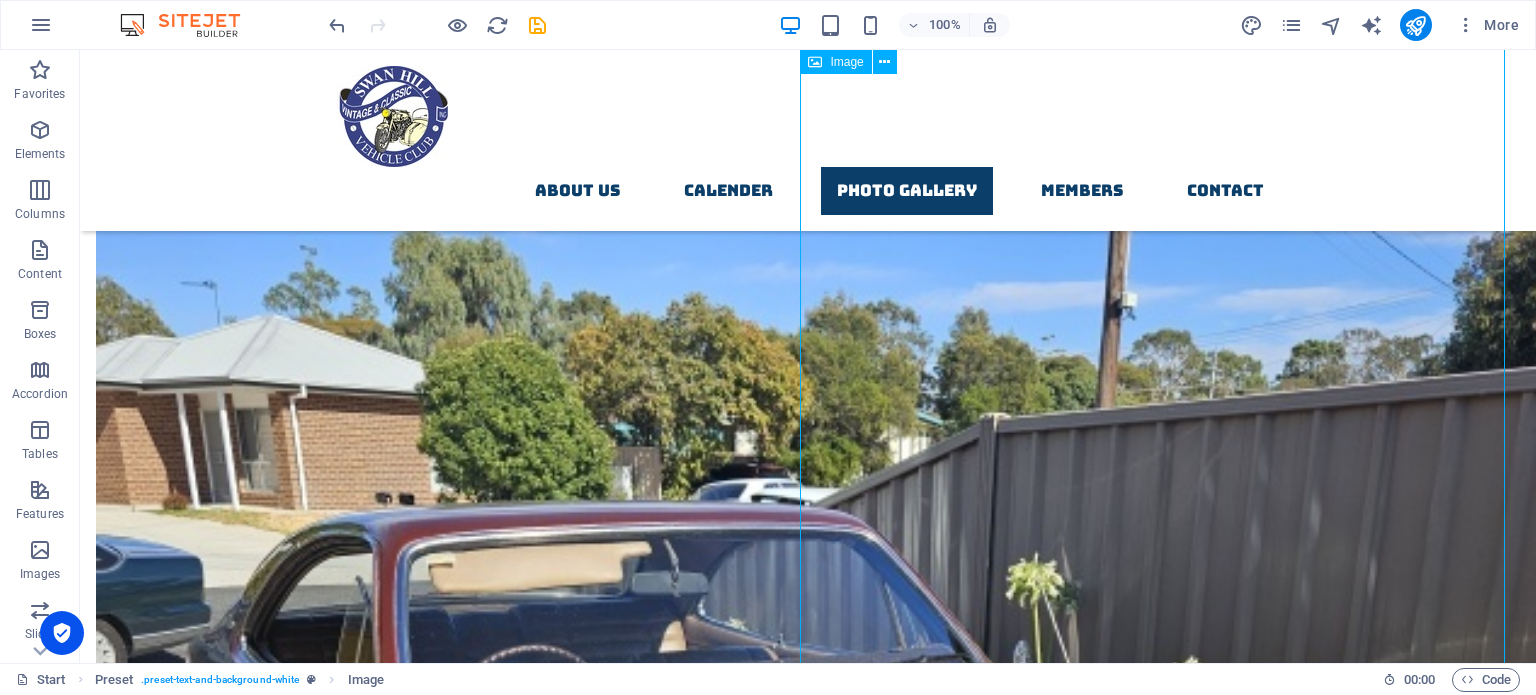 click at bounding box center (808, 6736) 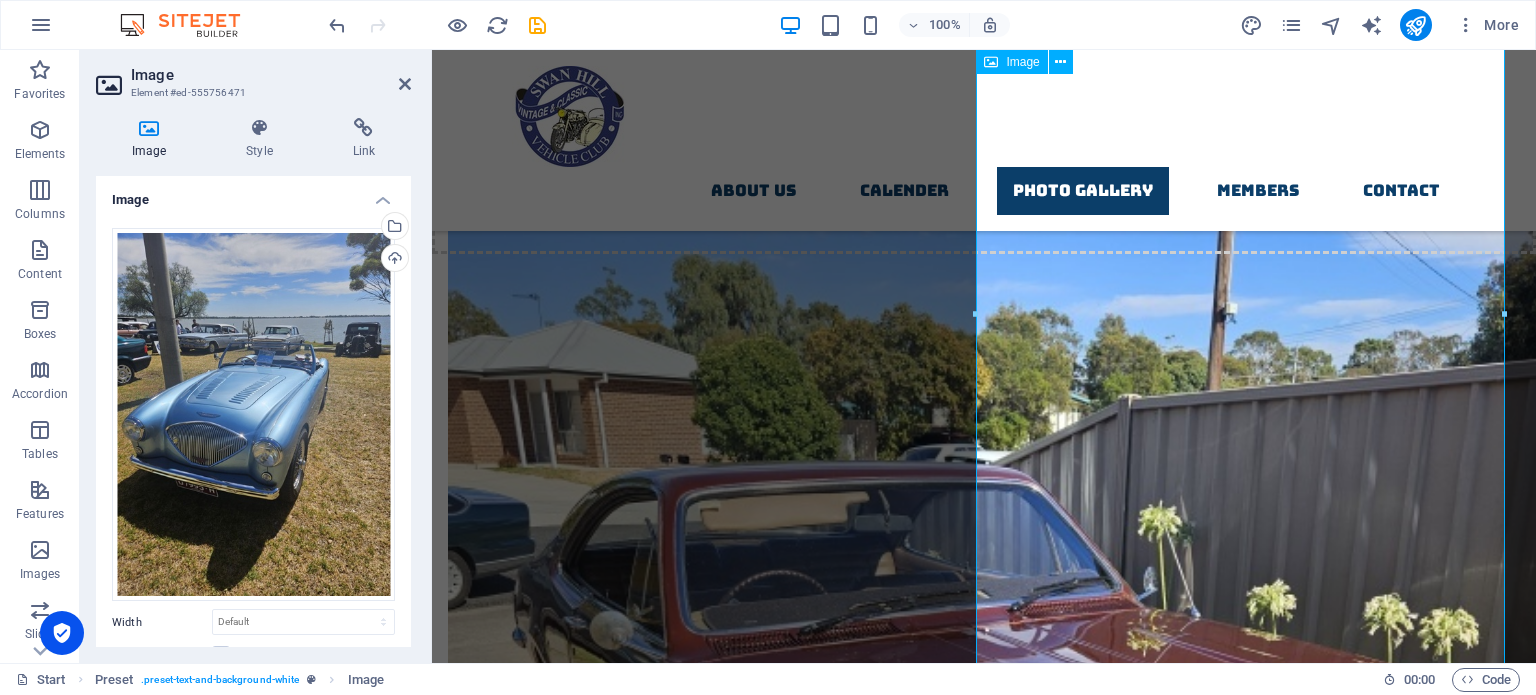 scroll, scrollTop: 4770, scrollLeft: 0, axis: vertical 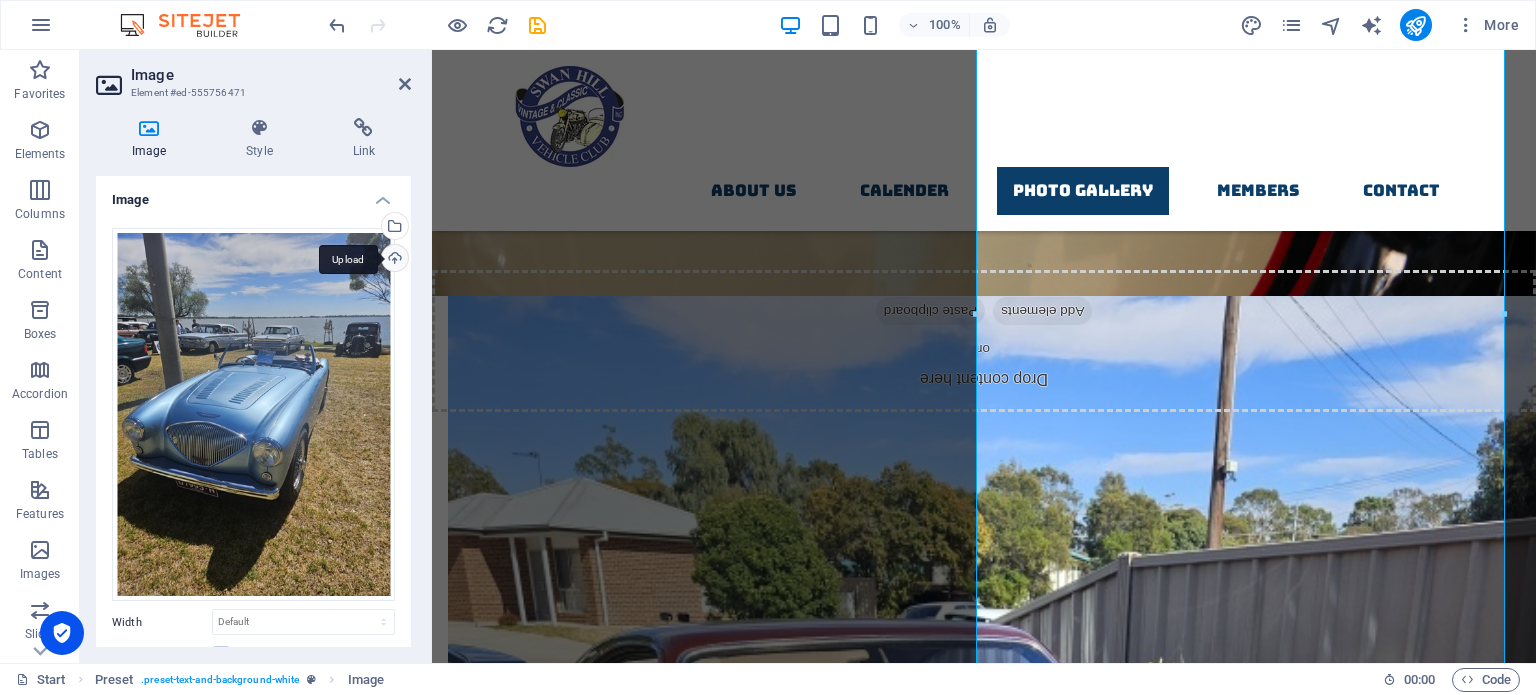 click on "Upload" at bounding box center (393, 260) 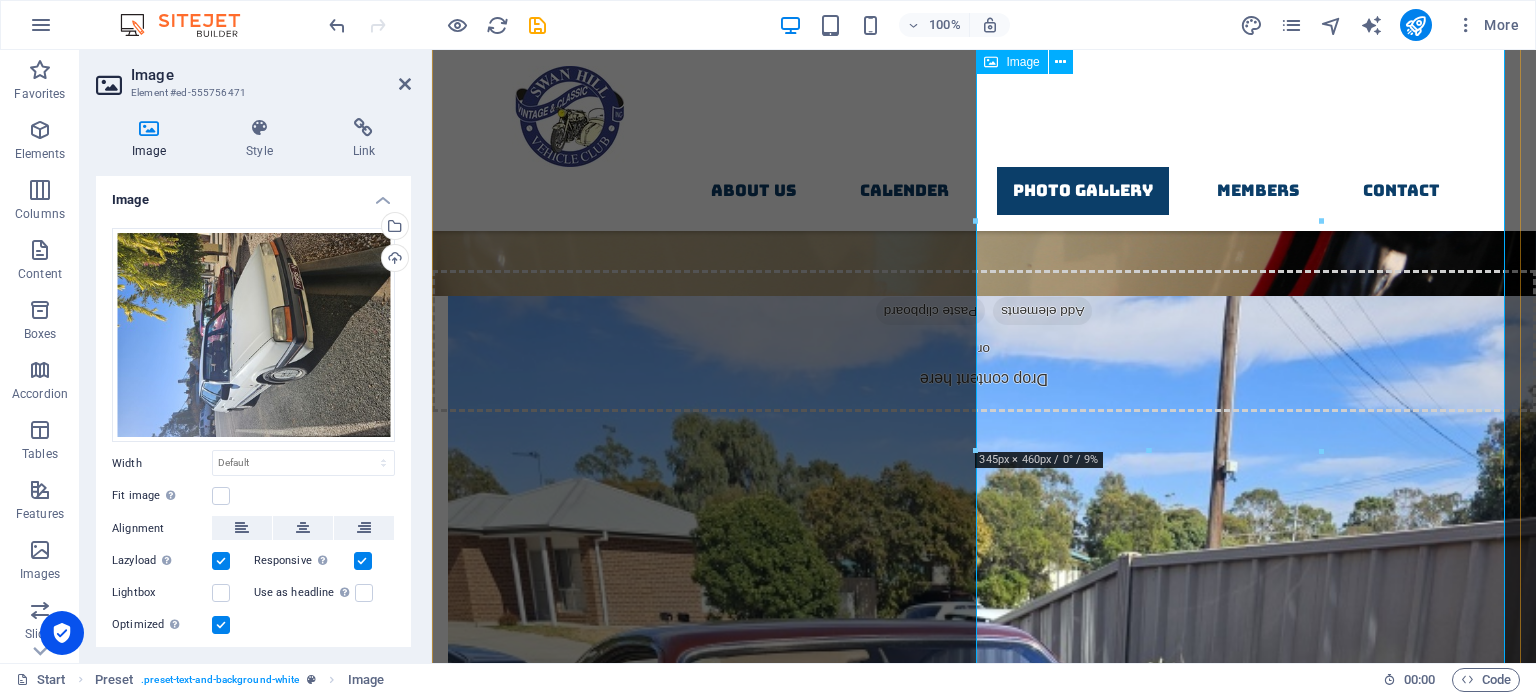 scroll, scrollTop: 4570, scrollLeft: 0, axis: vertical 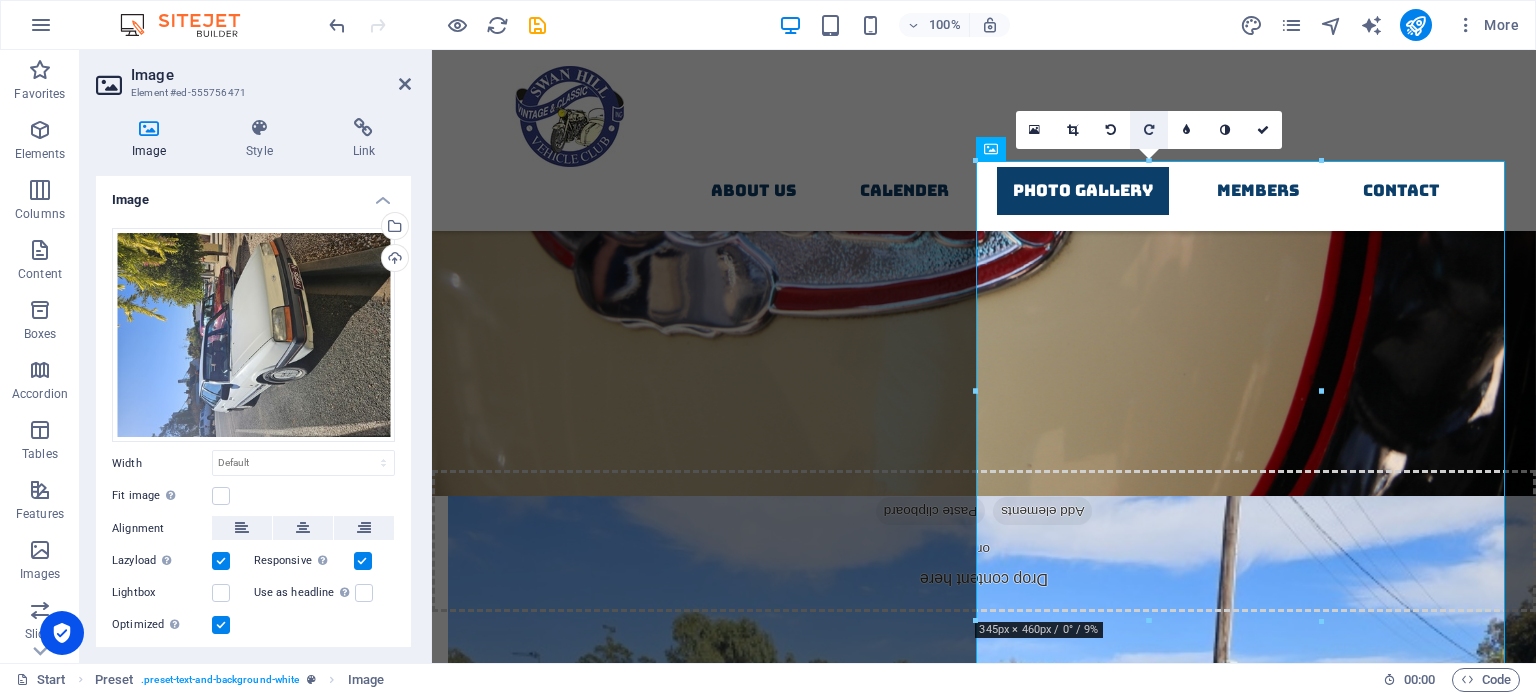 click at bounding box center (1149, 130) 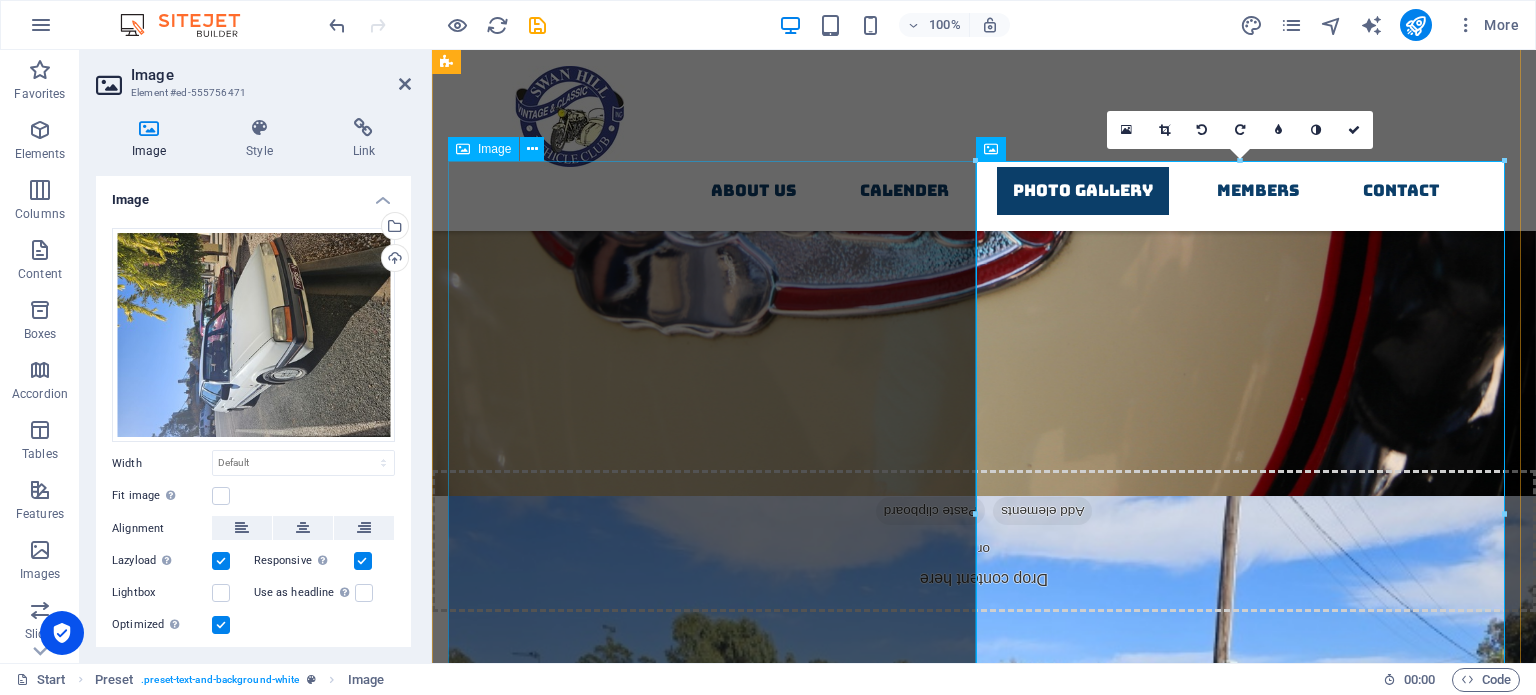 click at bounding box center (984, 4075) 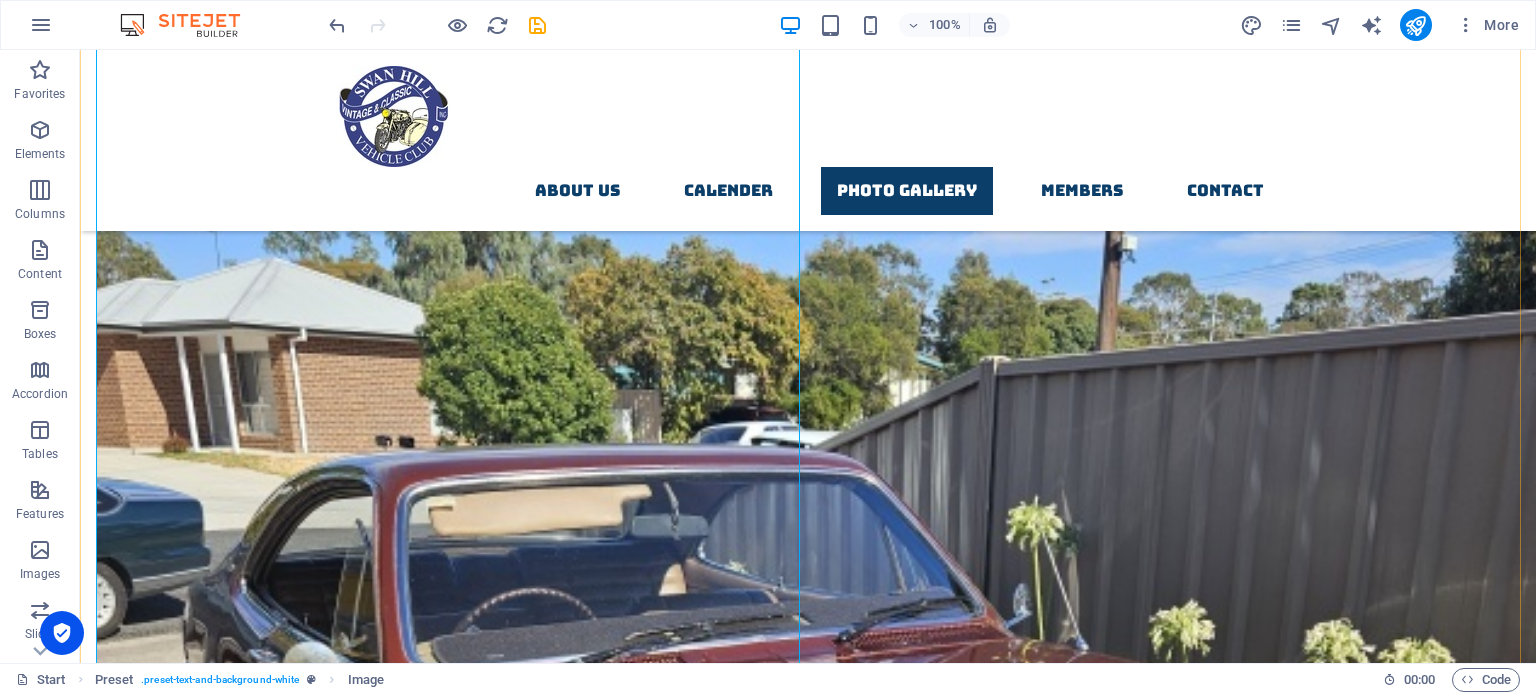 scroll, scrollTop: 4993, scrollLeft: 0, axis: vertical 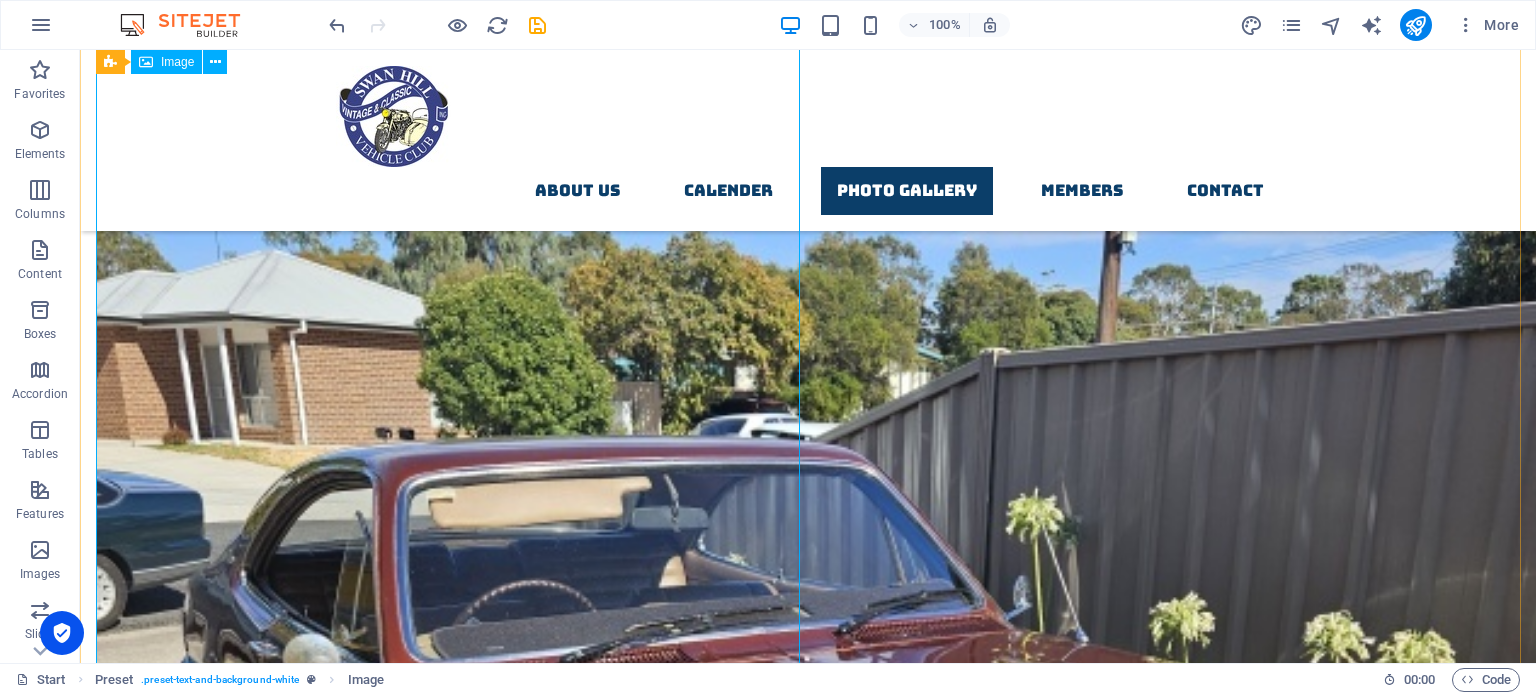 click at bounding box center [808, 4730] 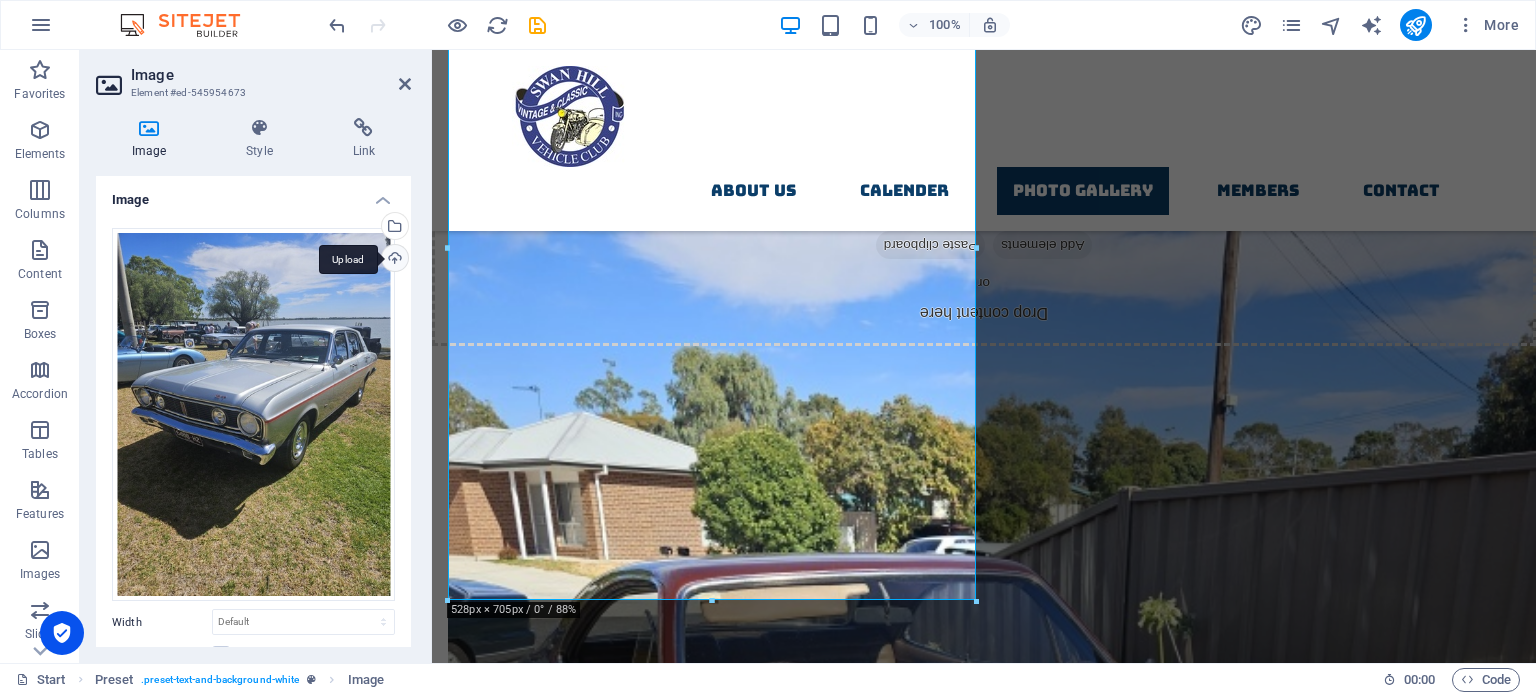 click on "Upload" at bounding box center [393, 260] 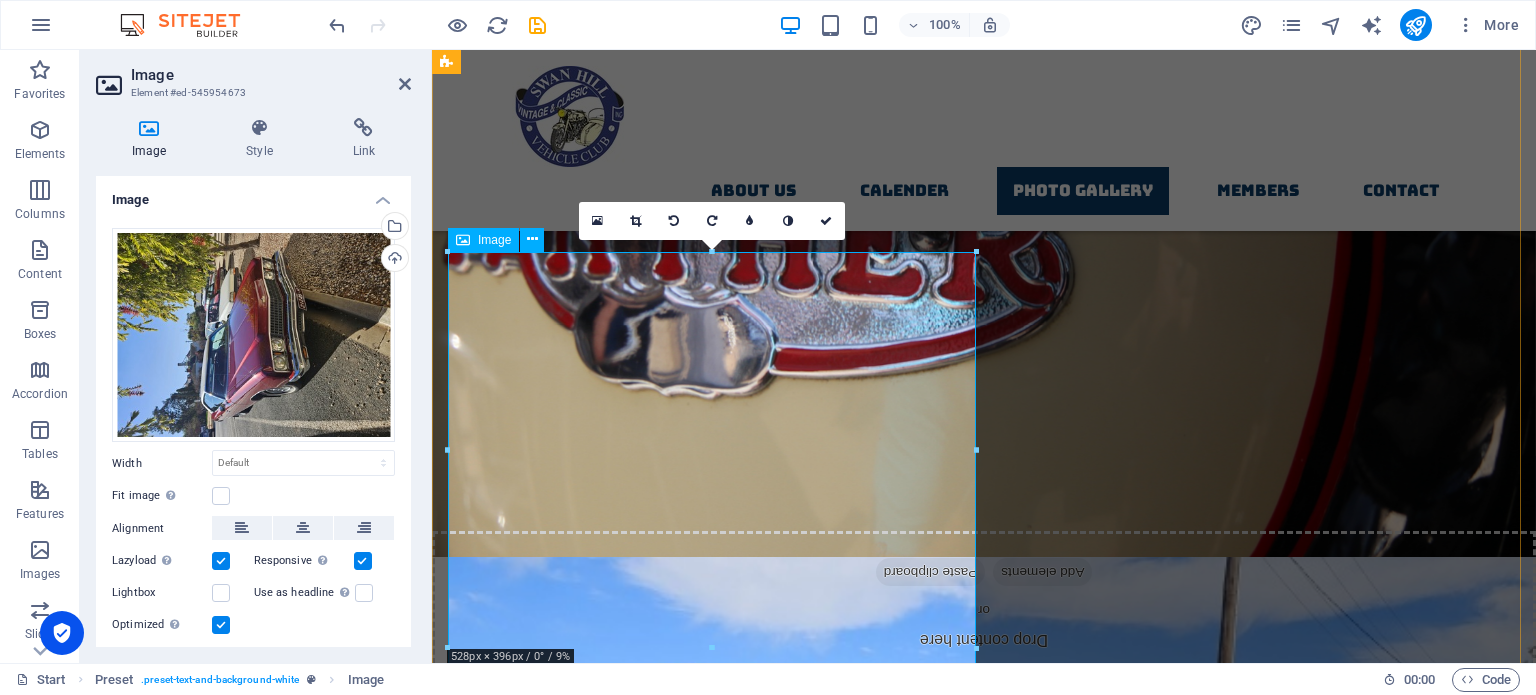 scroll, scrollTop: 4436, scrollLeft: 0, axis: vertical 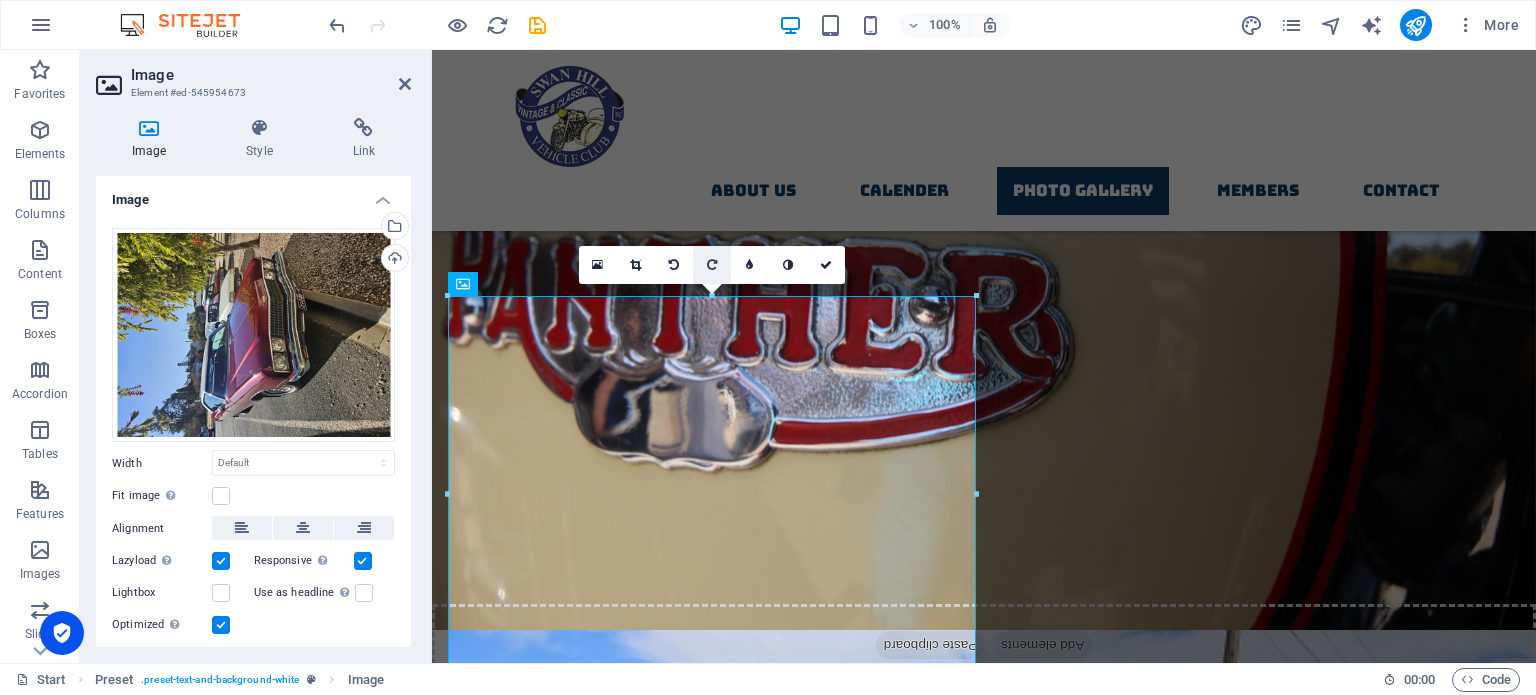 click at bounding box center (712, 265) 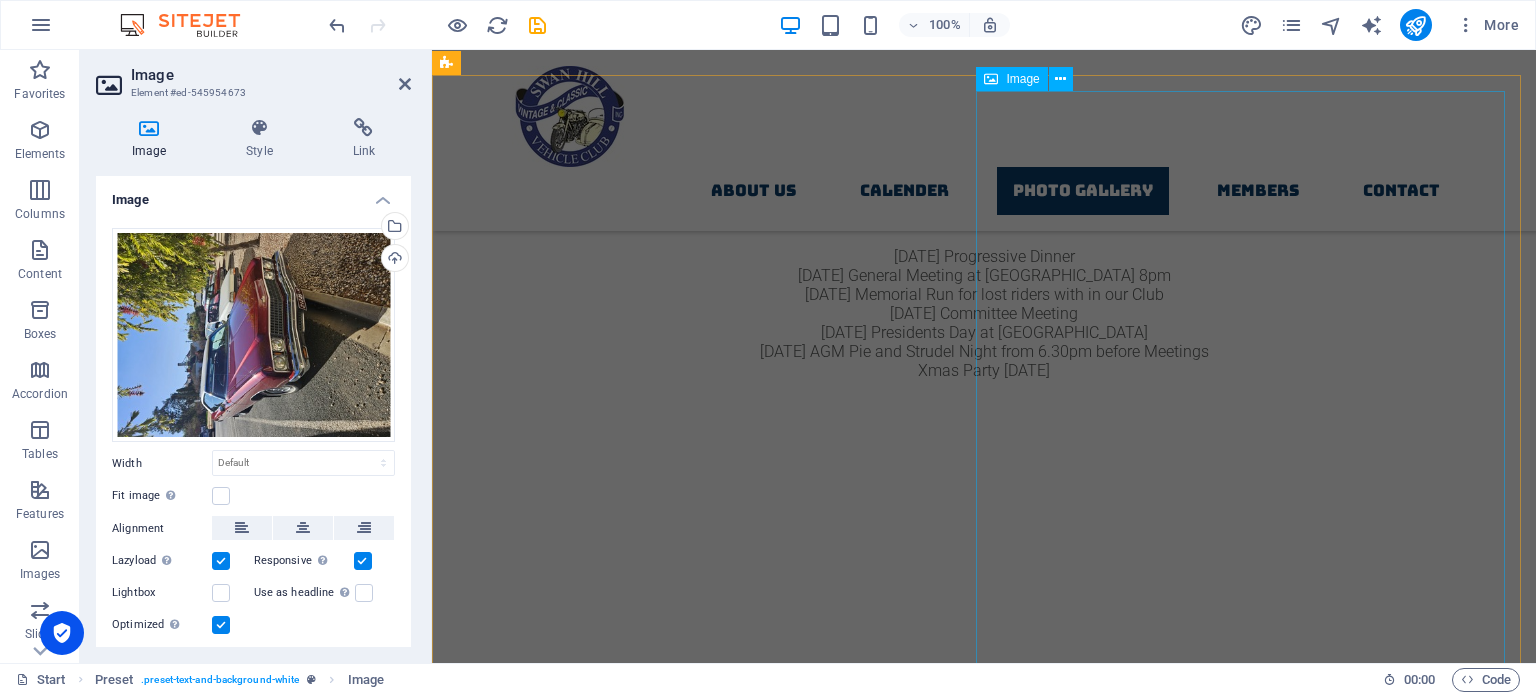 click at bounding box center [984, 3237] 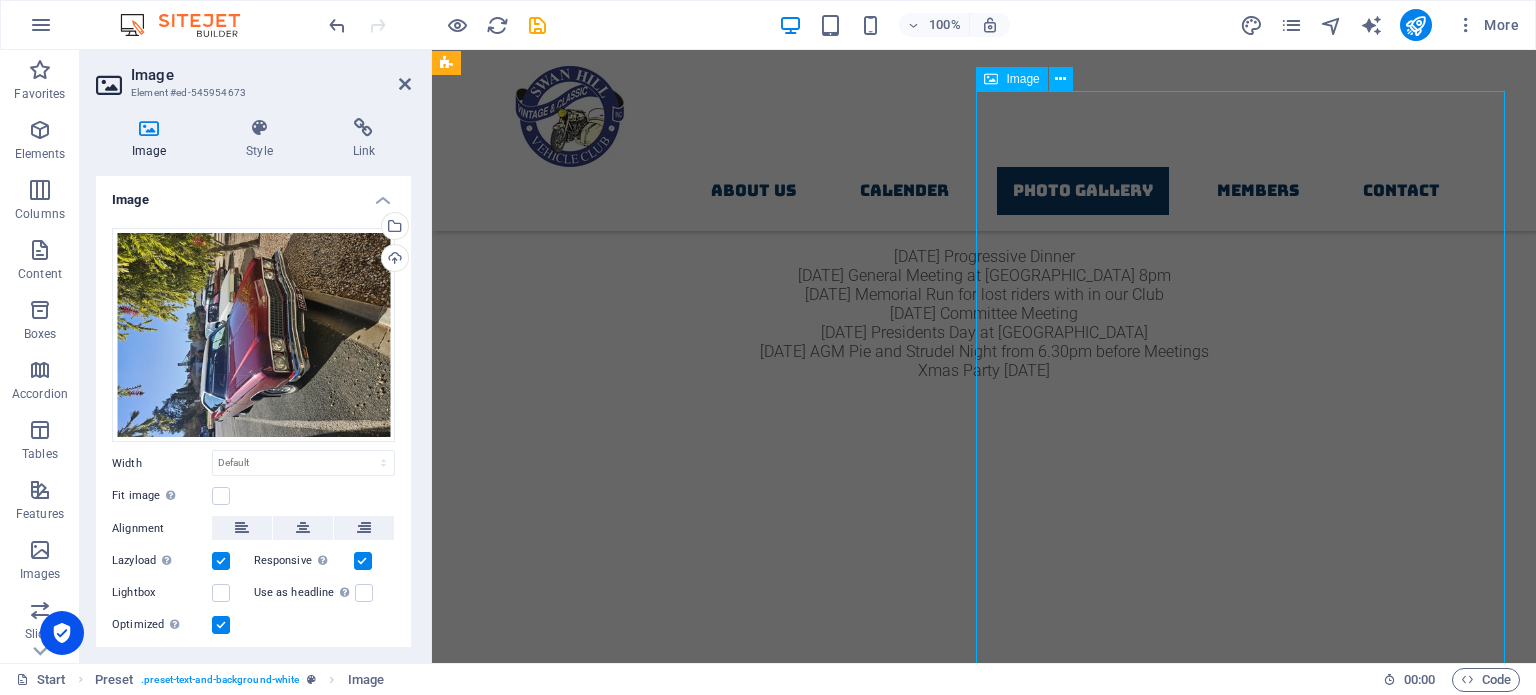 scroll, scrollTop: 3859, scrollLeft: 0, axis: vertical 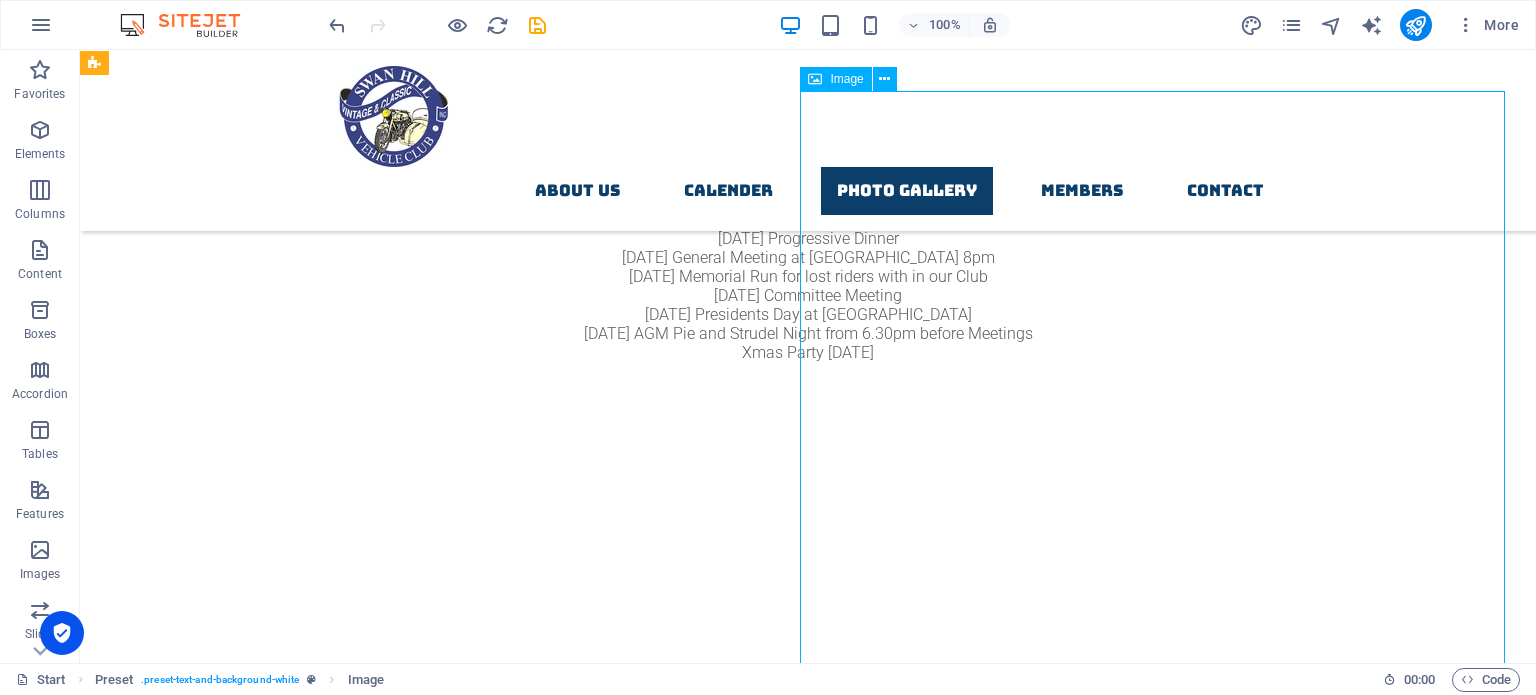 click at bounding box center [808, 3922] 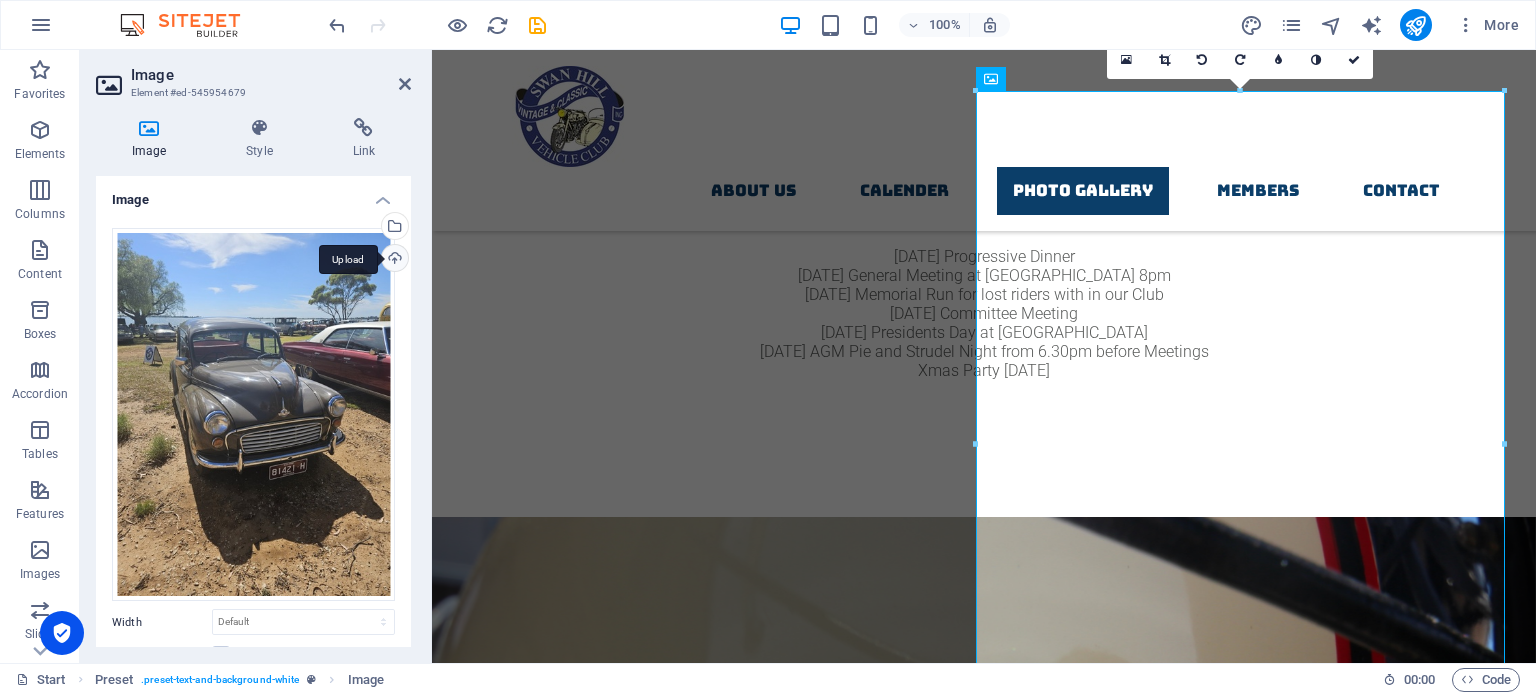 click on "Upload" at bounding box center (393, 260) 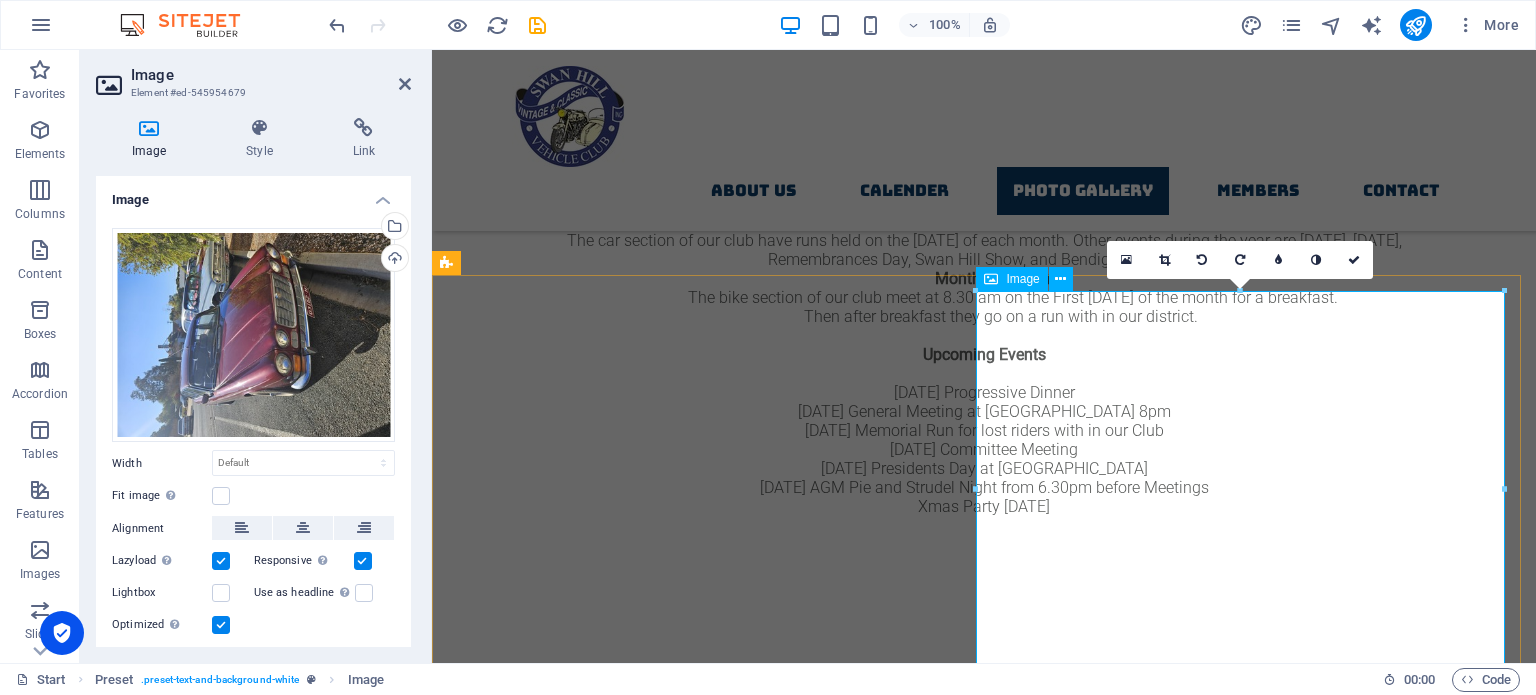 scroll, scrollTop: 3736, scrollLeft: 0, axis: vertical 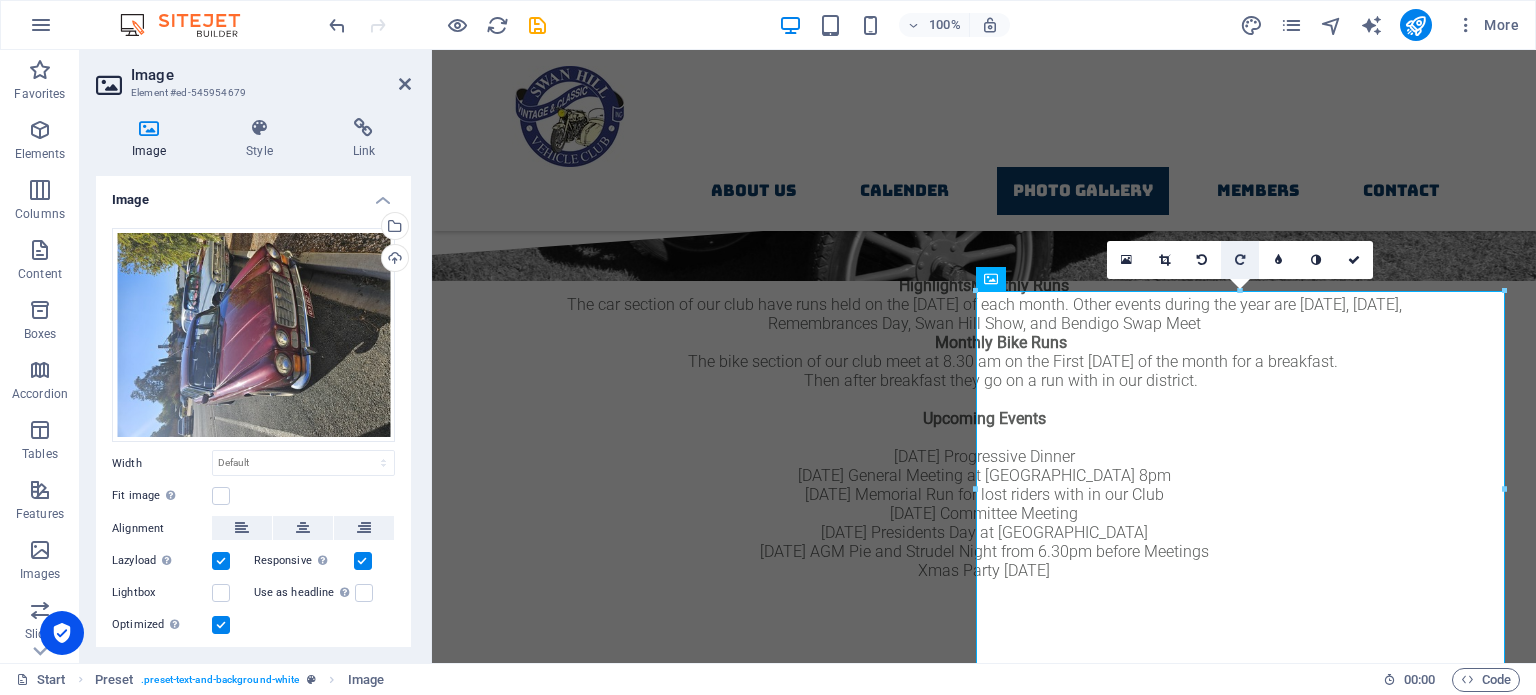 click at bounding box center (1240, 260) 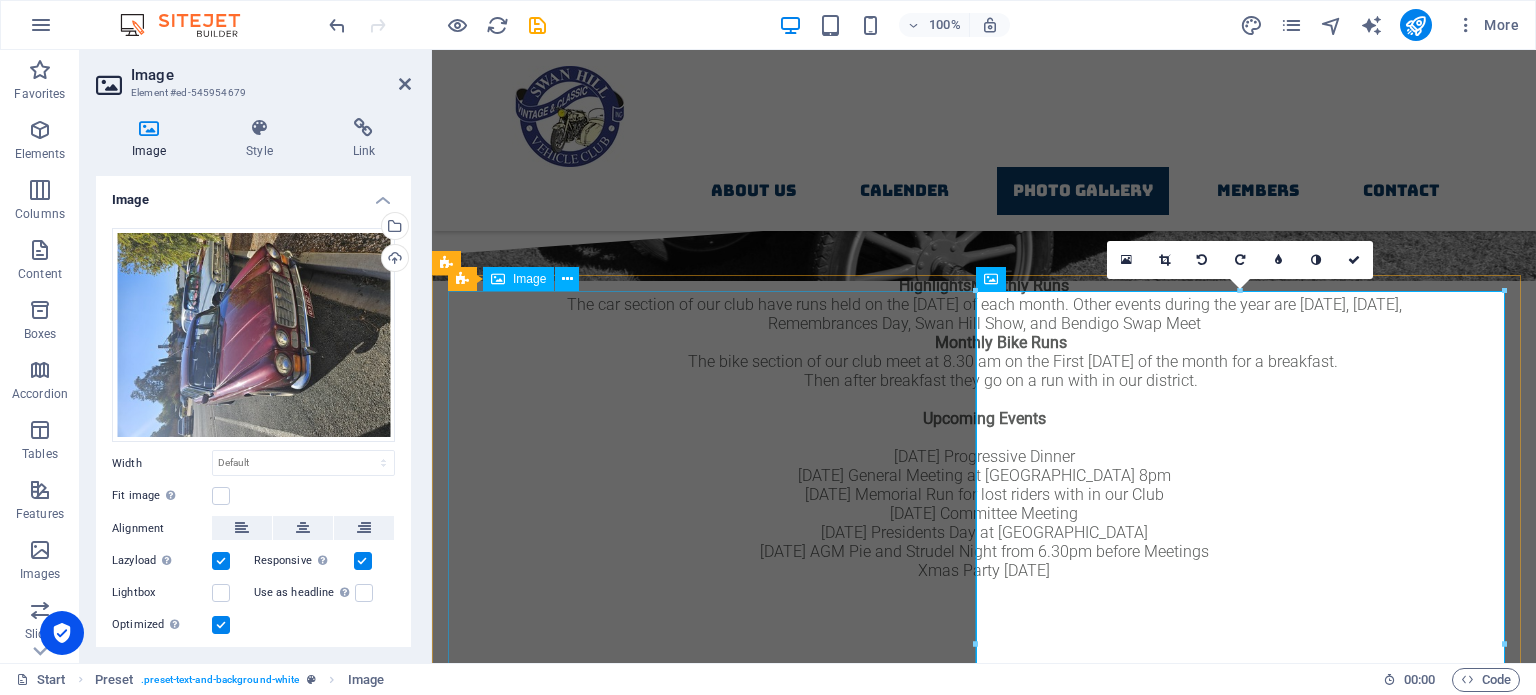 click at bounding box center (984, 1965) 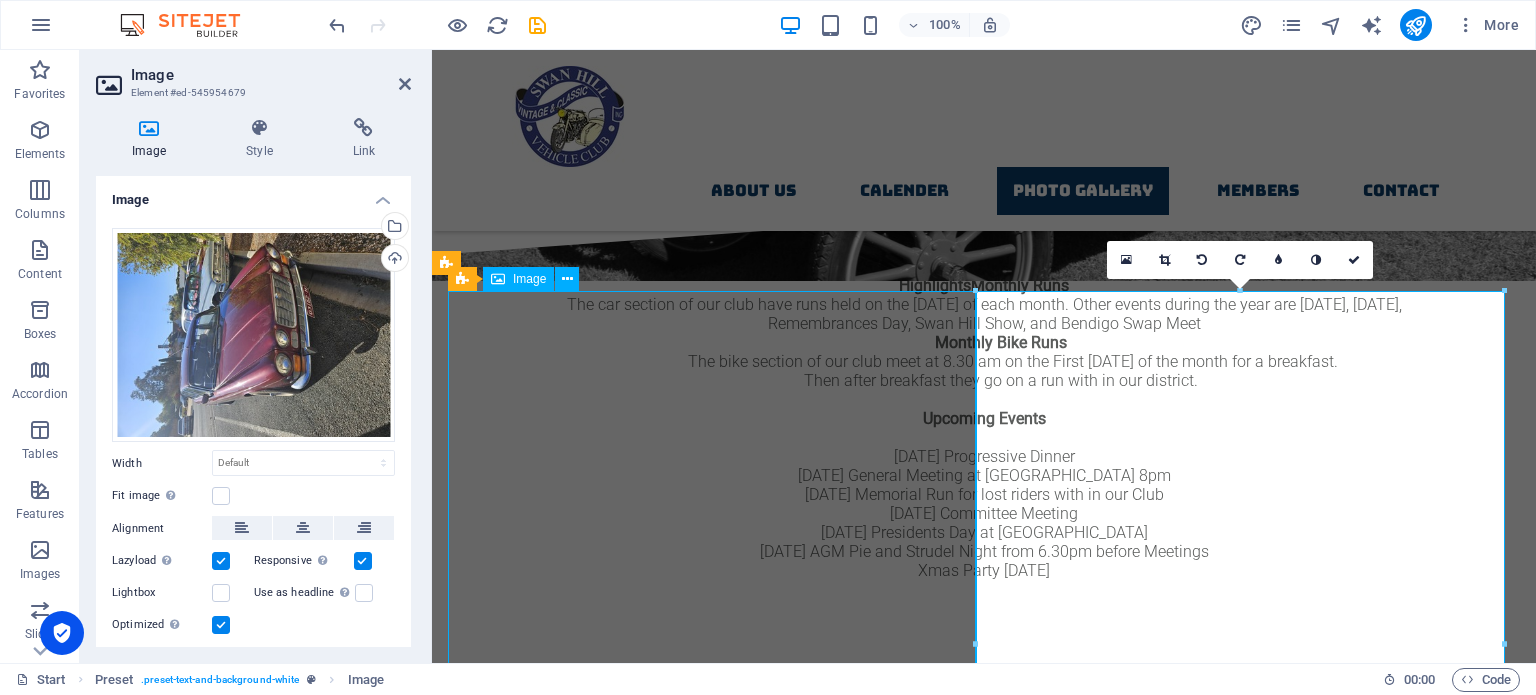 click at bounding box center (984, 1965) 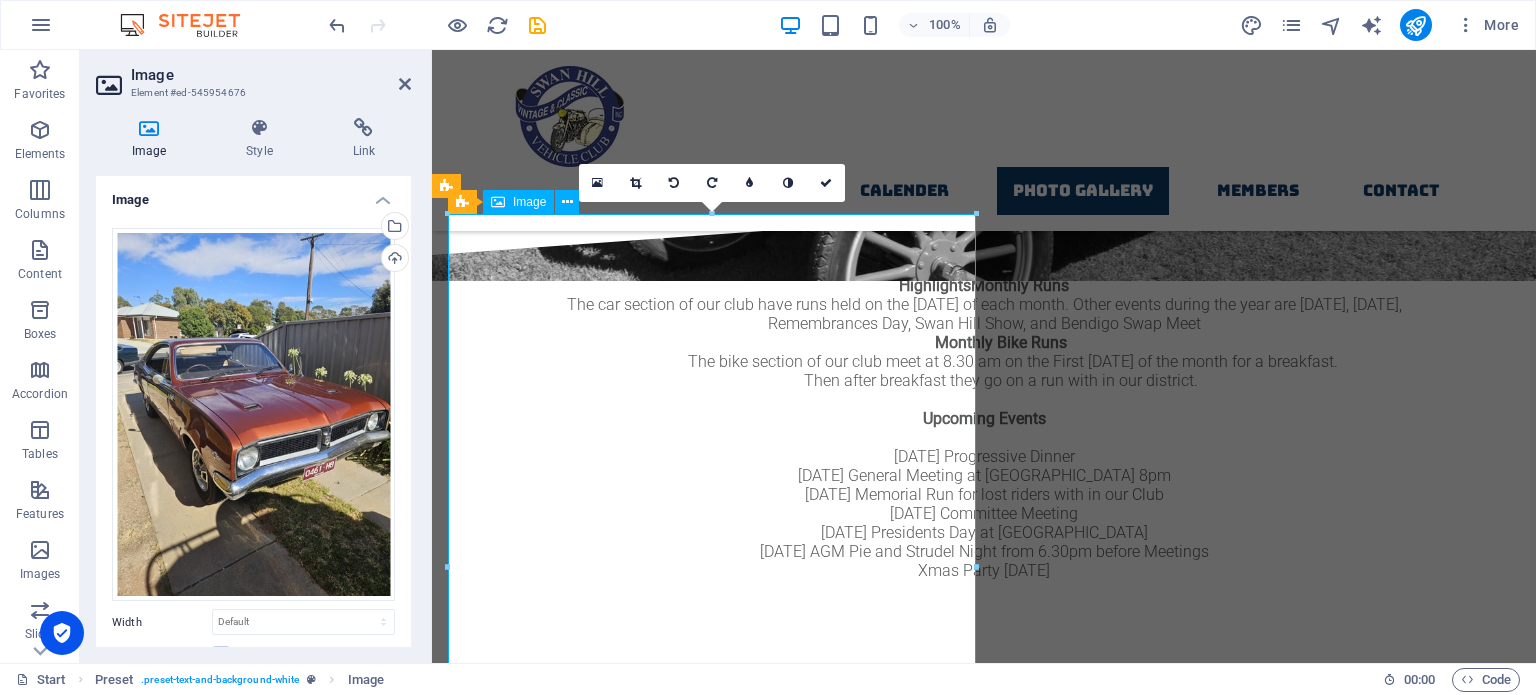 scroll, scrollTop: 3812, scrollLeft: 0, axis: vertical 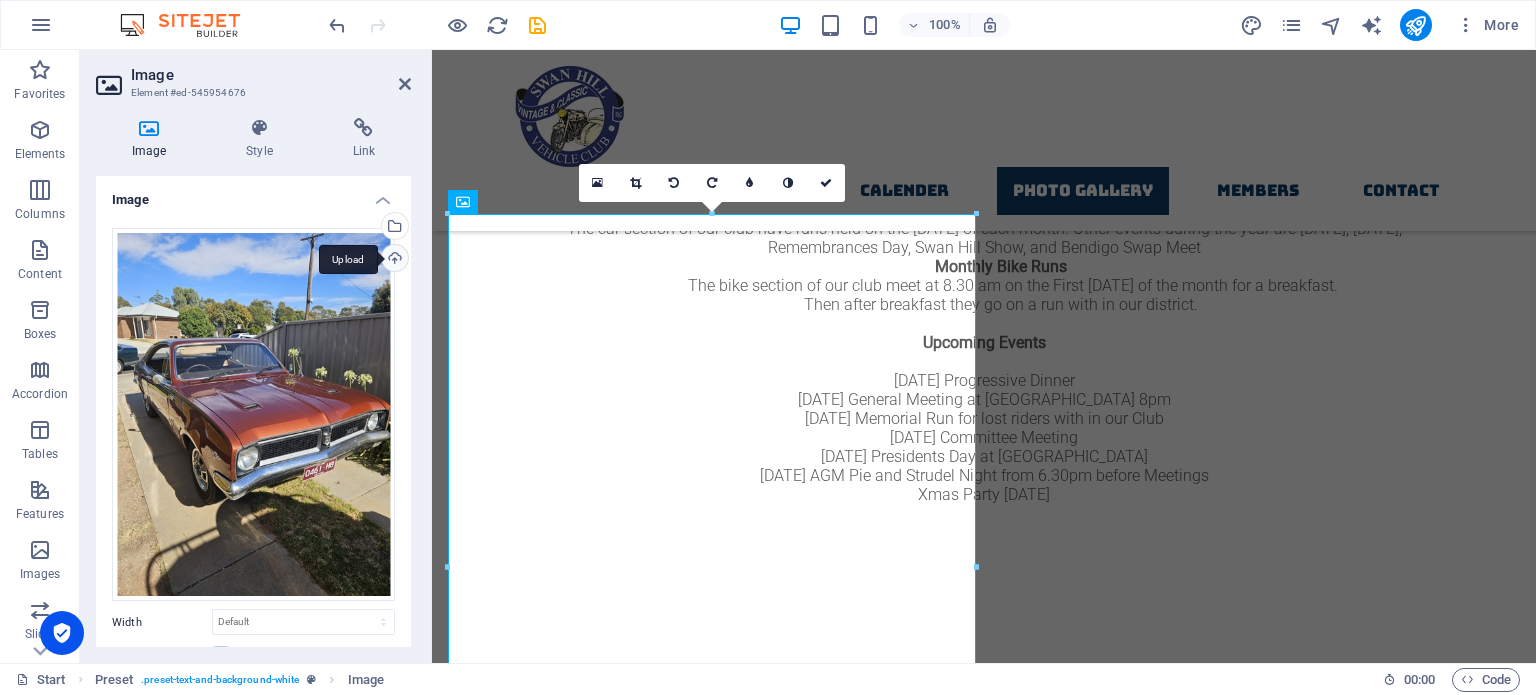 click on "Upload" at bounding box center [393, 260] 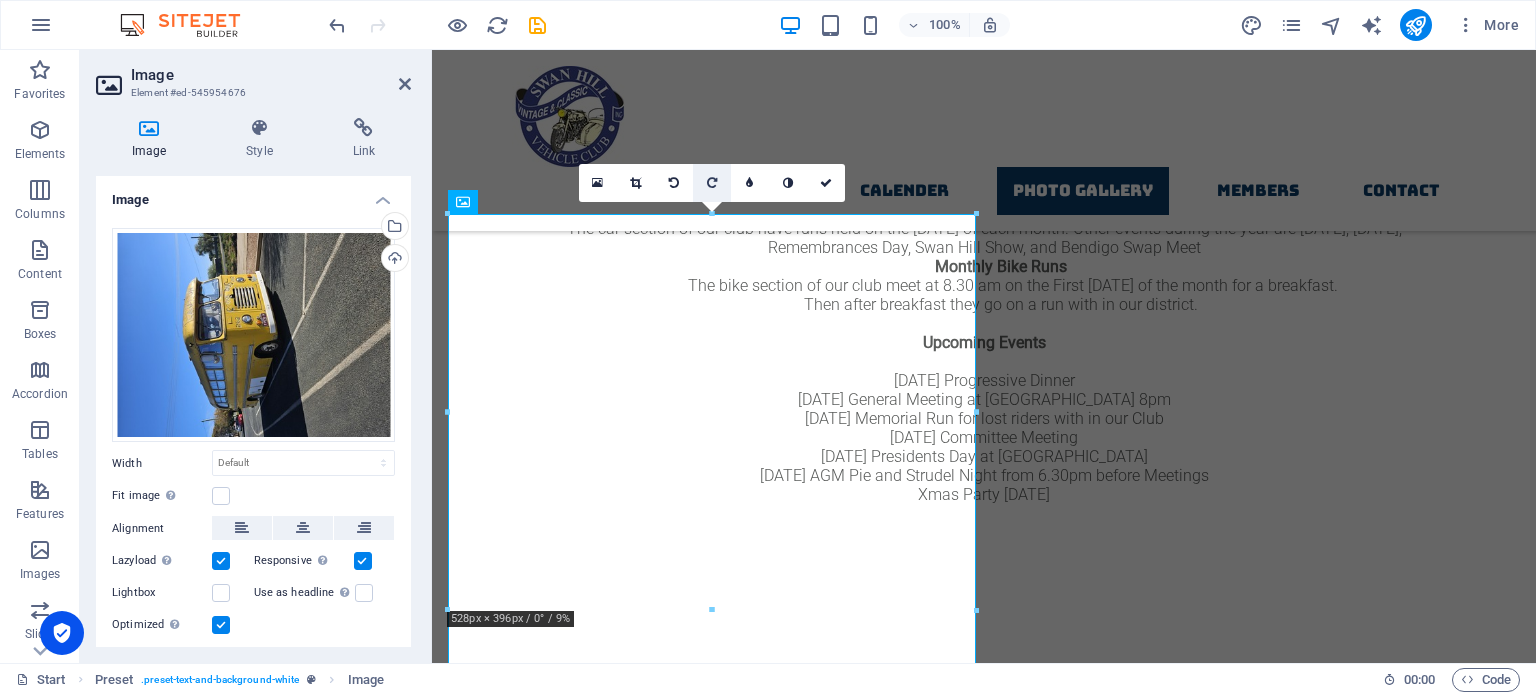 click at bounding box center (712, 183) 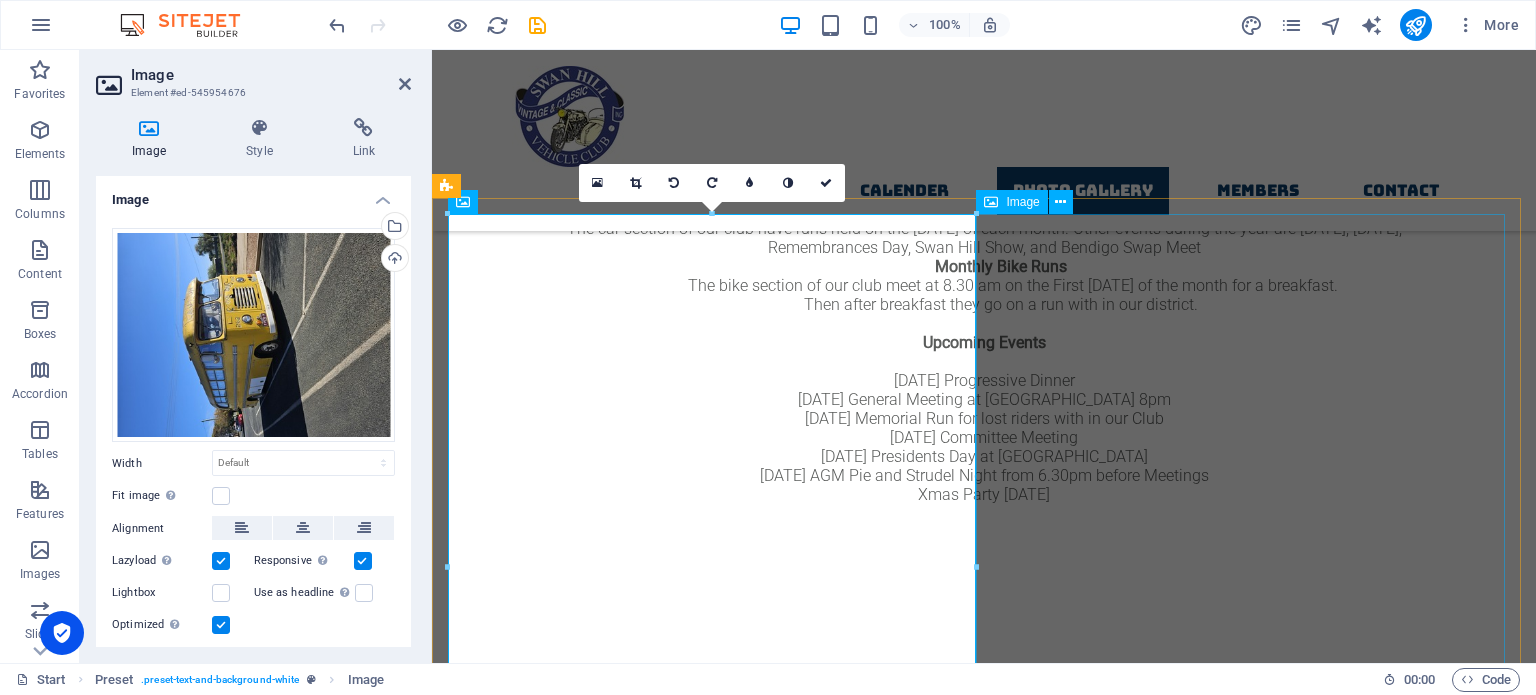 click at bounding box center [984, 3362] 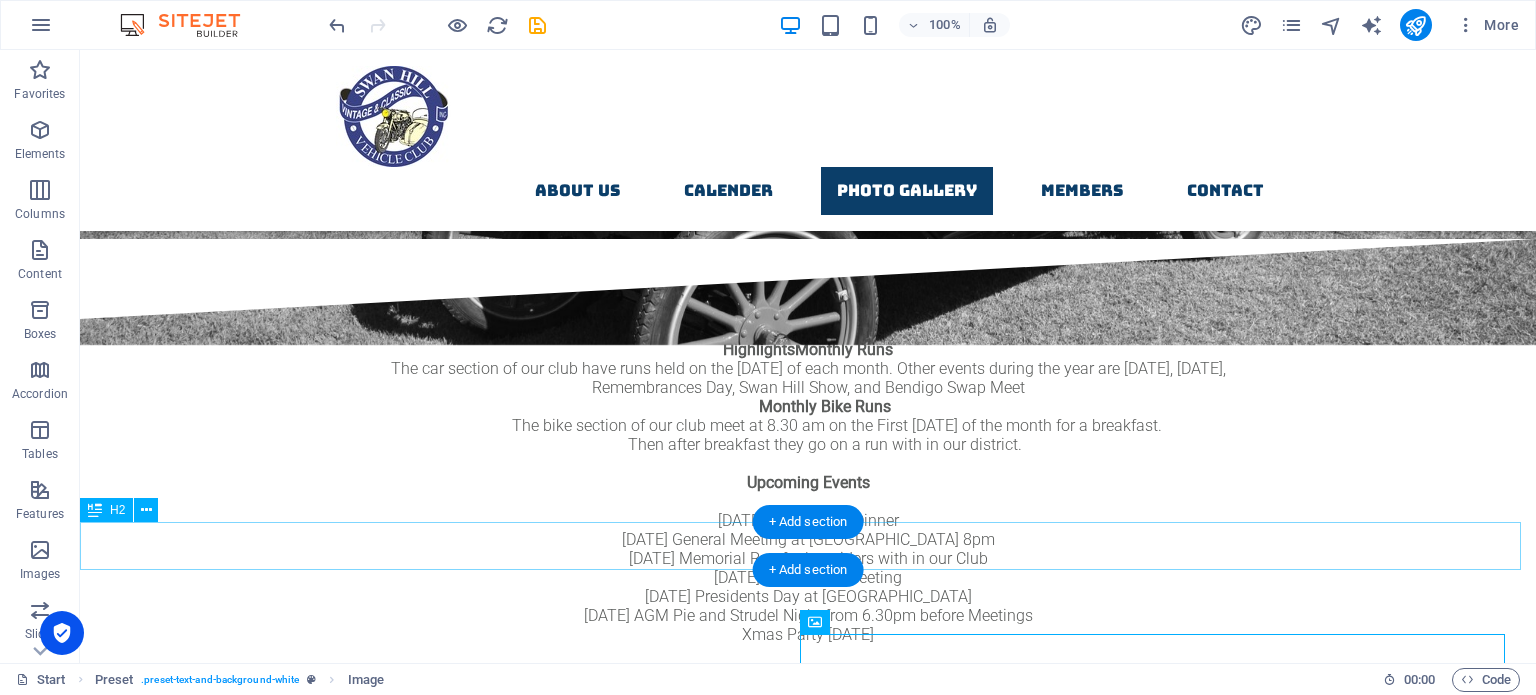 scroll, scrollTop: 3312, scrollLeft: 0, axis: vertical 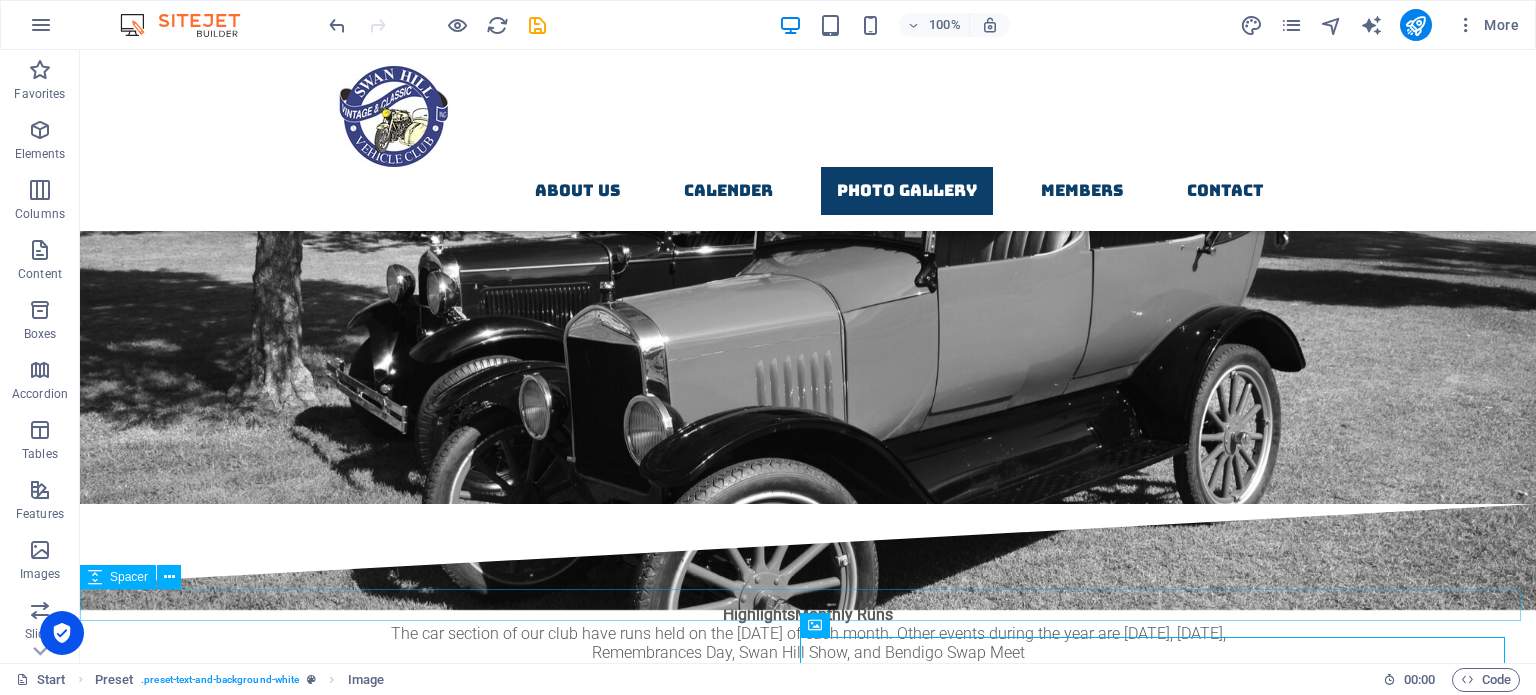 click at bounding box center [808, 1526] 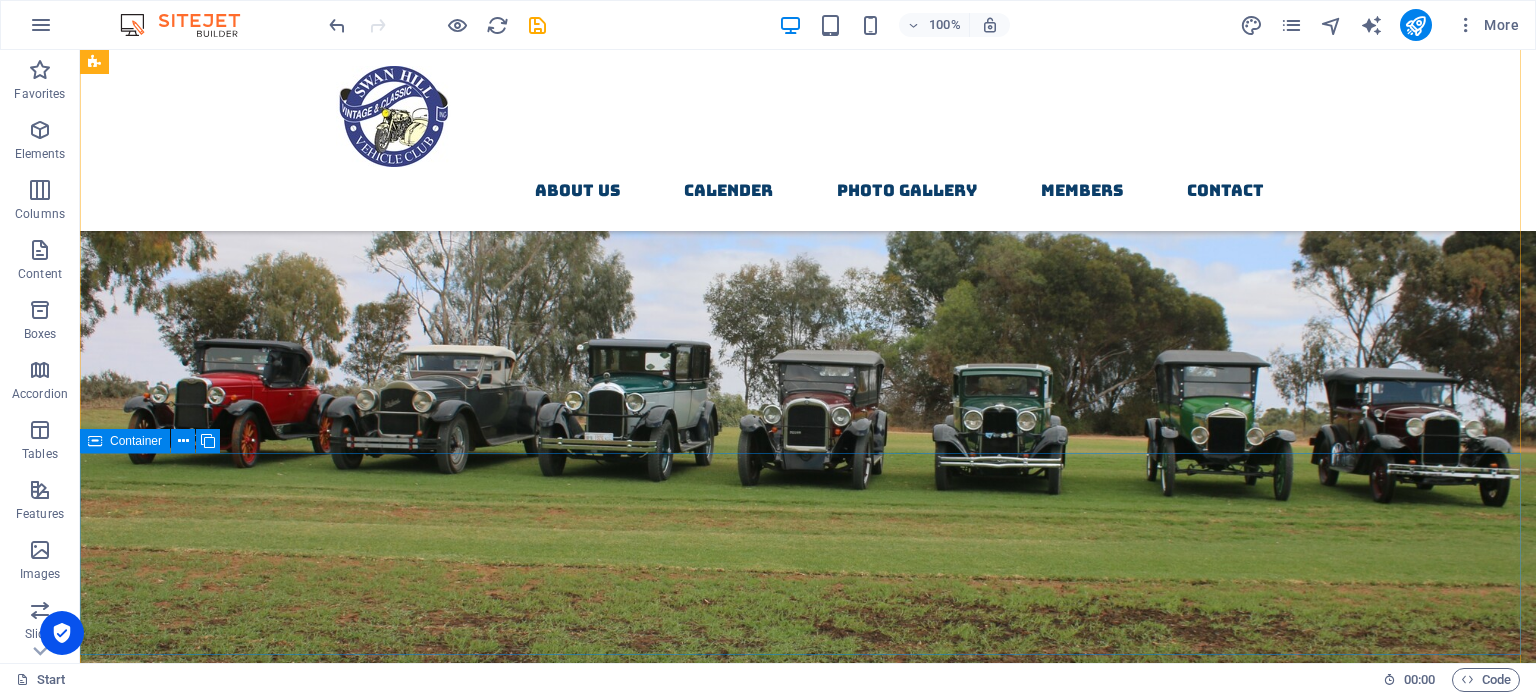 scroll, scrollTop: 212, scrollLeft: 0, axis: vertical 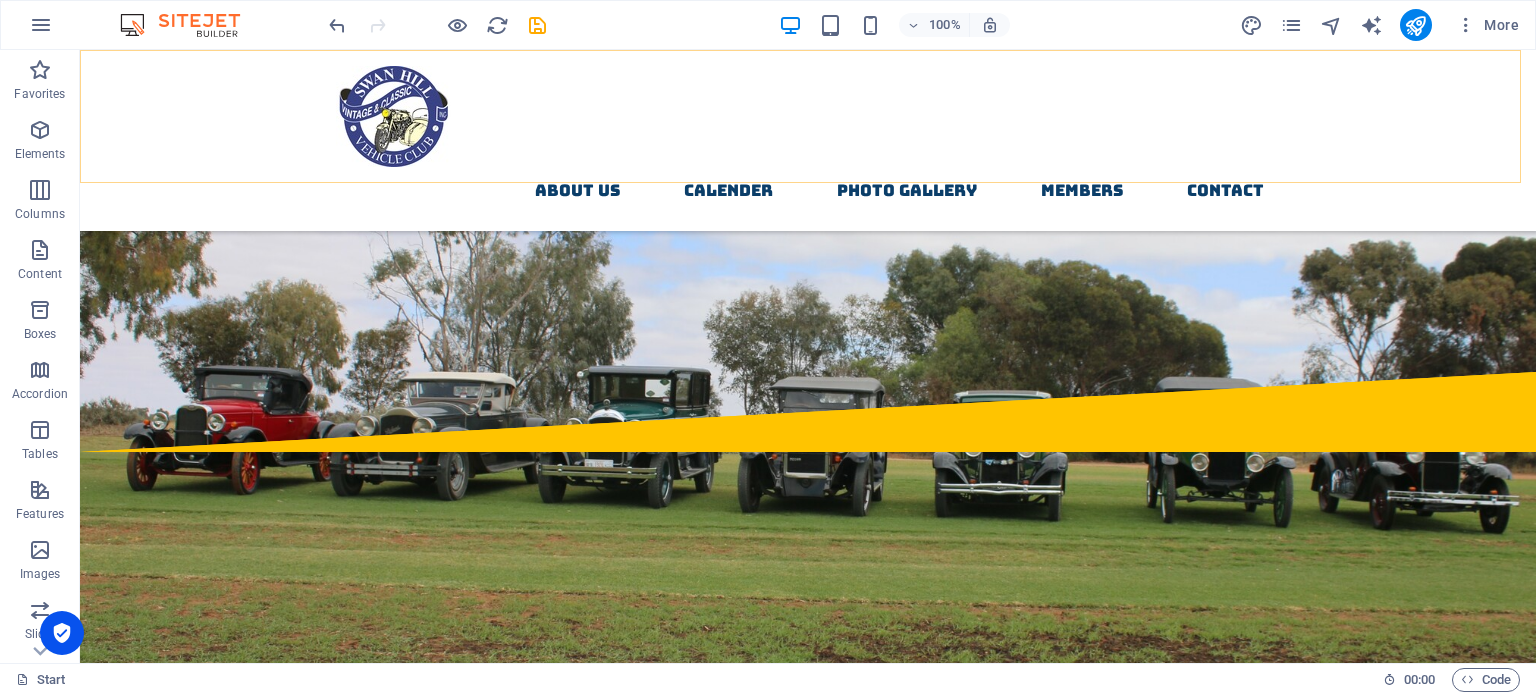 click on "About us Calender Photo Gallery Members contact" at bounding box center [808, 140] 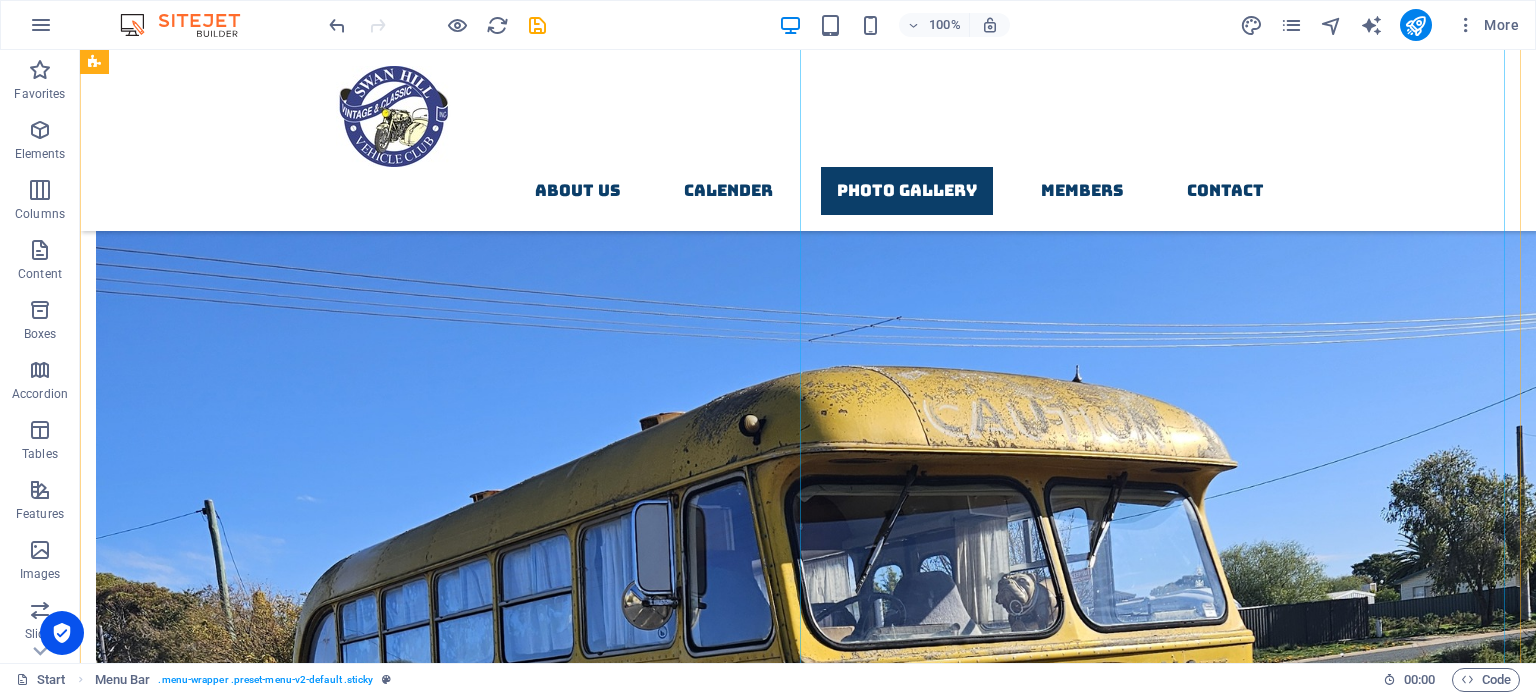 scroll, scrollTop: 5212, scrollLeft: 0, axis: vertical 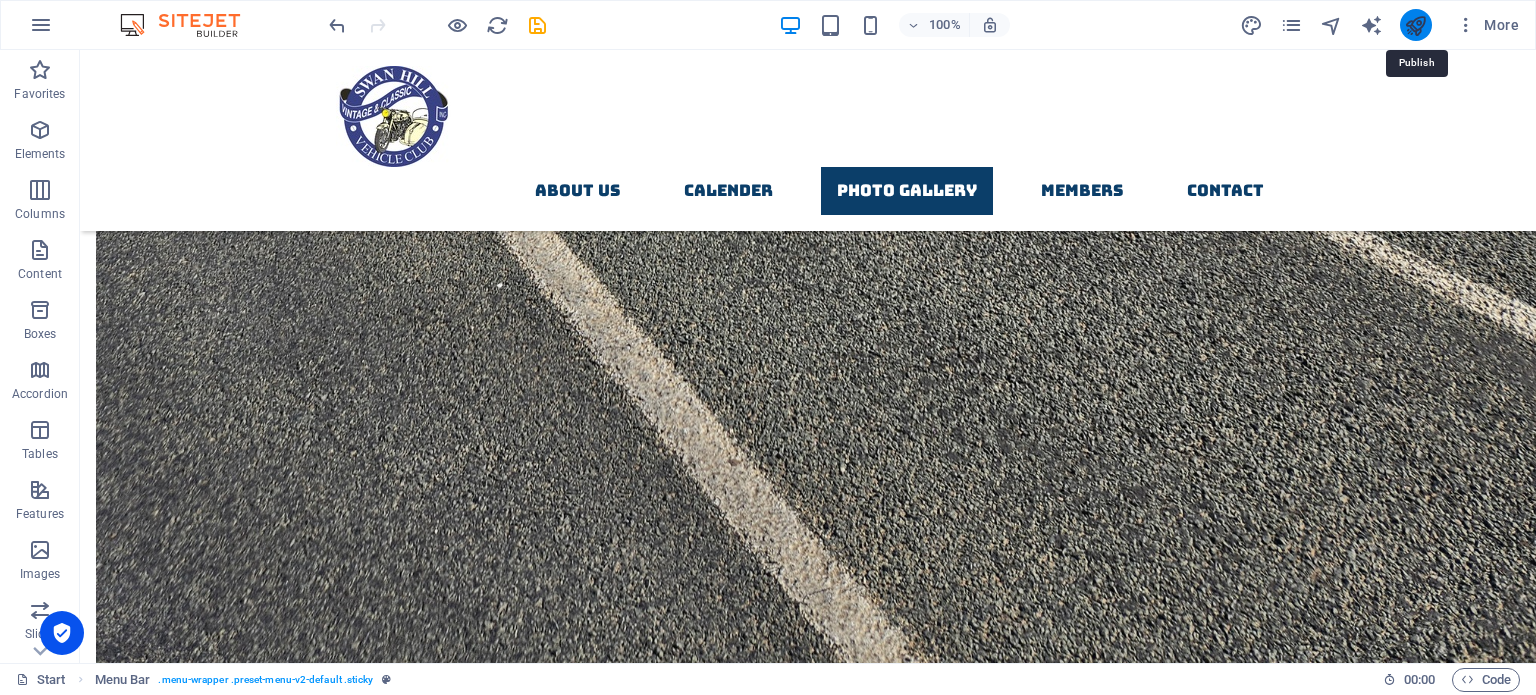 click at bounding box center (1415, 25) 